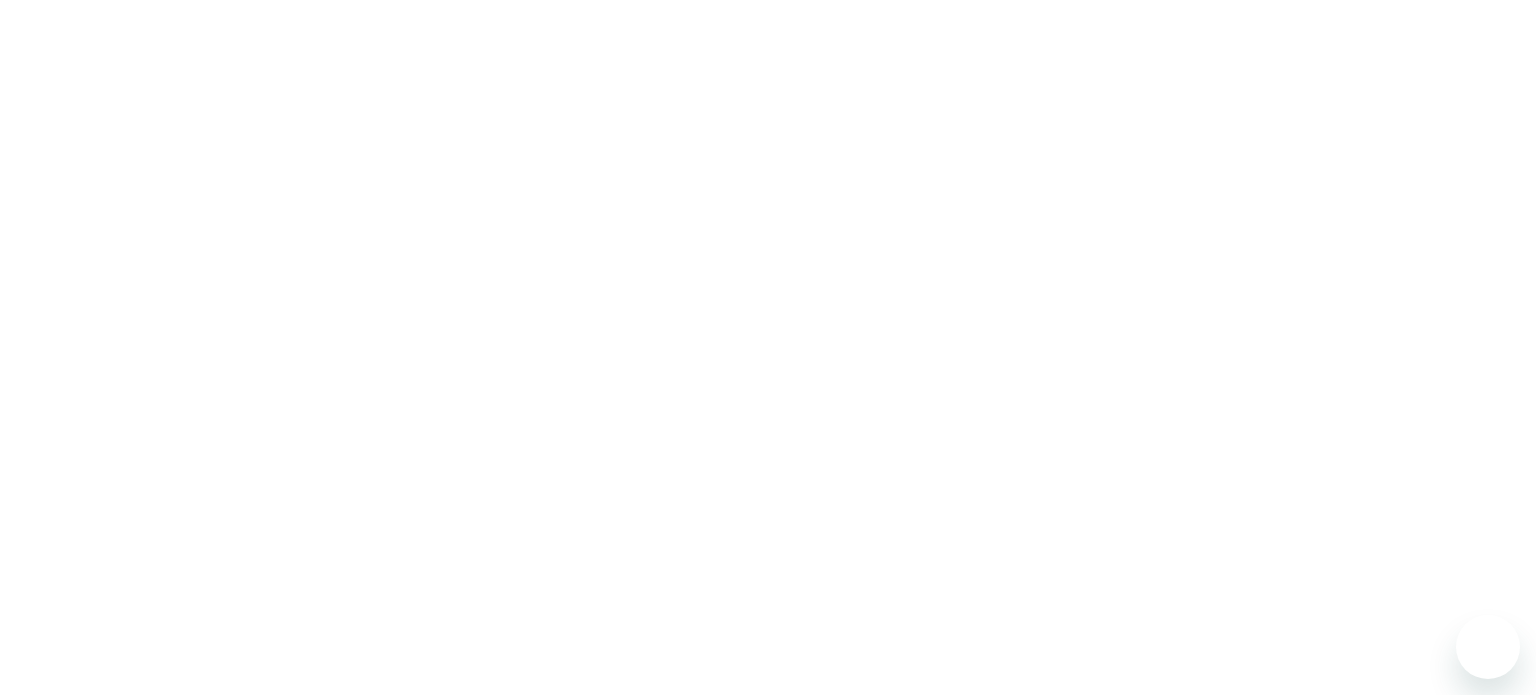 scroll, scrollTop: 0, scrollLeft: 0, axis: both 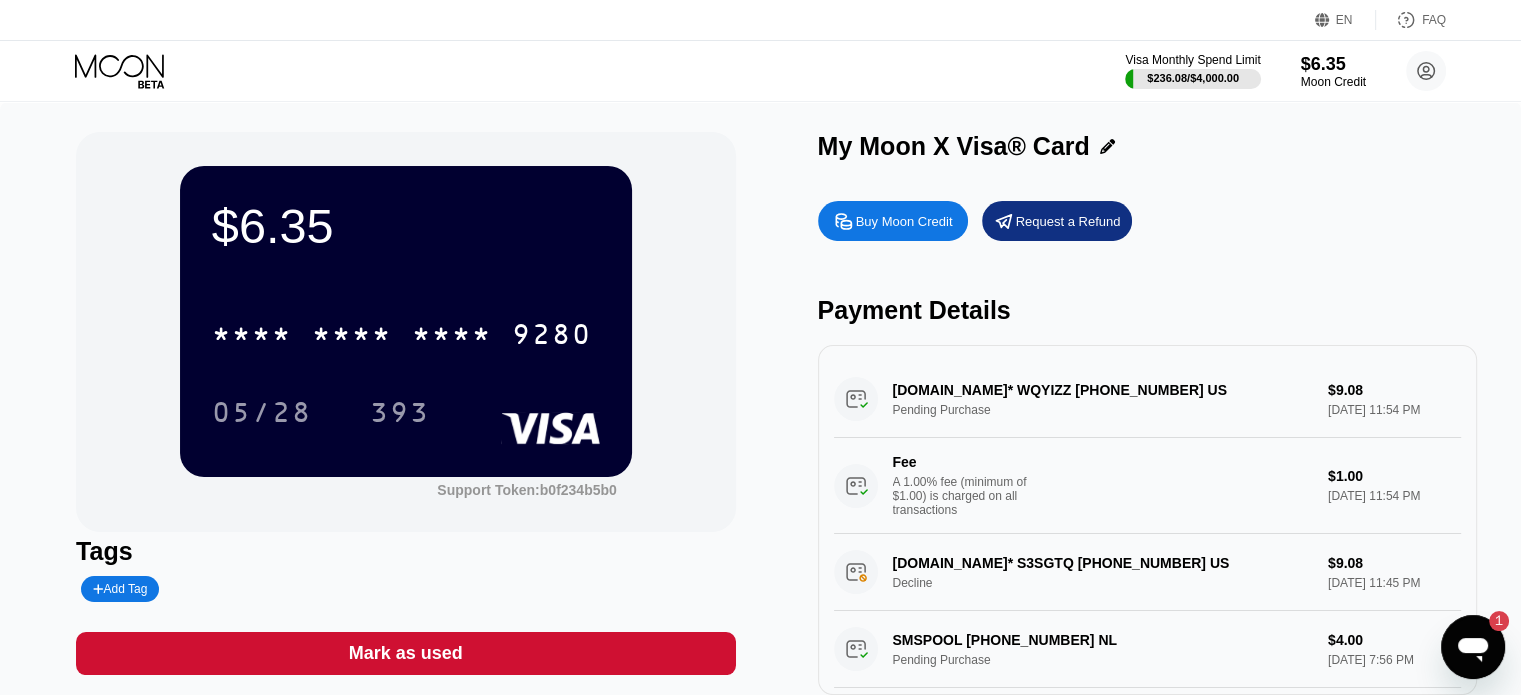 click on "$6.35 * * * * * * * * * * * * 9280 05/28 393 Support Token:  b0f234b5b0" at bounding box center [405, 332] 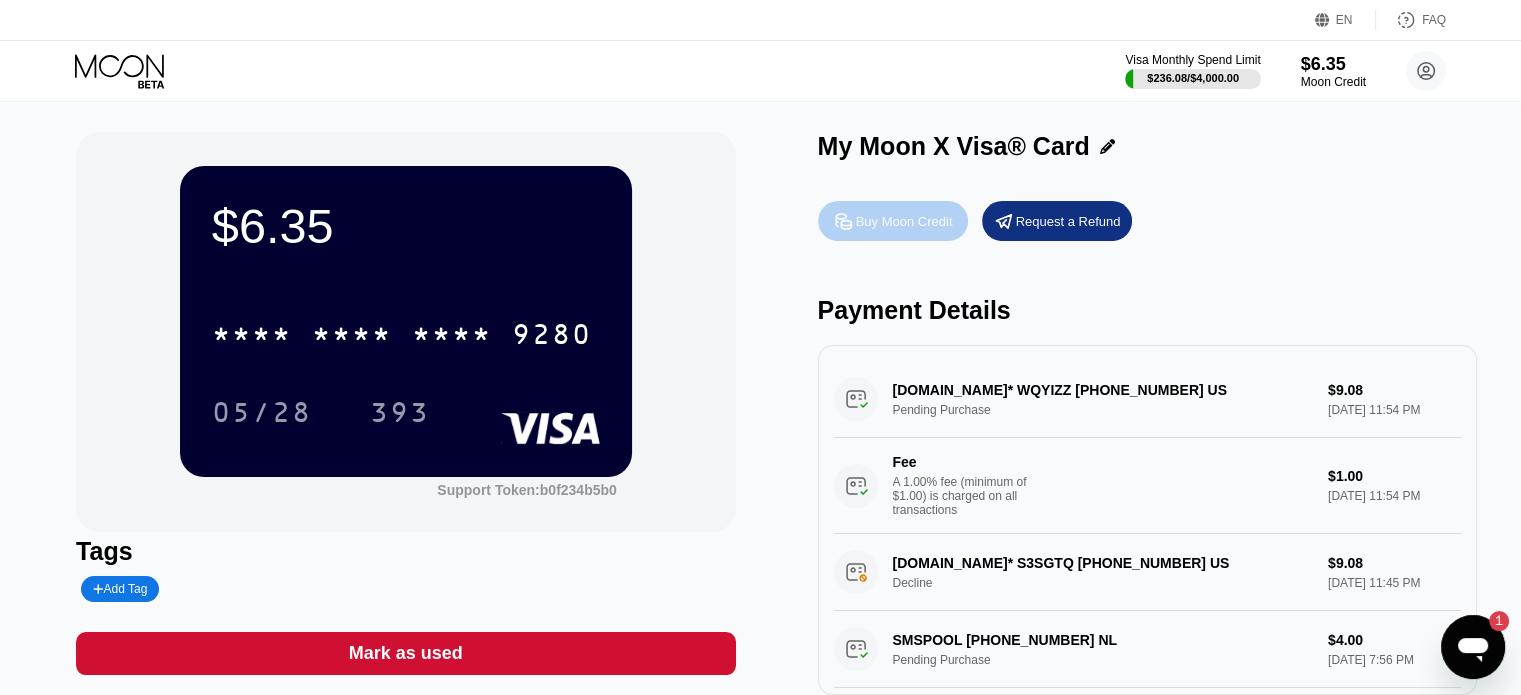 click on "Buy Moon Credit" at bounding box center [904, 221] 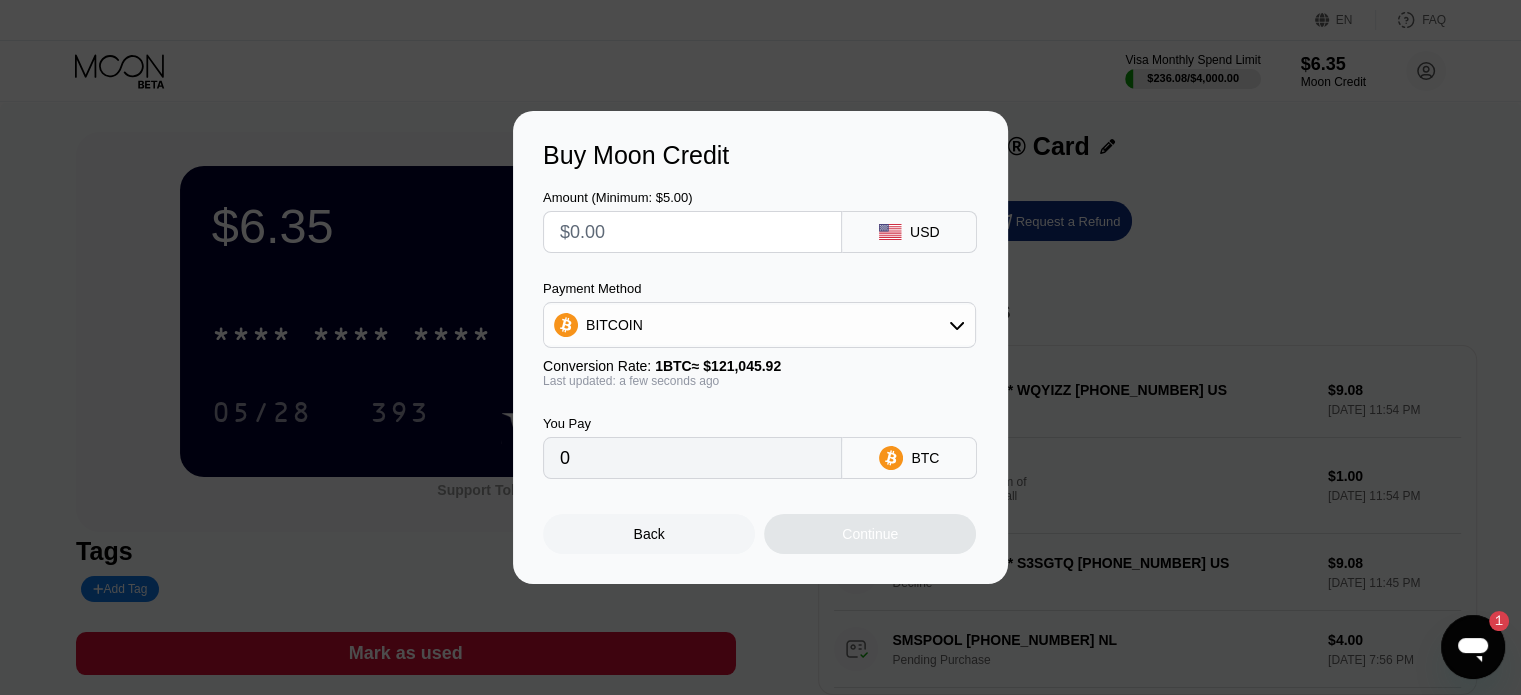click on "USD" at bounding box center (909, 232) 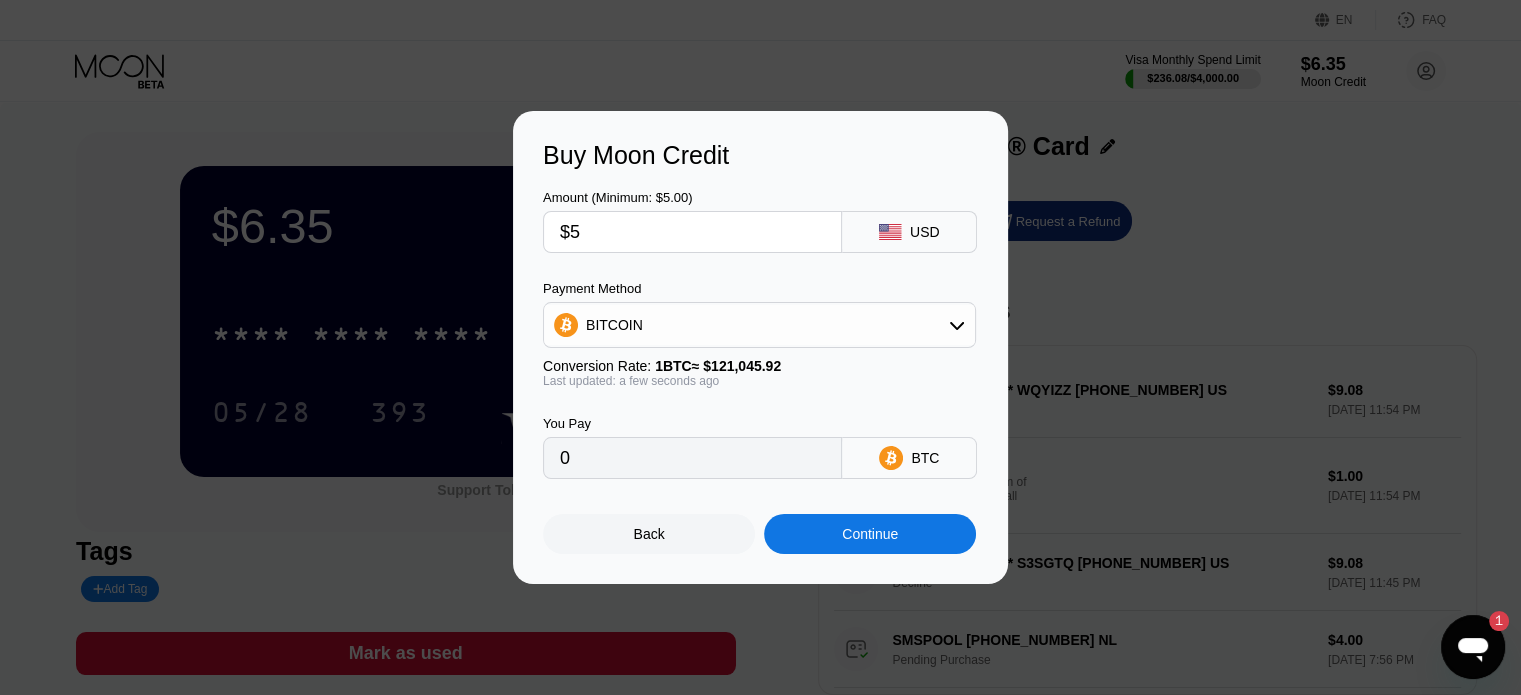 type on "$5" 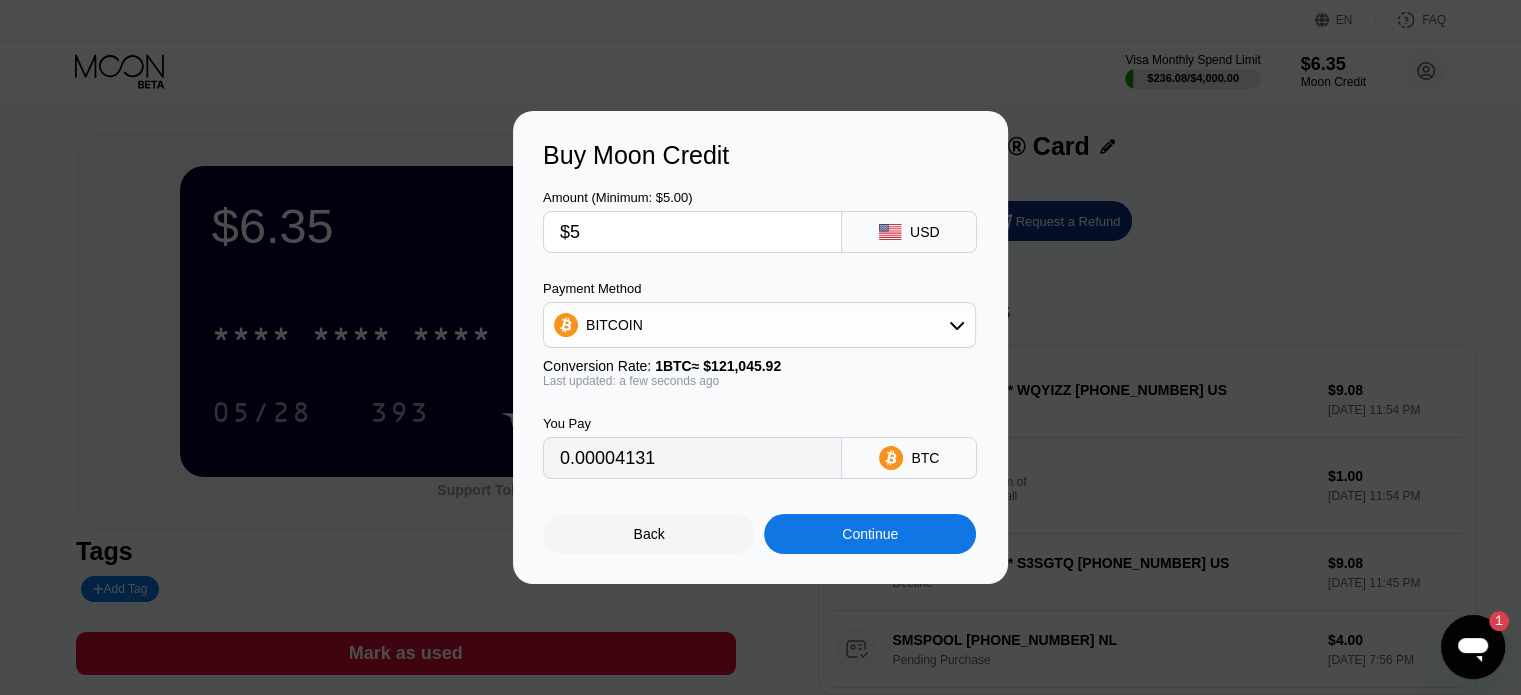 type on "$50" 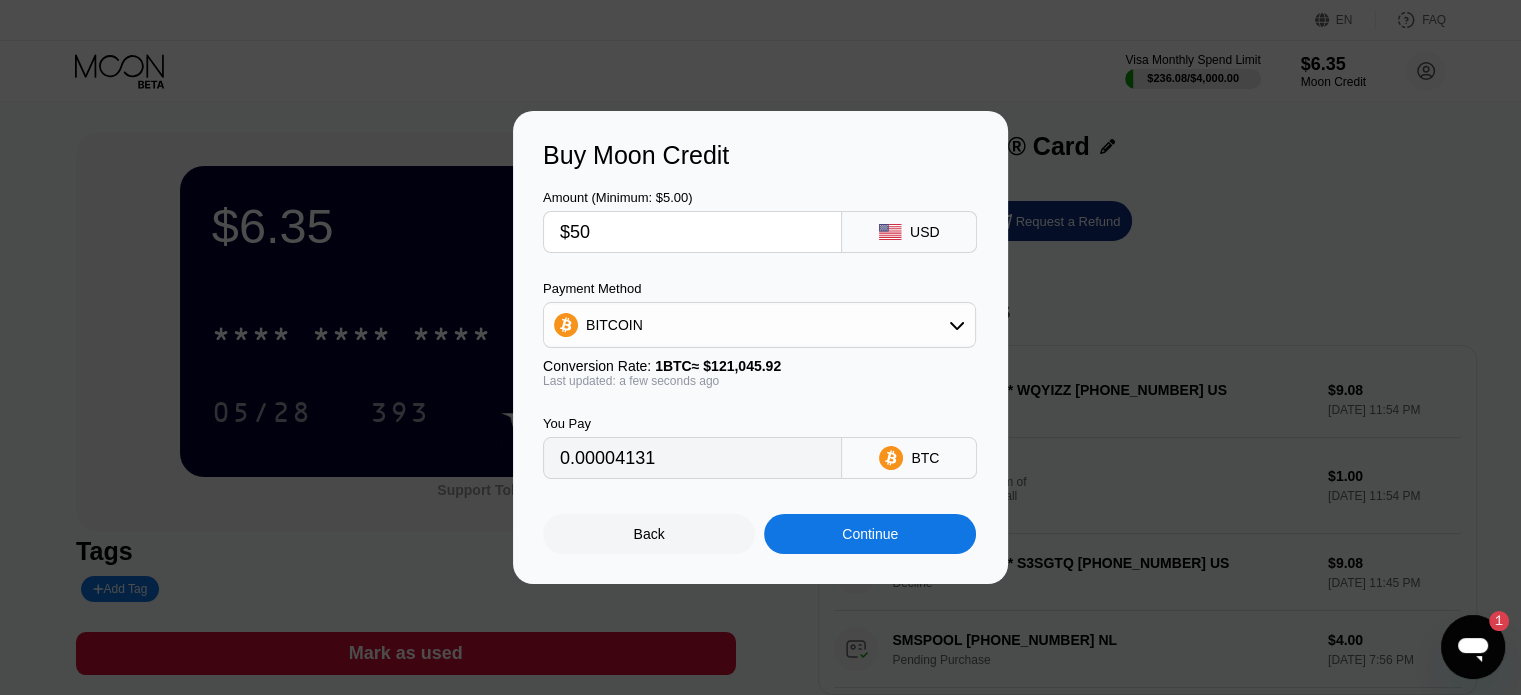 type on "0.00041307" 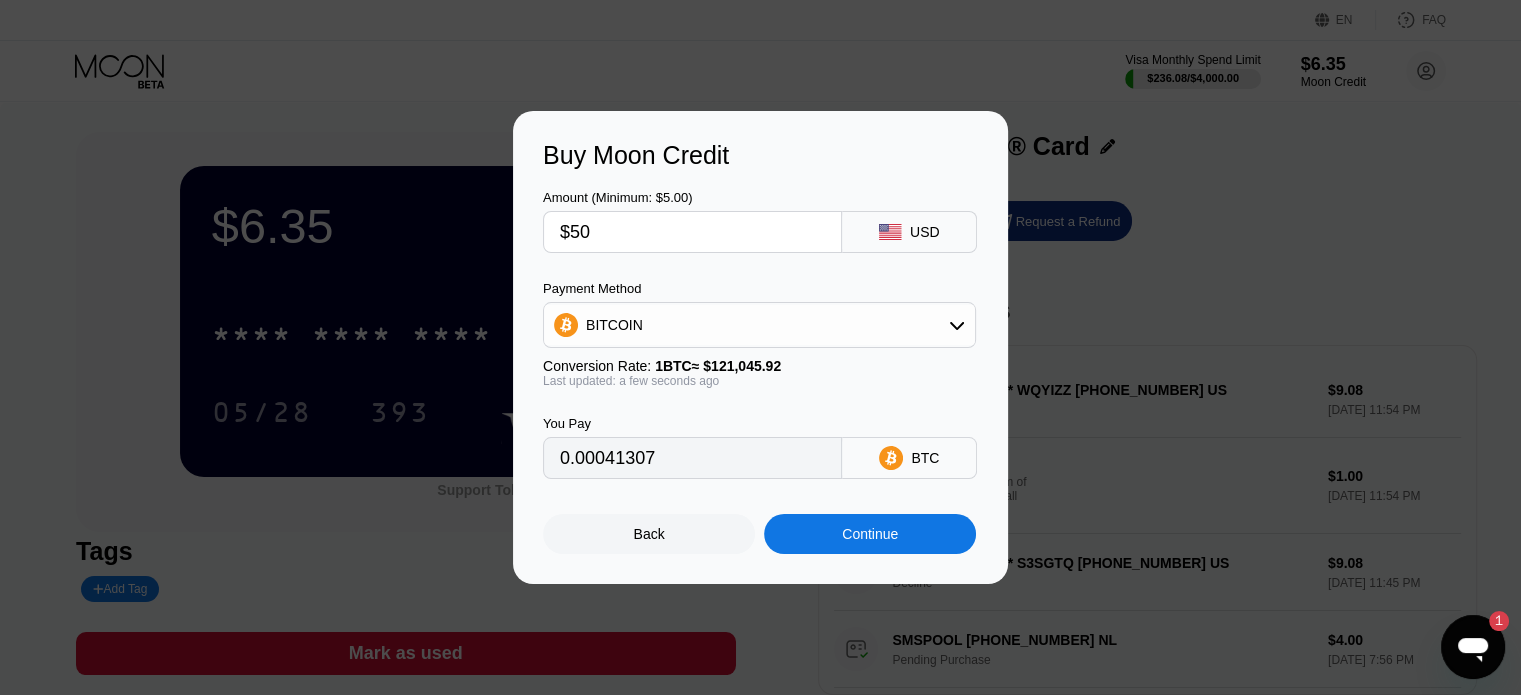 type on "$50" 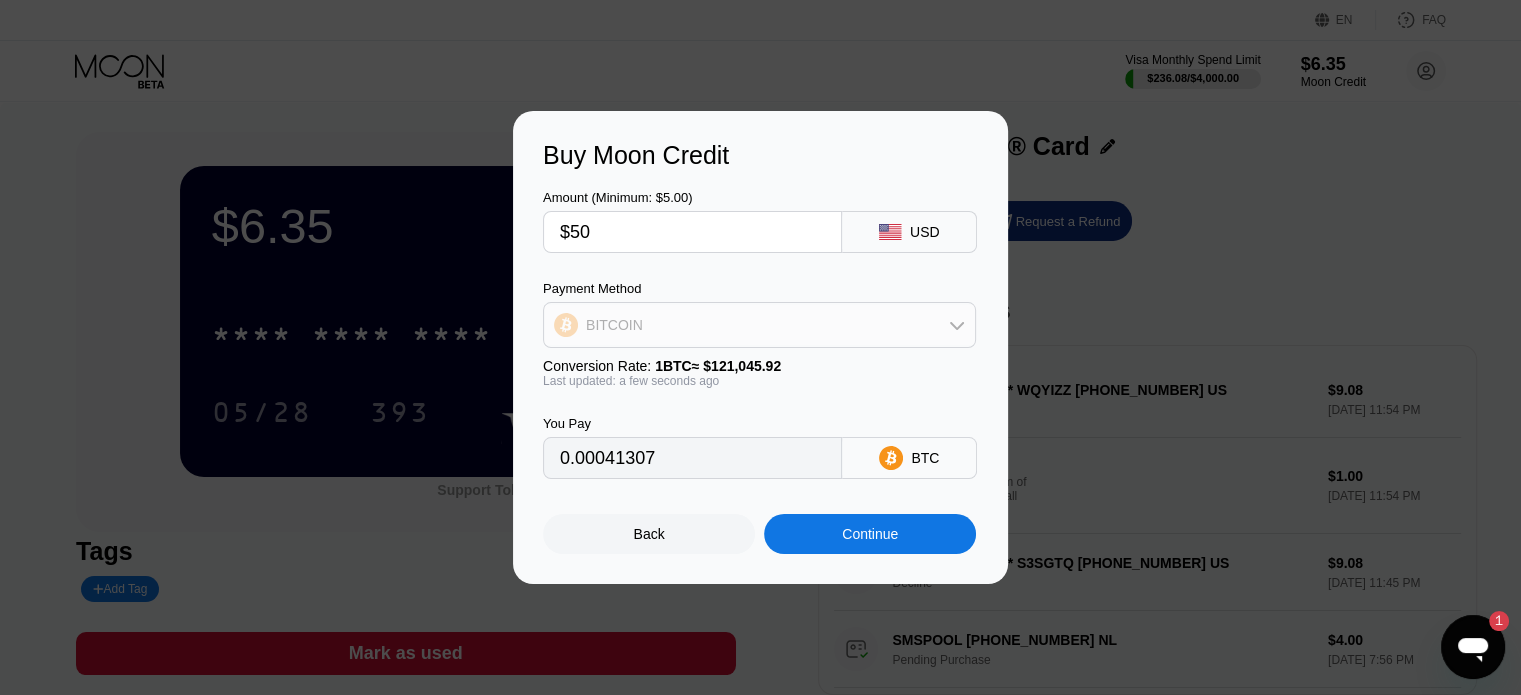 click on "BITCOIN" at bounding box center [759, 325] 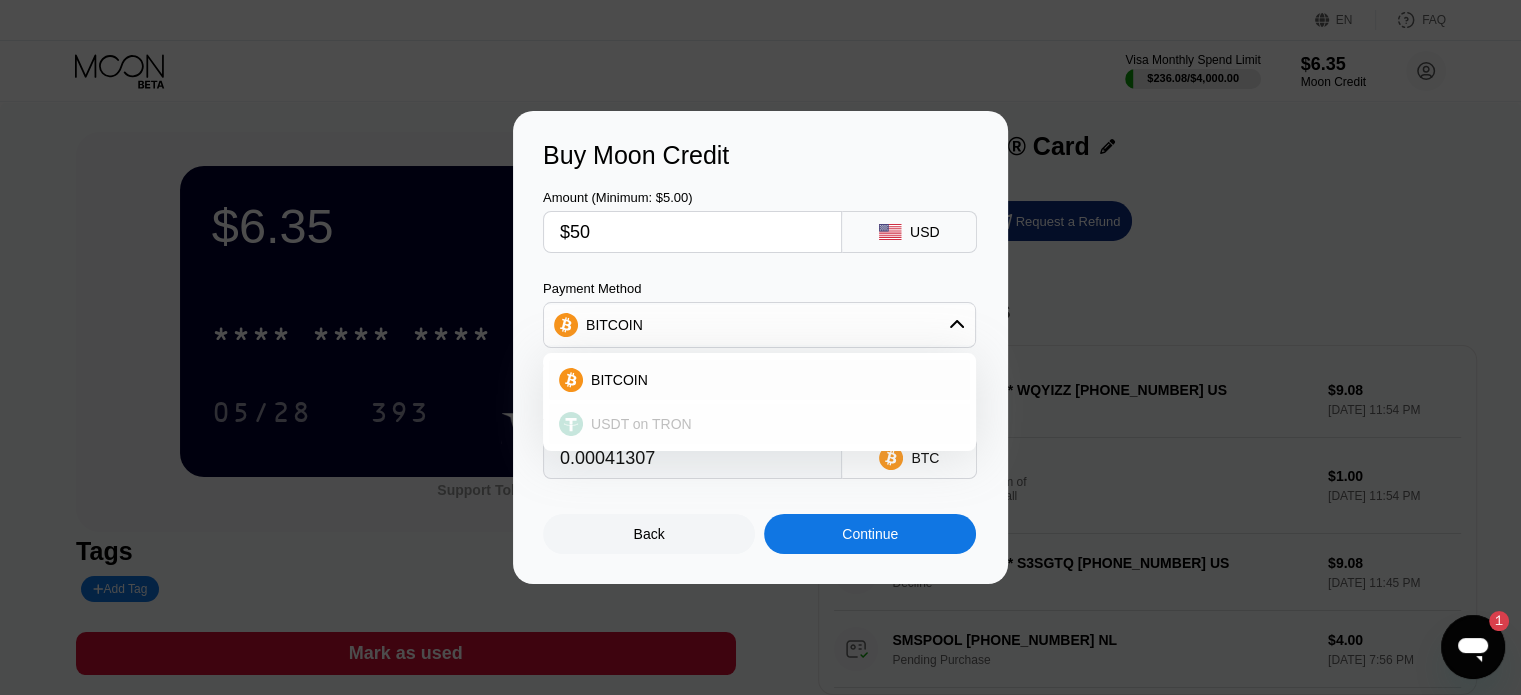 click on "USDT on TRON" at bounding box center [641, 424] 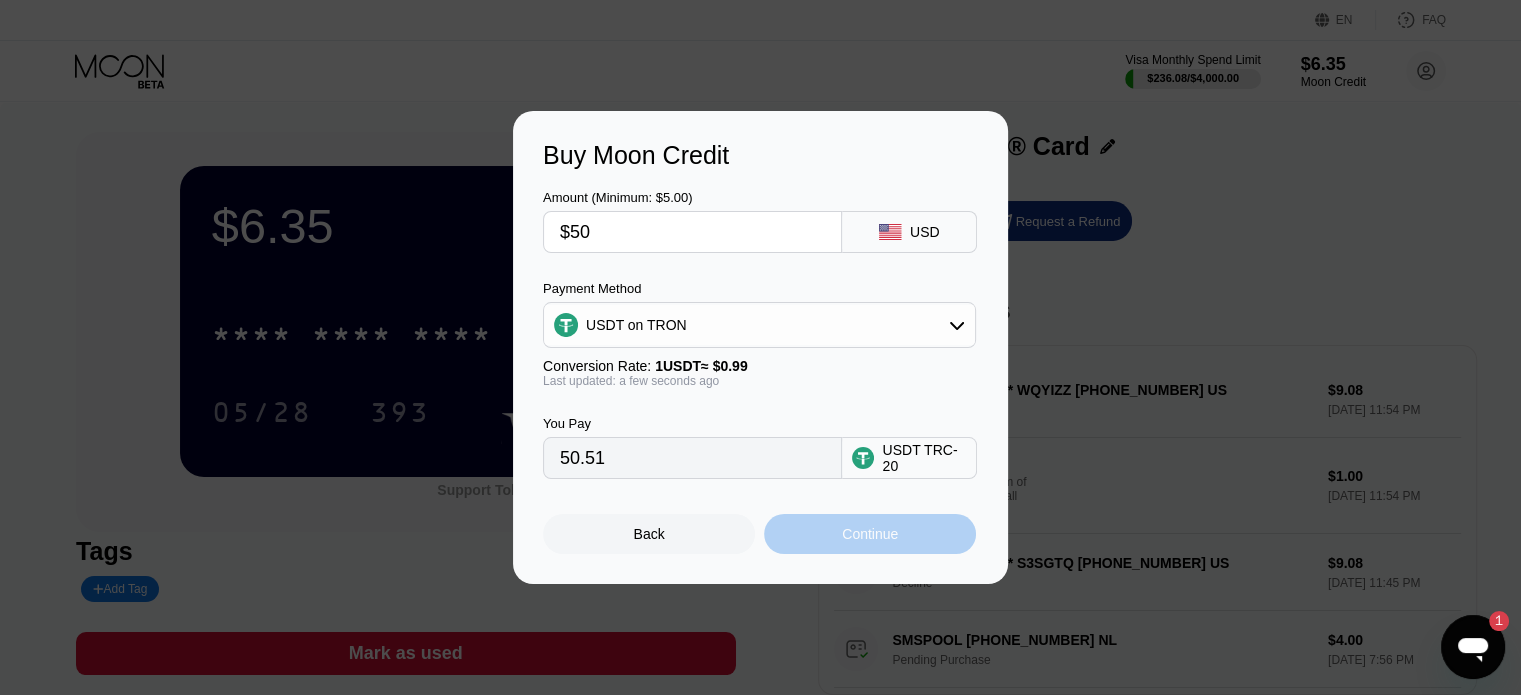 click on "Continue" at bounding box center (870, 534) 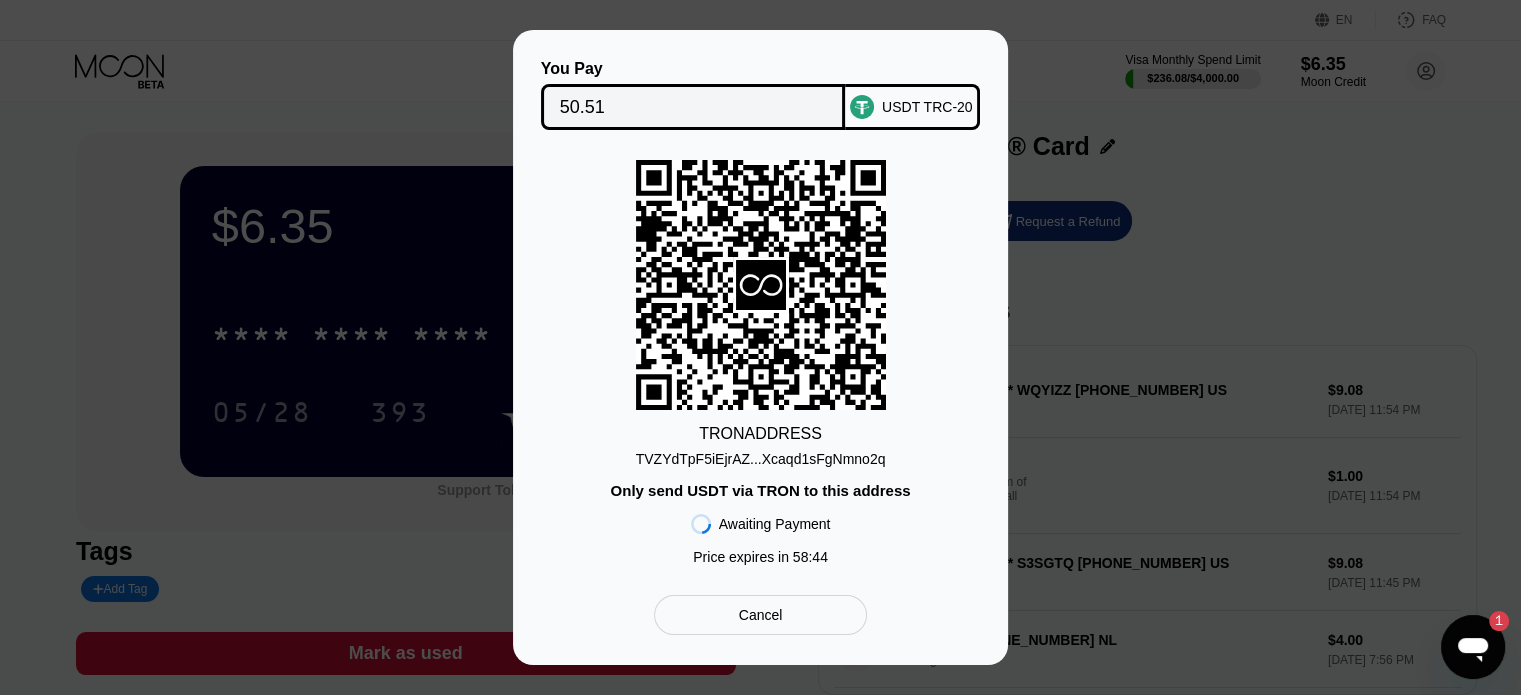 click on "TVZYdTpF5iEjrAZ...Xcaqd1sFgNmno2q" at bounding box center [761, 459] 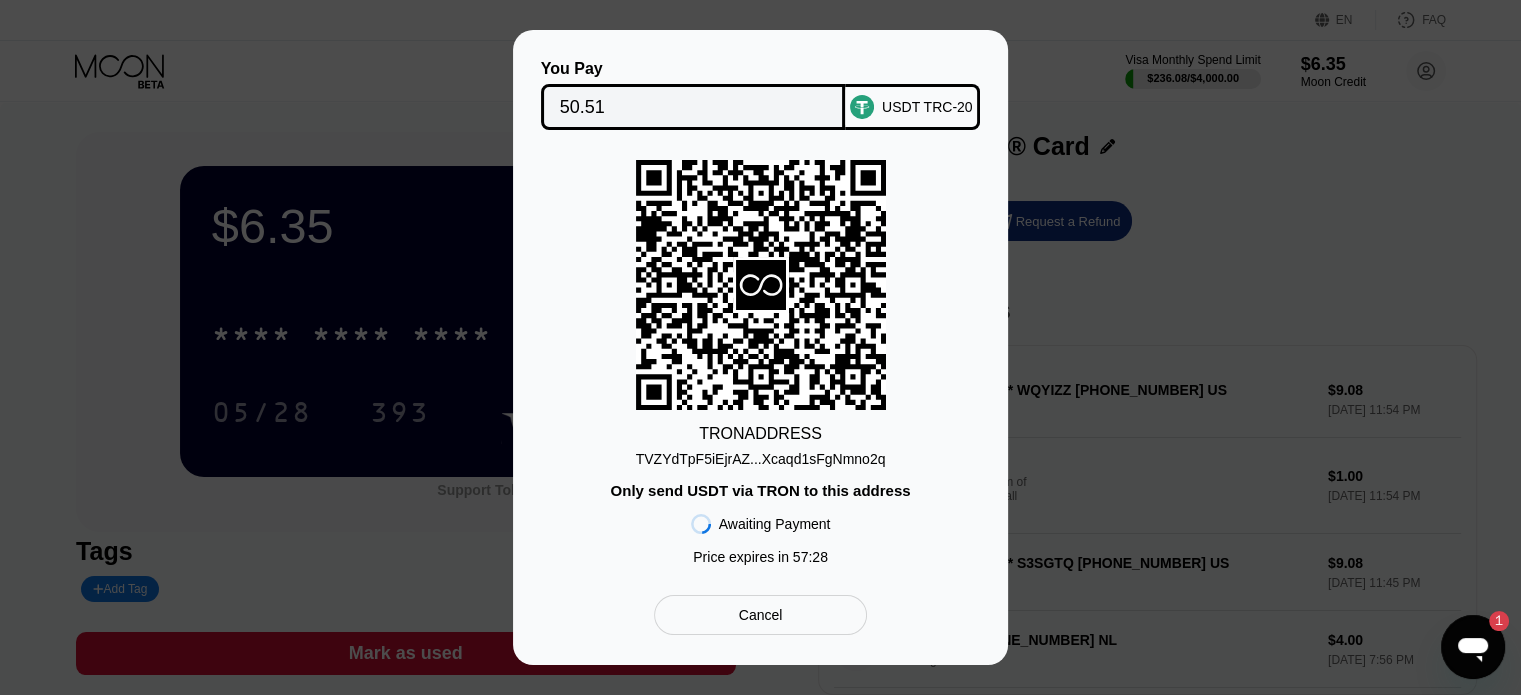 click on "TVZYdTpF5iEjrAZ...Xcaqd1sFgNmno2q" at bounding box center (761, 459) 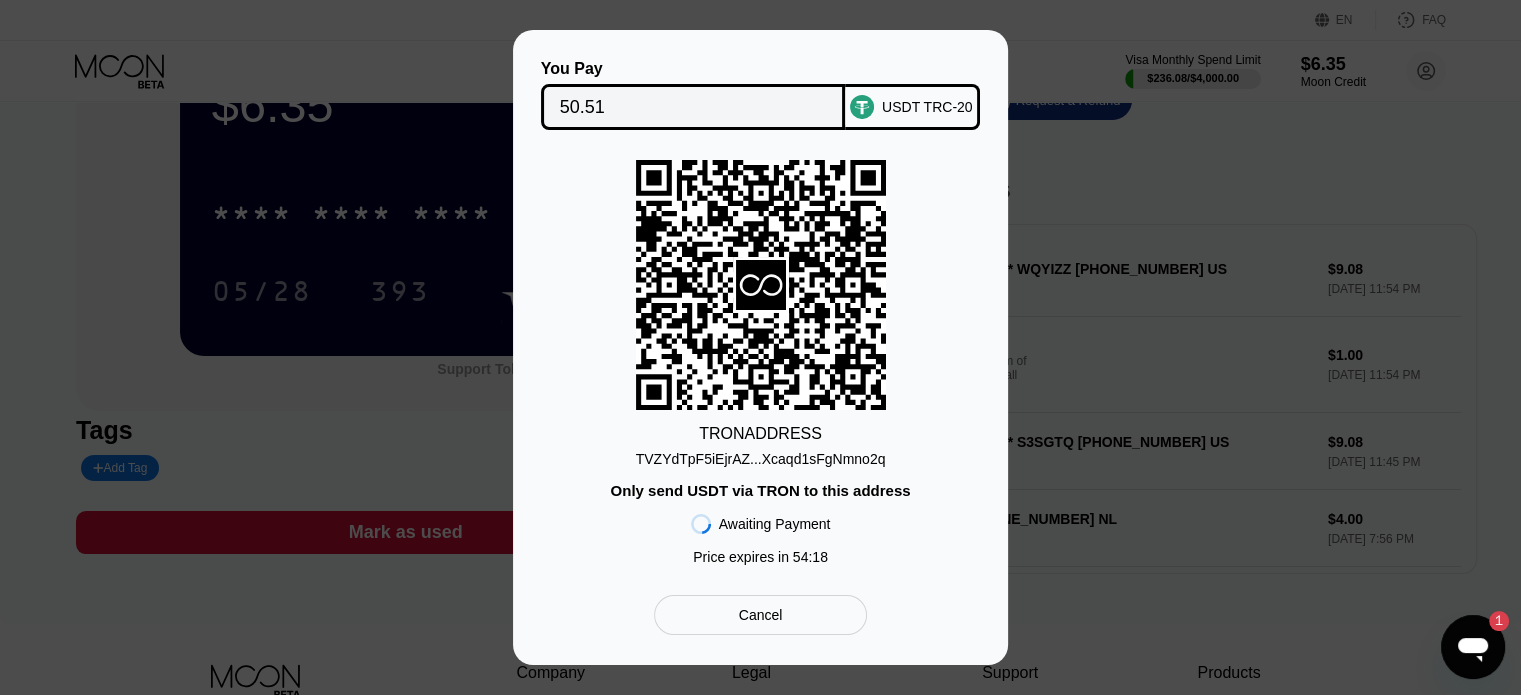 scroll, scrollTop: 300, scrollLeft: 0, axis: vertical 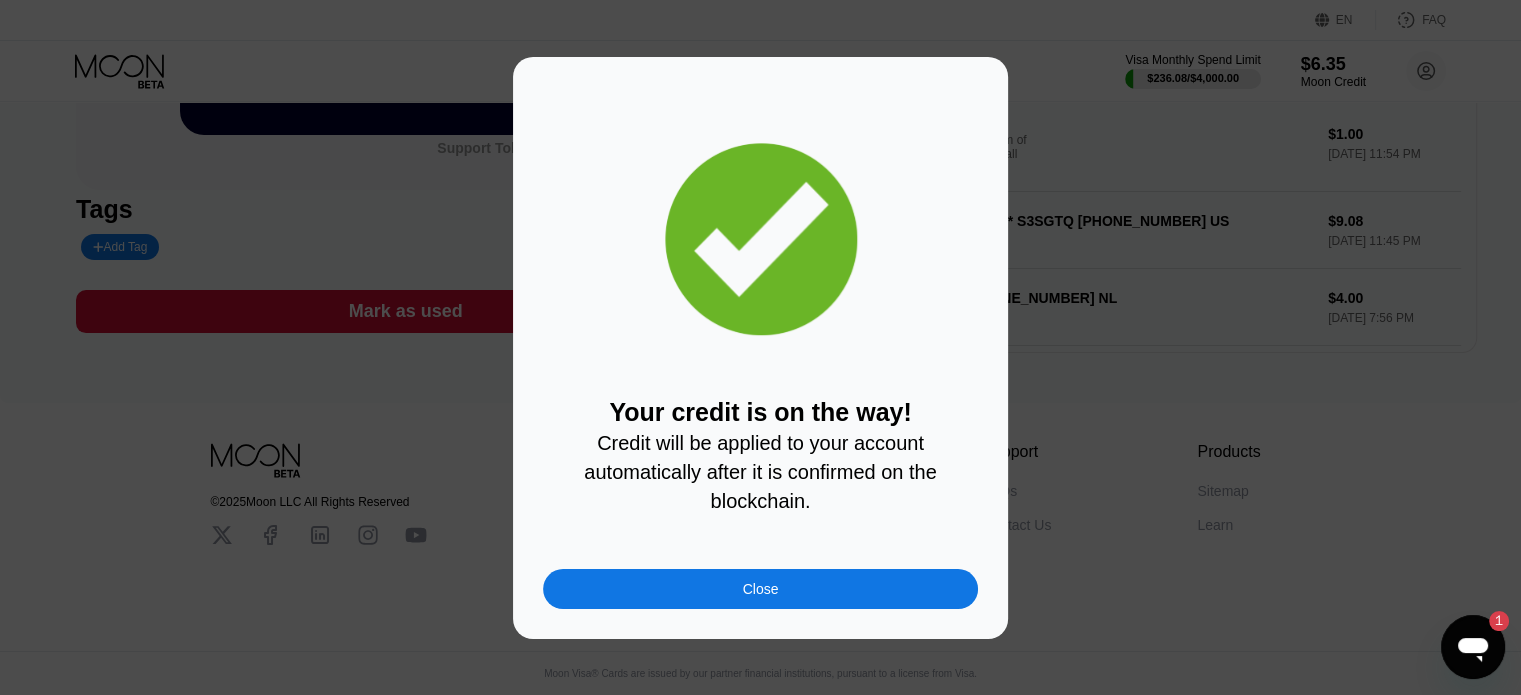click on "Close" at bounding box center (761, 589) 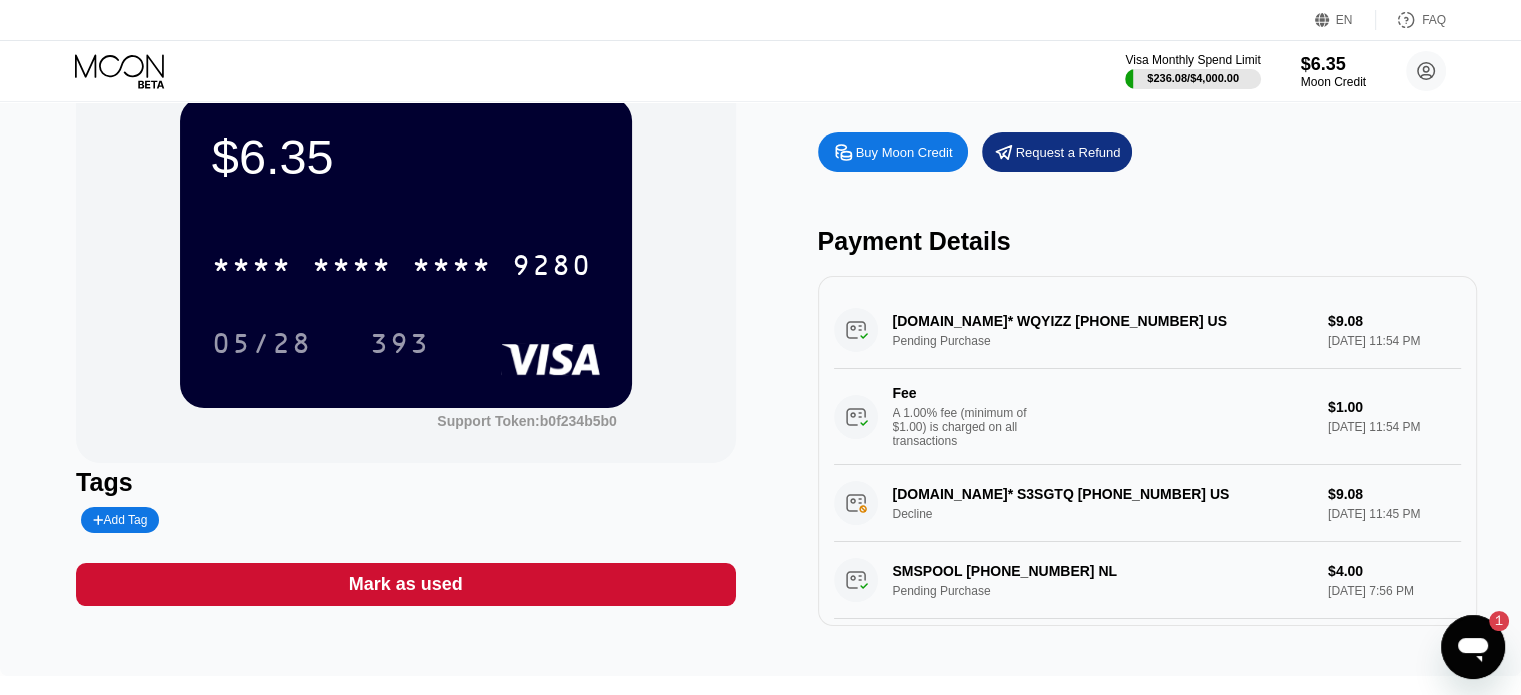 scroll, scrollTop: 0, scrollLeft: 0, axis: both 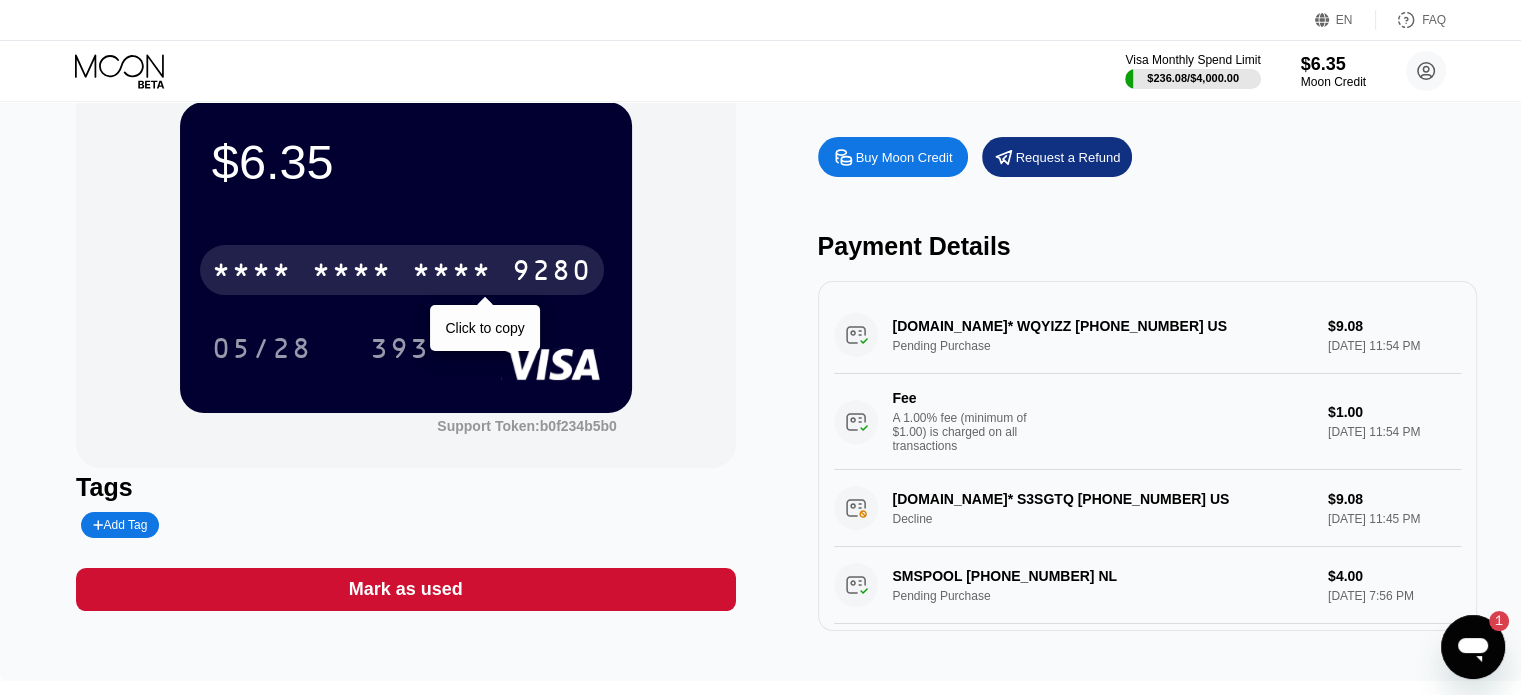 click on "* * * * * * * * * * * * 9280" at bounding box center (402, 270) 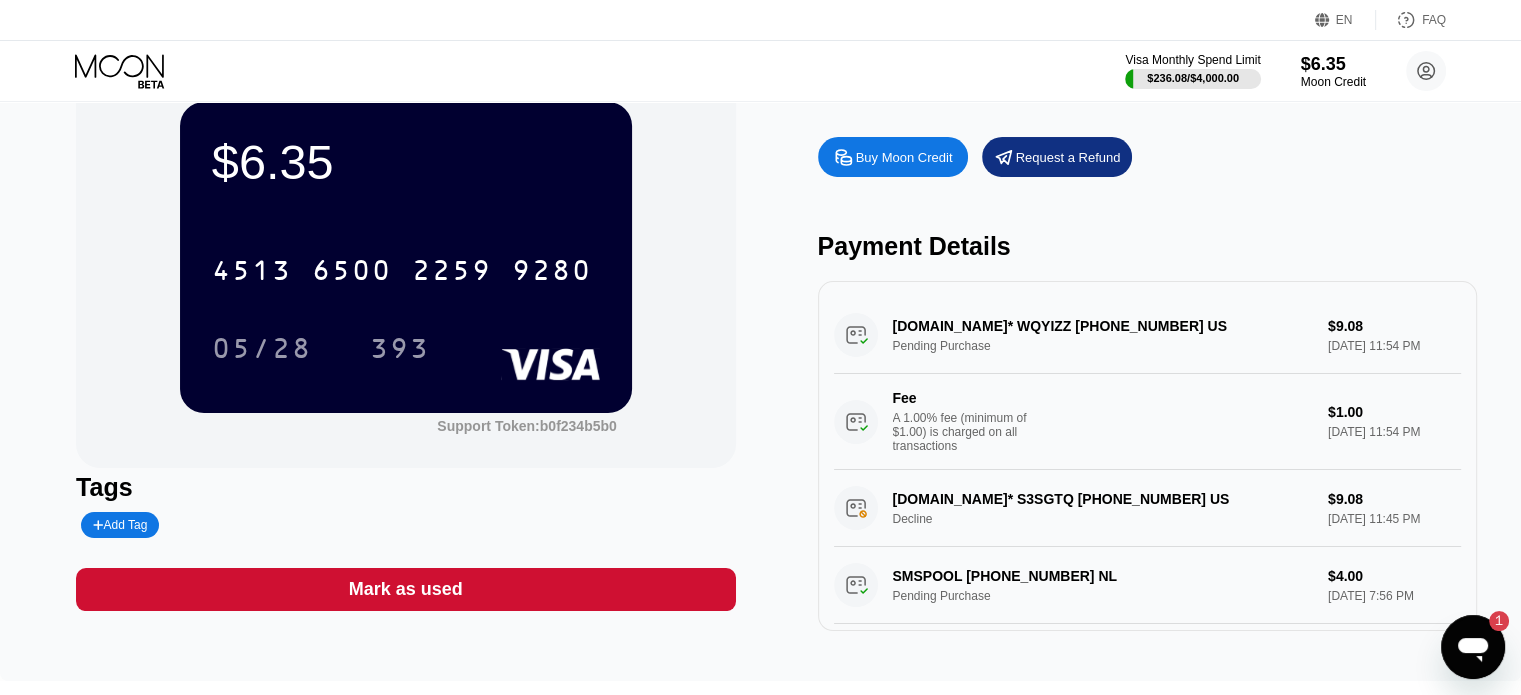 click 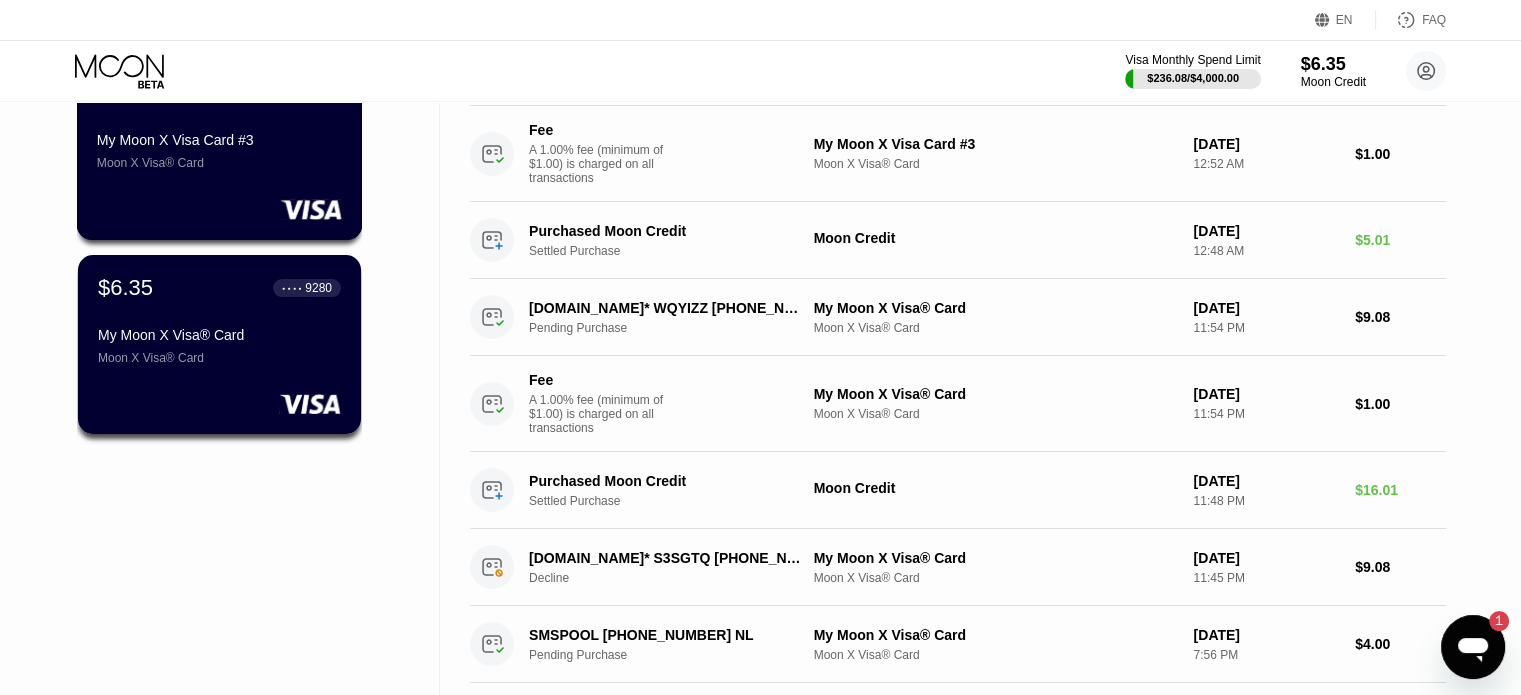scroll, scrollTop: 200, scrollLeft: 0, axis: vertical 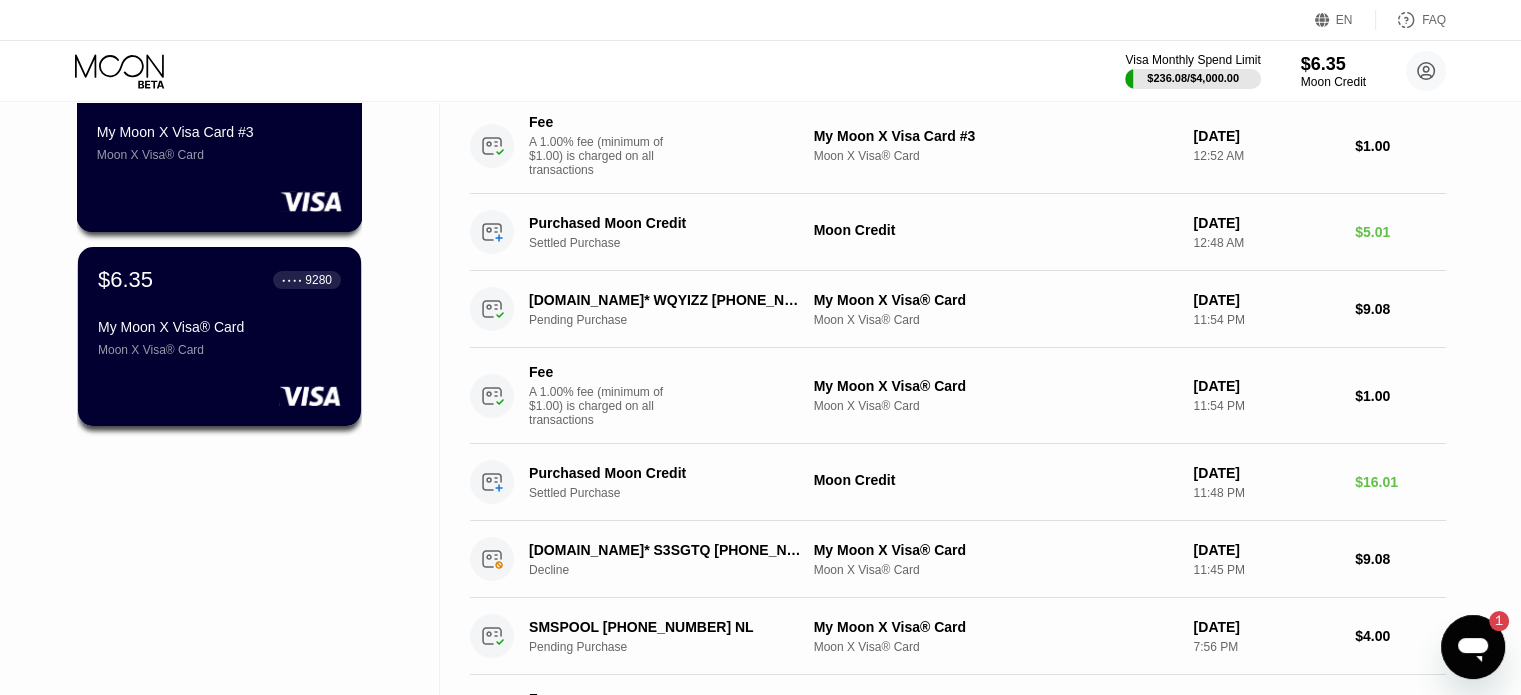 click on "$6.35 ● ● ● ● 8084 My Moon X Visa Card #3 Moon X Visa® Card" at bounding box center [220, 141] 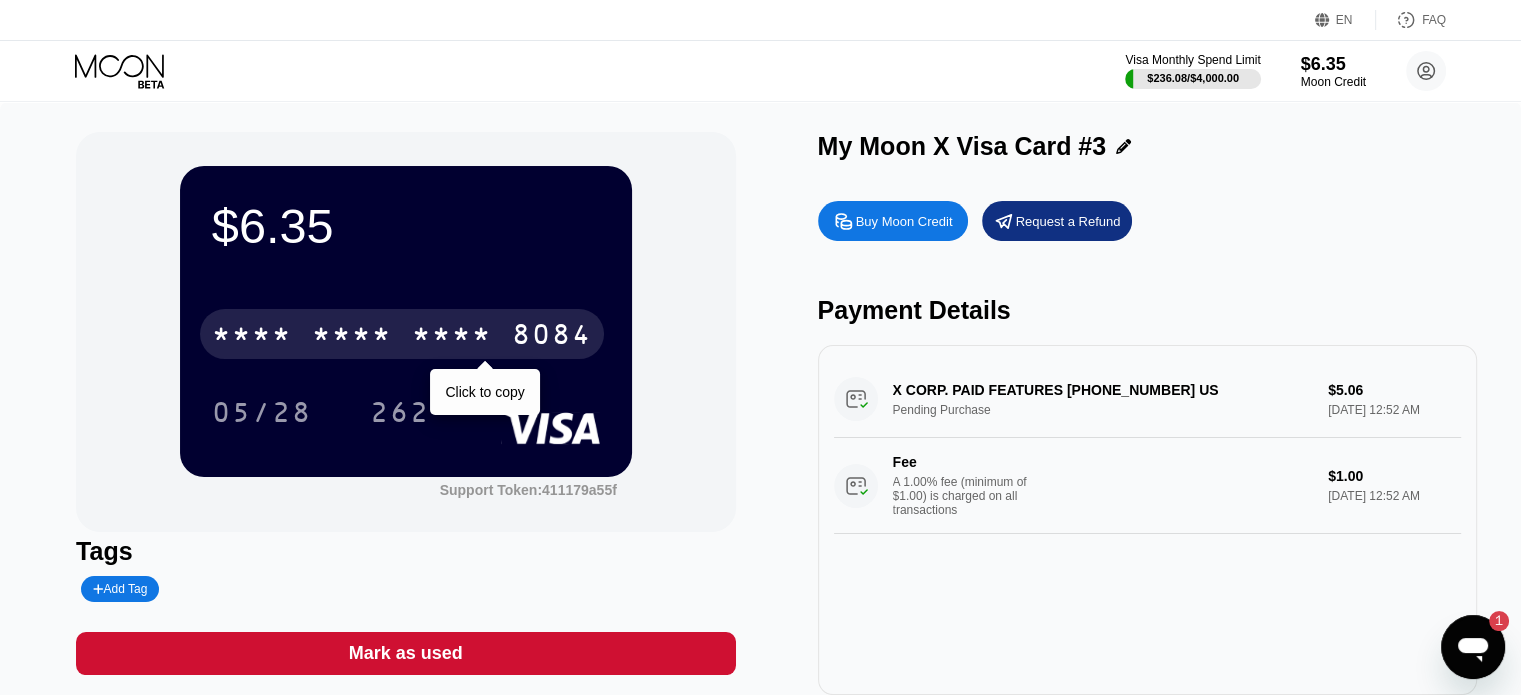 click on "* * * *" at bounding box center [452, 337] 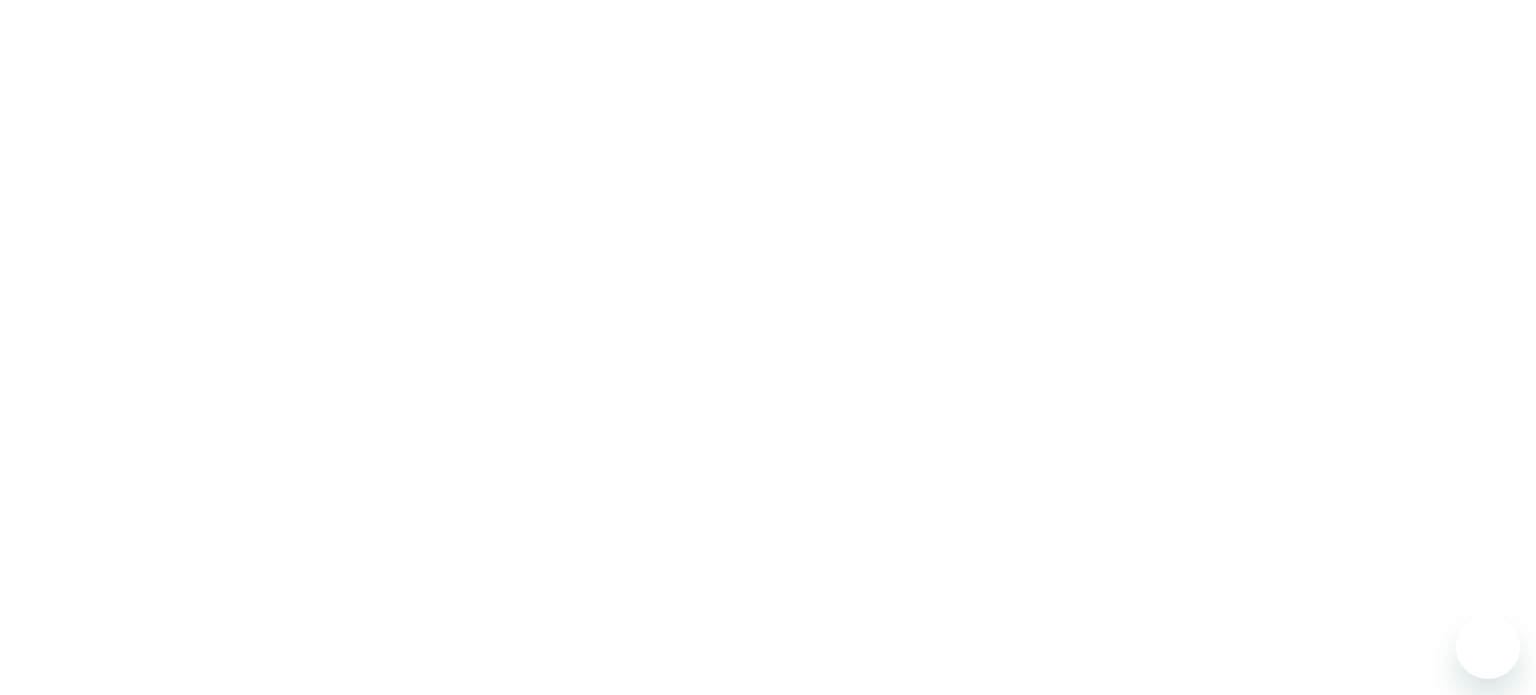 scroll, scrollTop: 0, scrollLeft: 0, axis: both 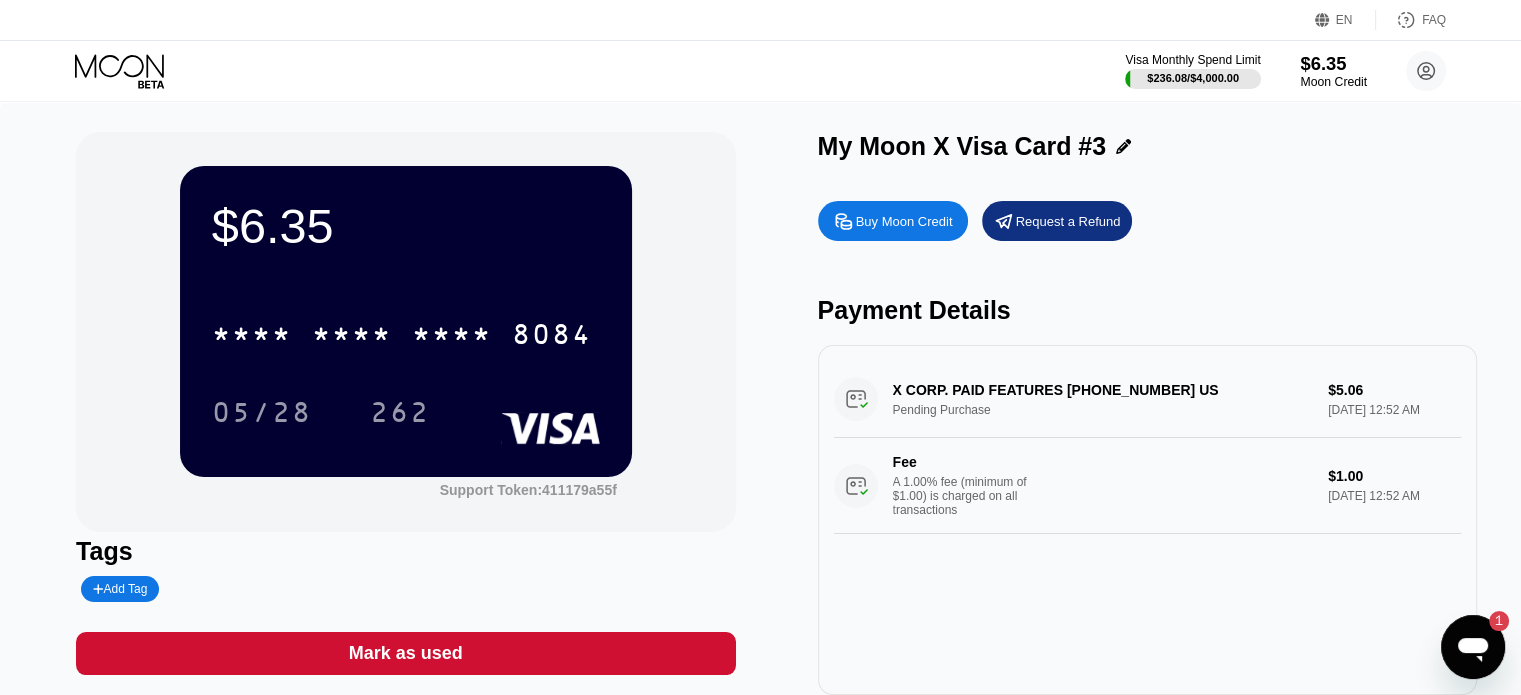 click on "Moon Credit" at bounding box center (1333, 82) 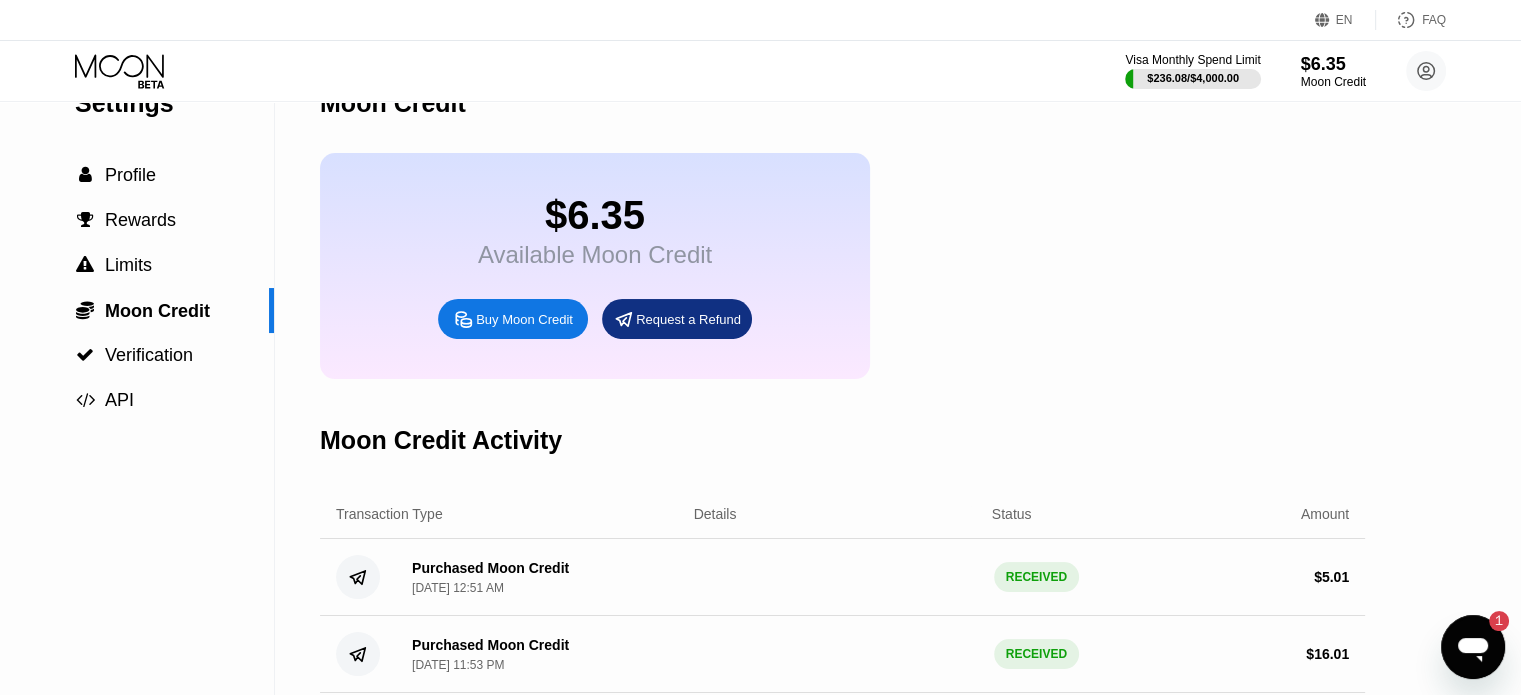 scroll, scrollTop: 0, scrollLeft: 0, axis: both 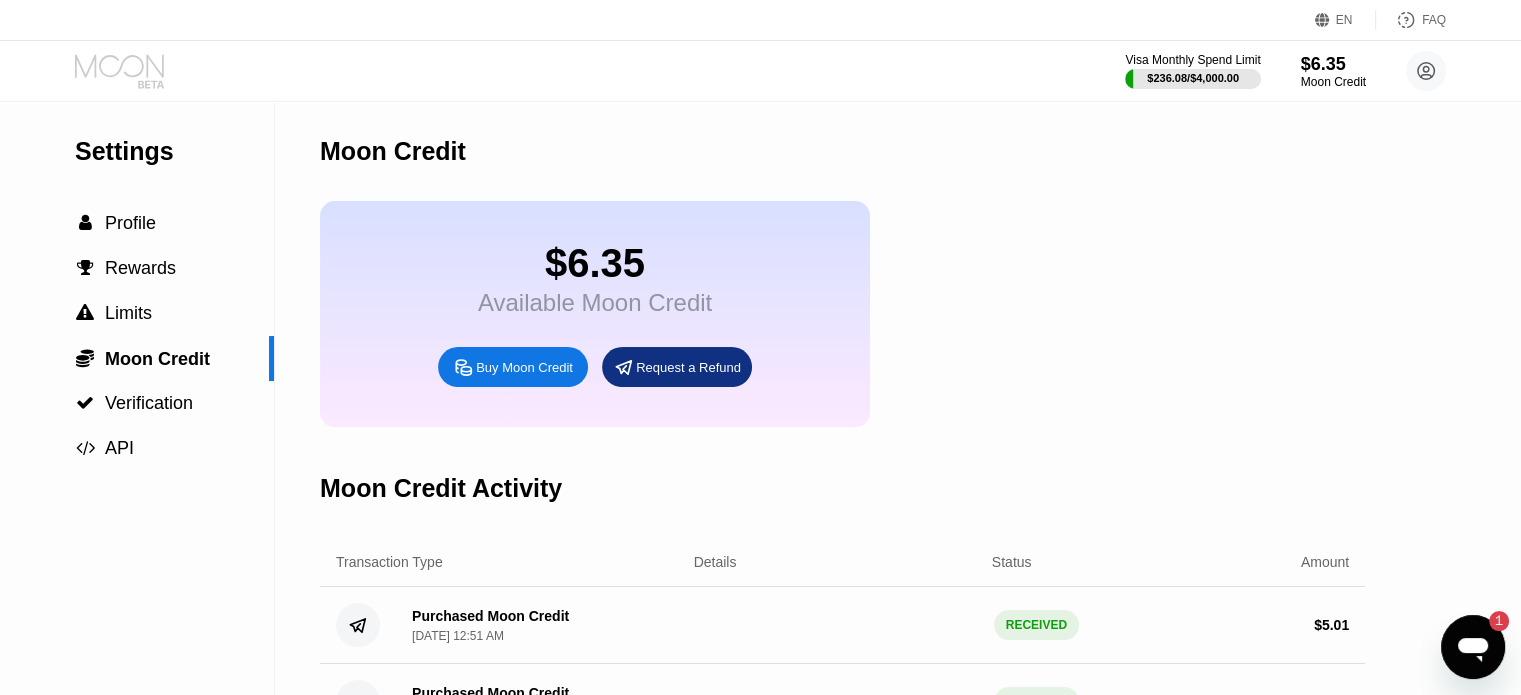 click 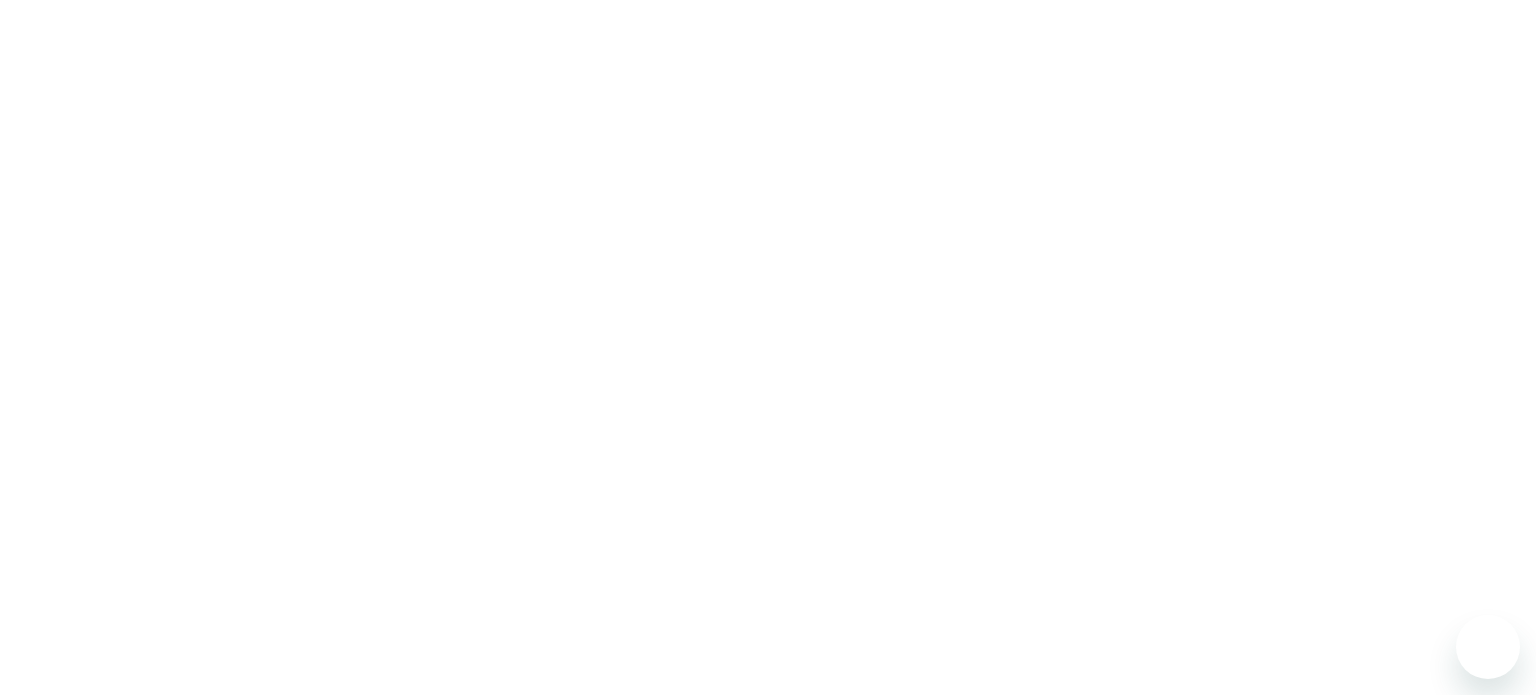 scroll, scrollTop: 0, scrollLeft: 0, axis: both 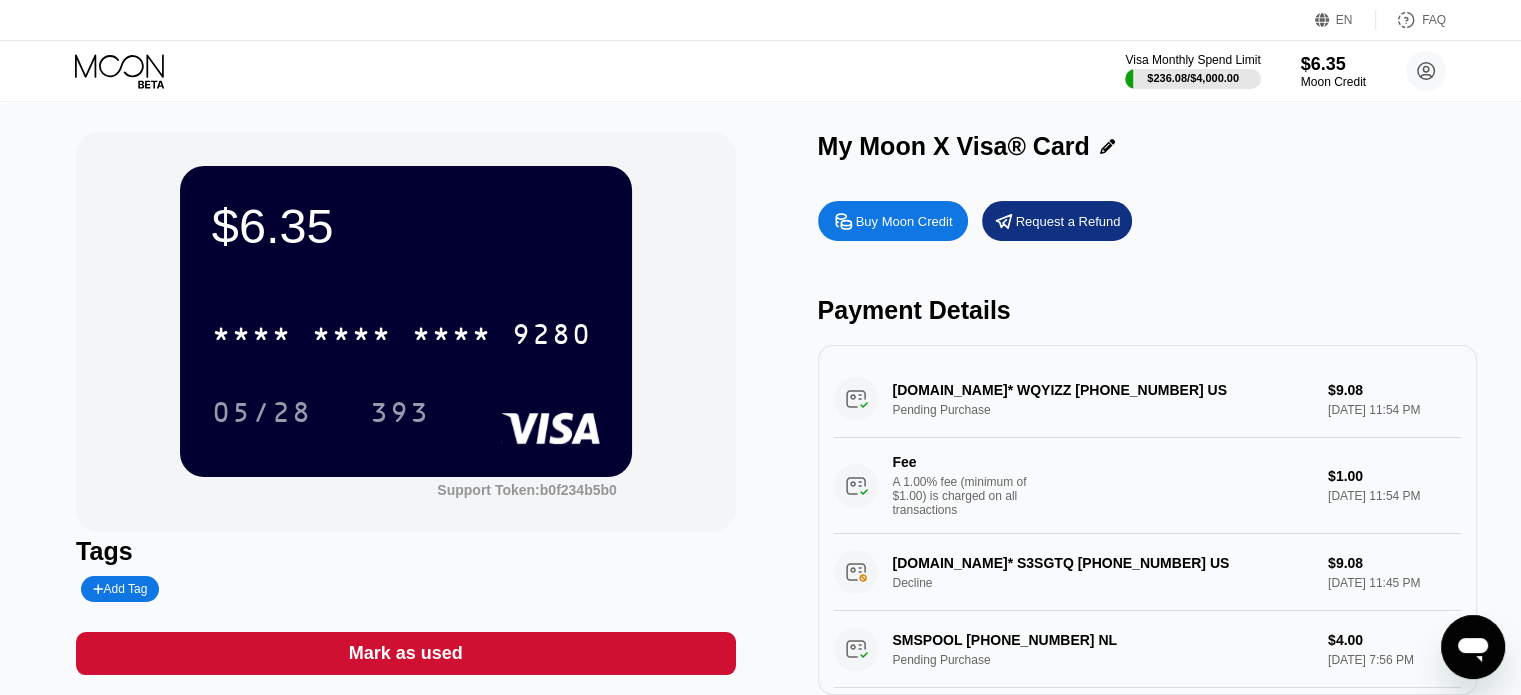 drag, startPoint x: 75, startPoint y: 64, endPoint x: 529, endPoint y: 39, distance: 454.6878 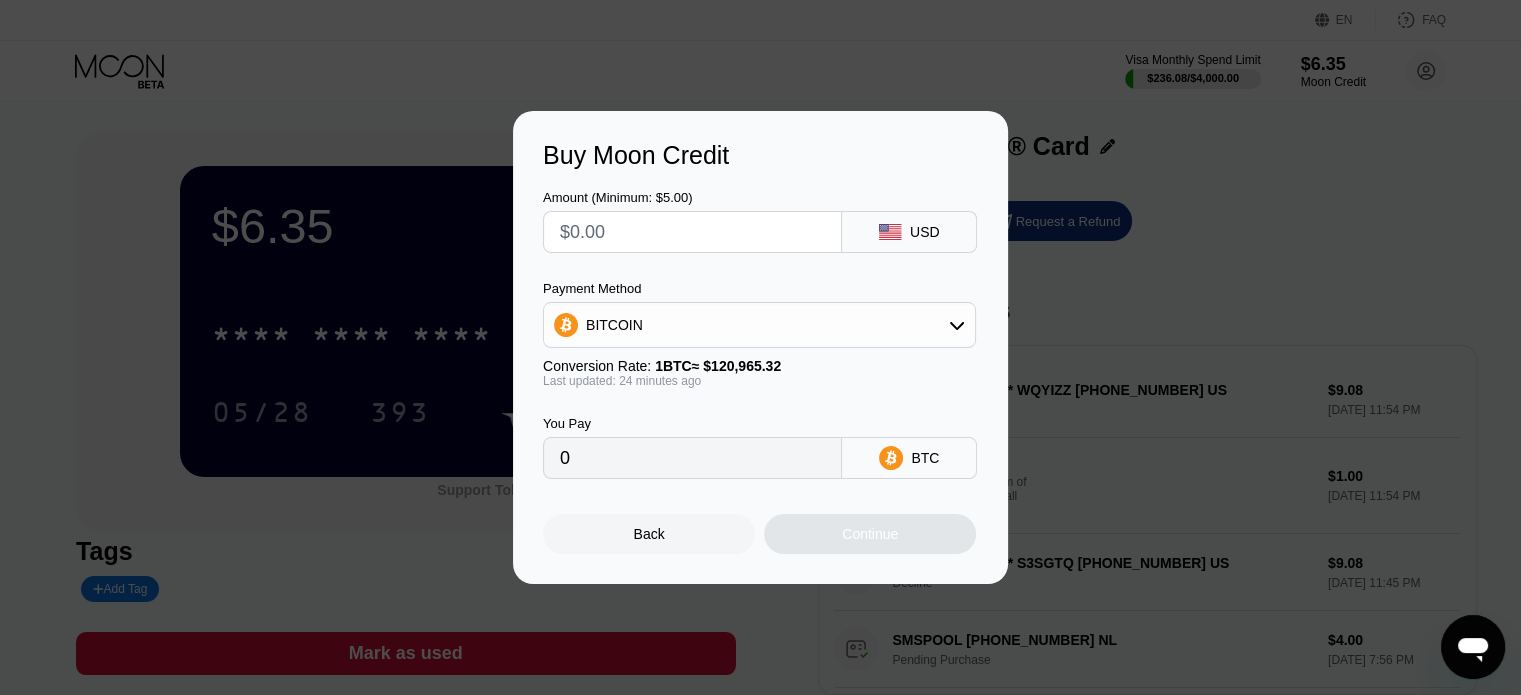 click at bounding box center [692, 232] 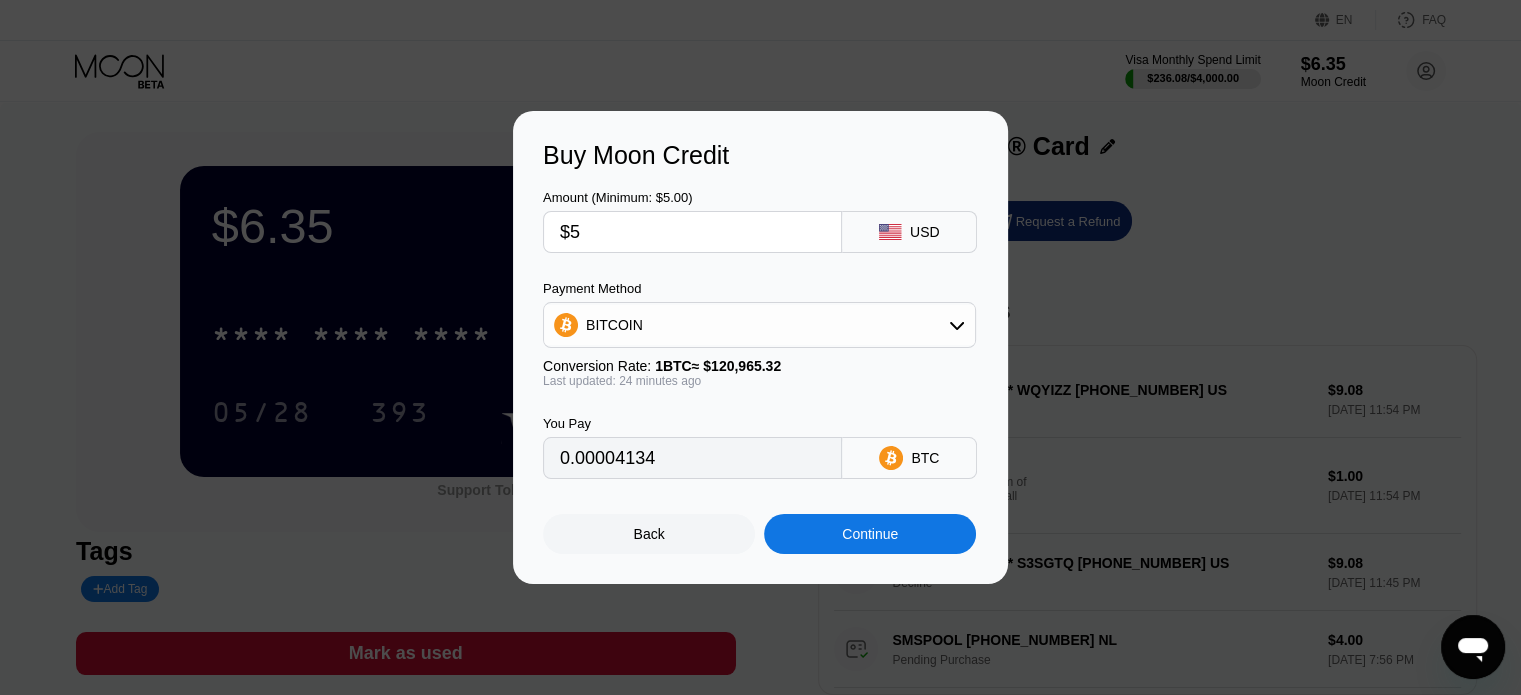 type on "0.00004134" 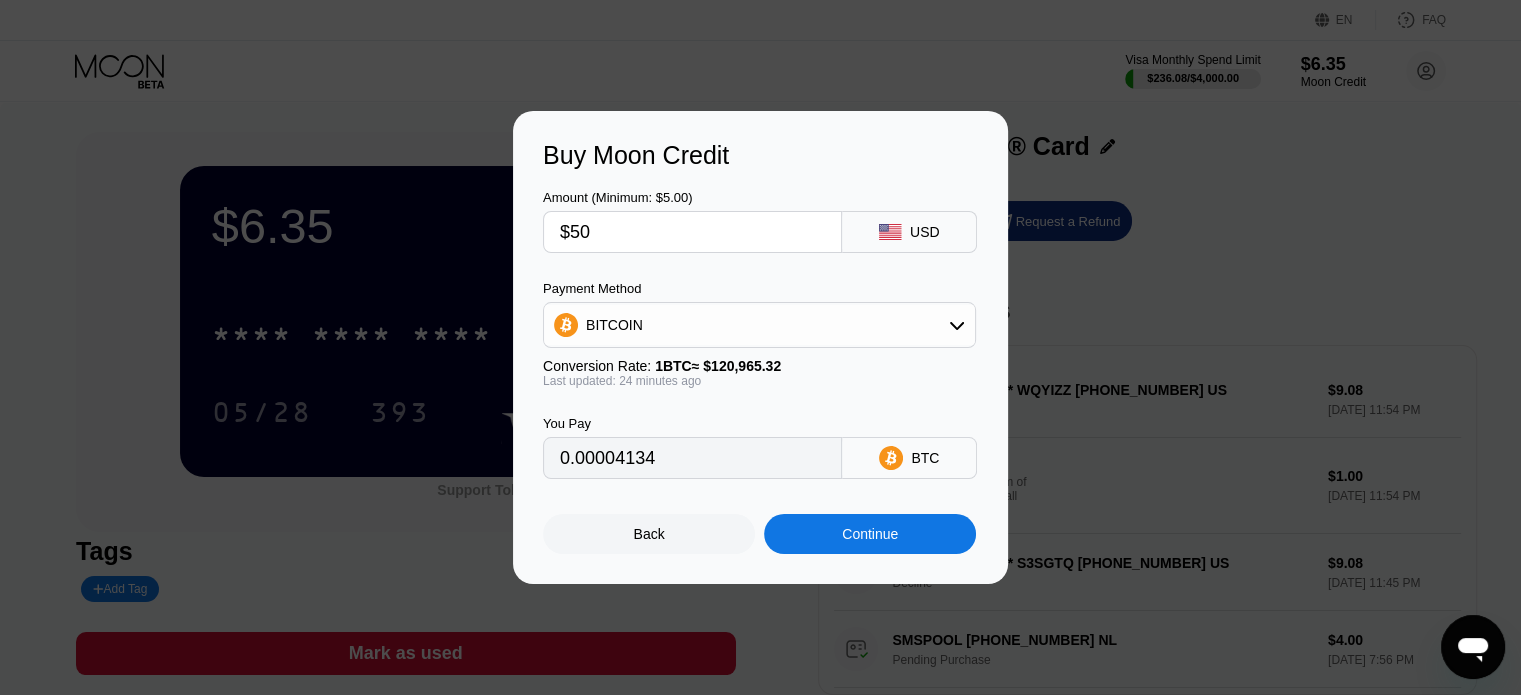 type on "0.00041335" 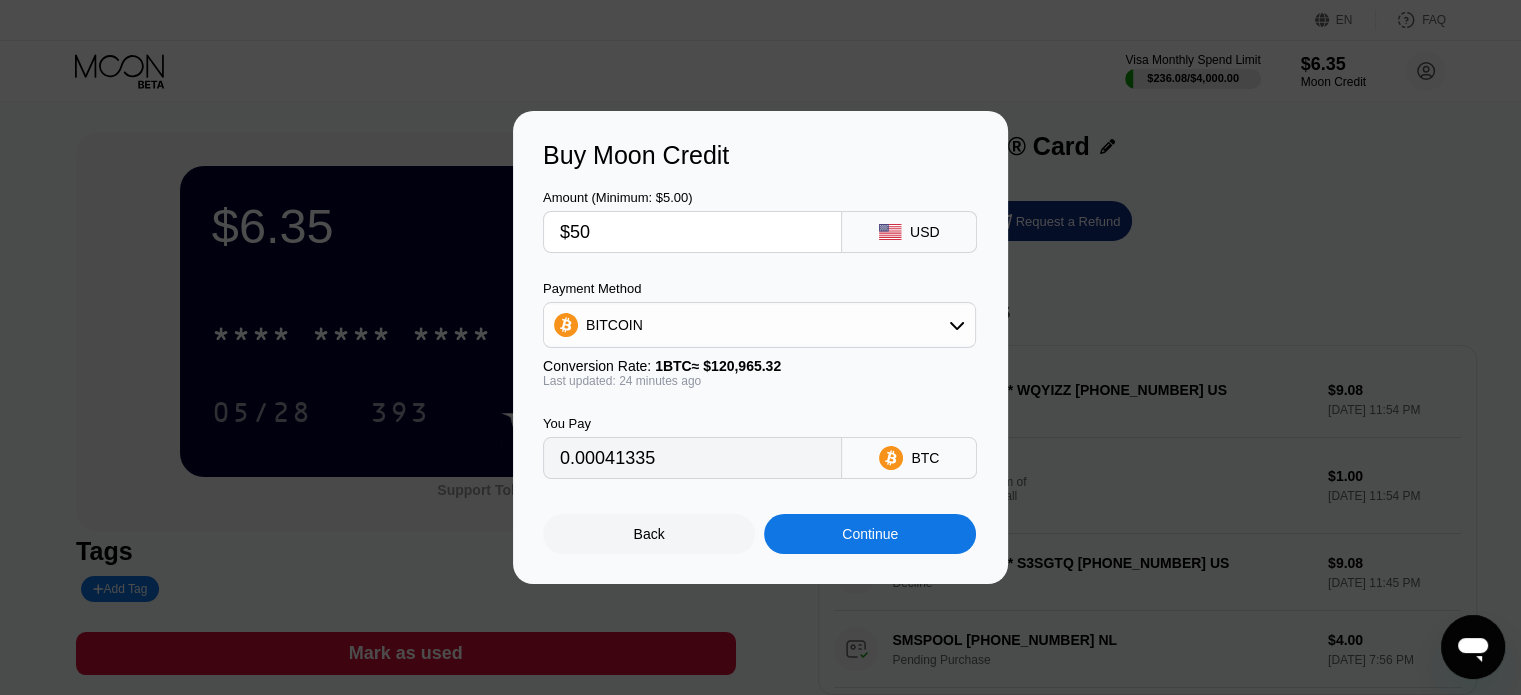 type on "$50" 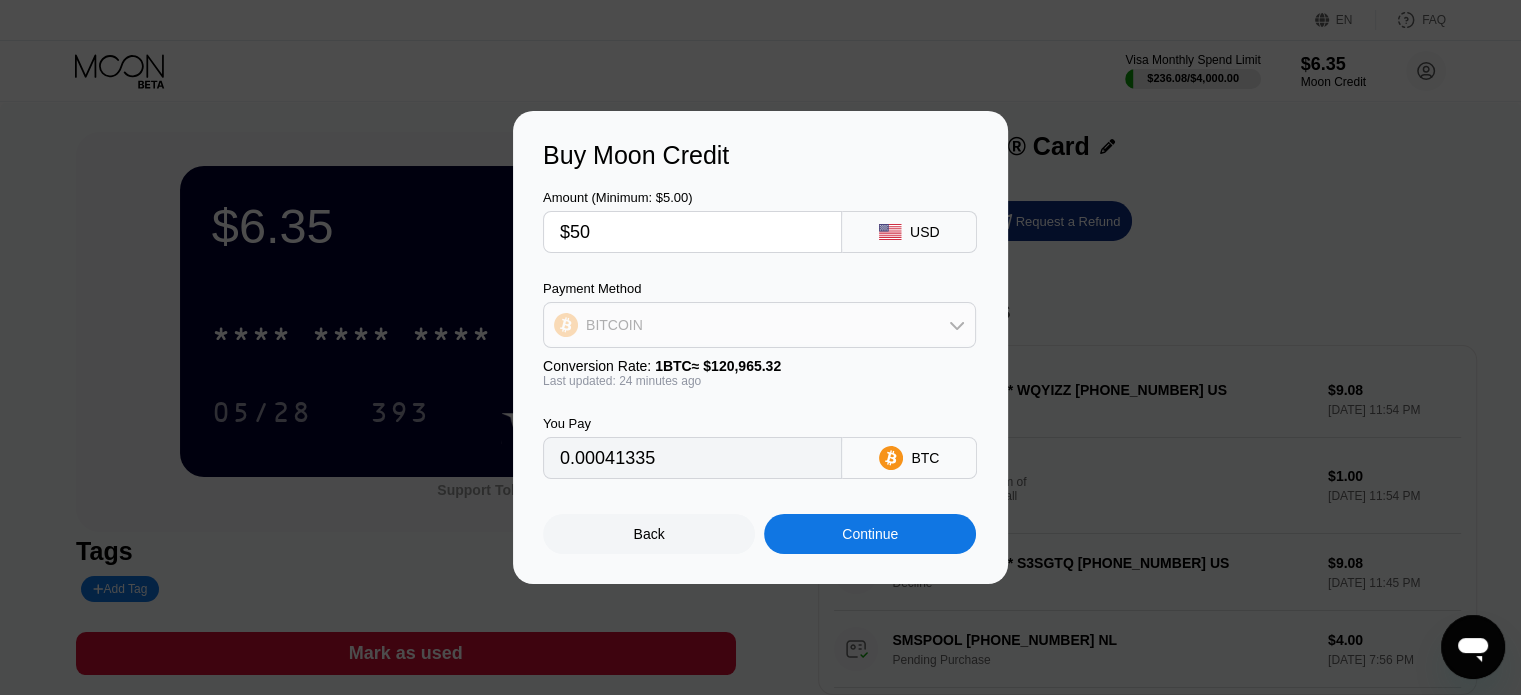 click on "BITCOIN" at bounding box center [759, 325] 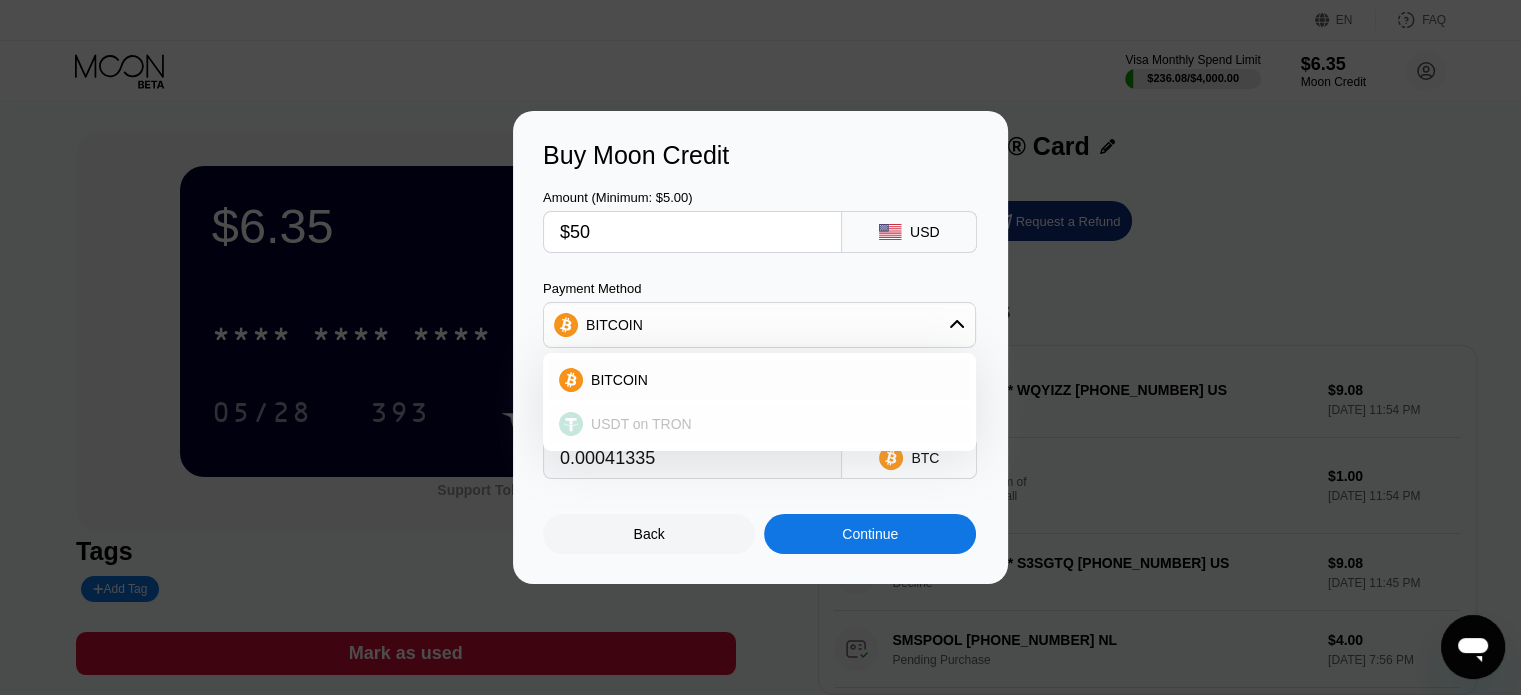 click on "USDT on TRON" at bounding box center [771, 424] 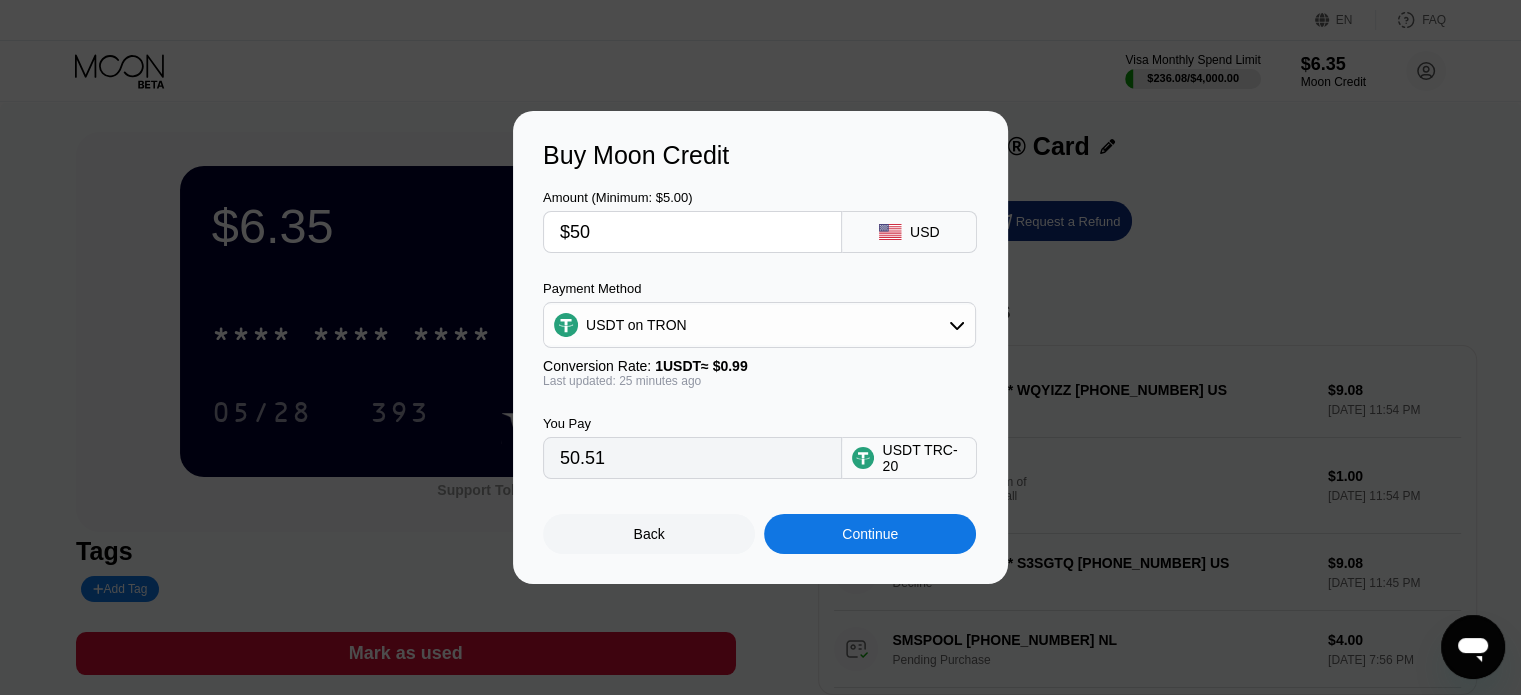 click on "Continue" at bounding box center [870, 534] 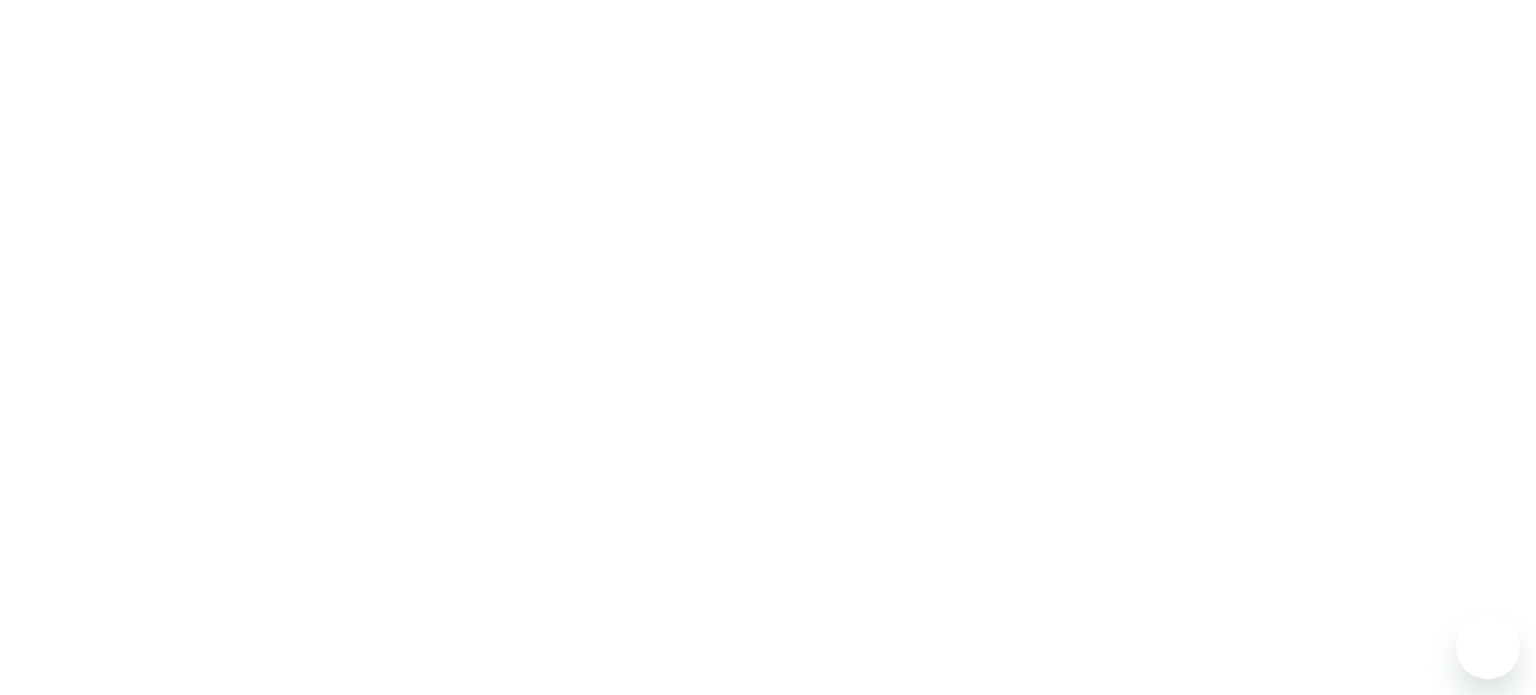 scroll, scrollTop: 0, scrollLeft: 0, axis: both 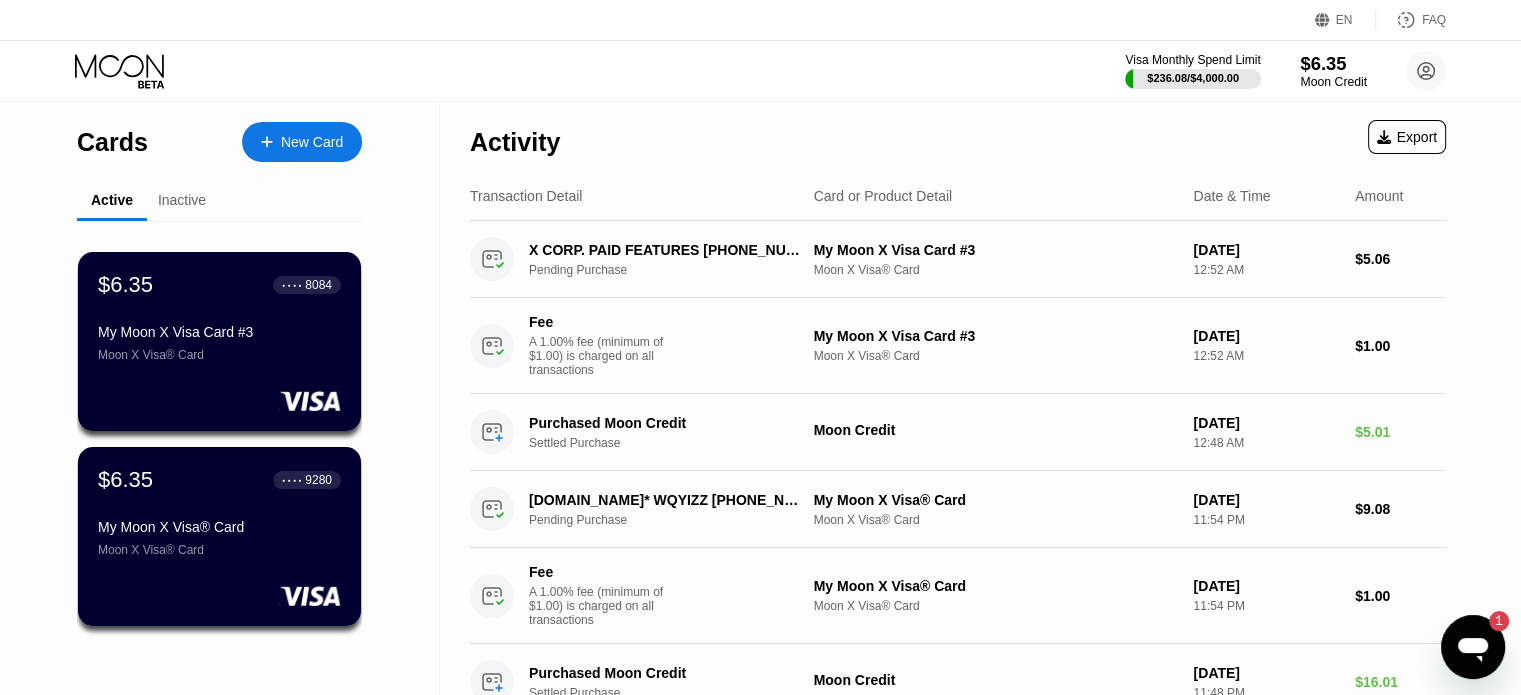 click on "$6.35" at bounding box center [1333, 63] 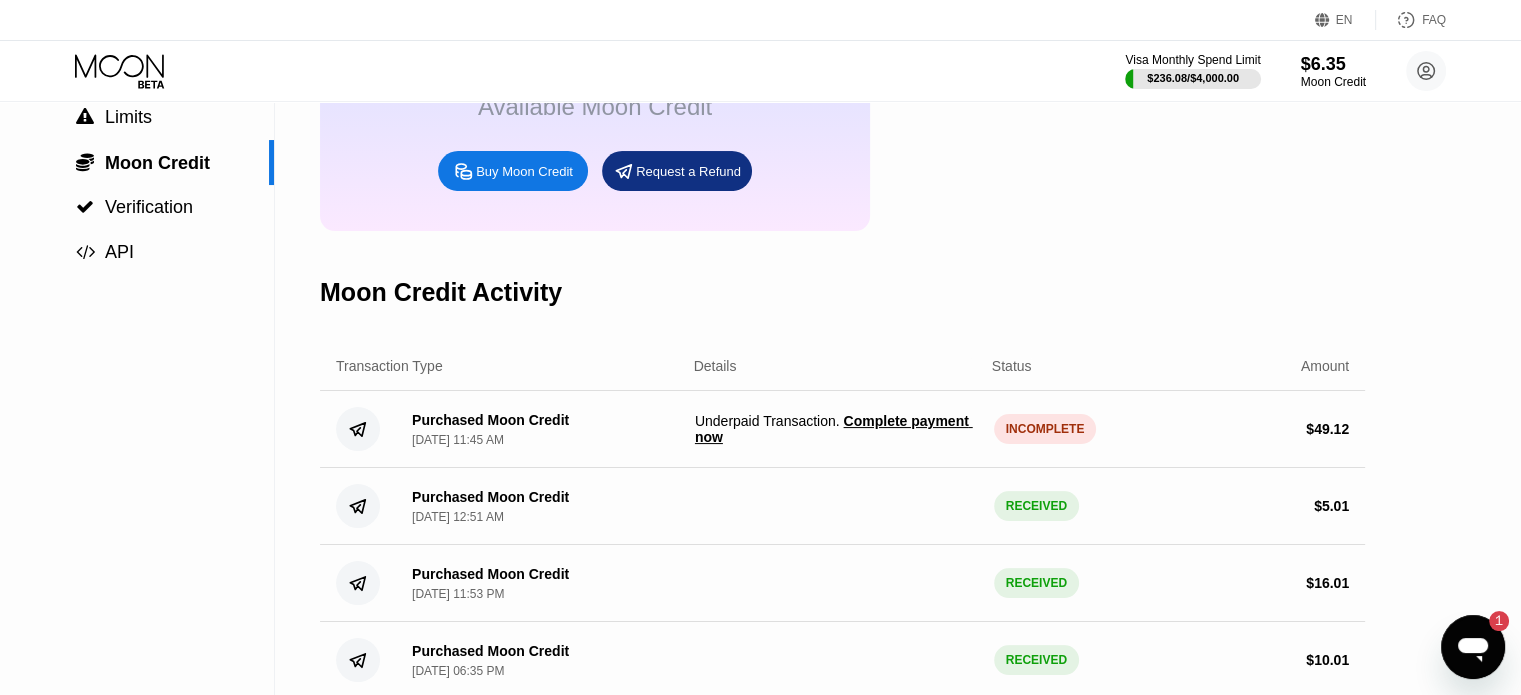 scroll, scrollTop: 200, scrollLeft: 0, axis: vertical 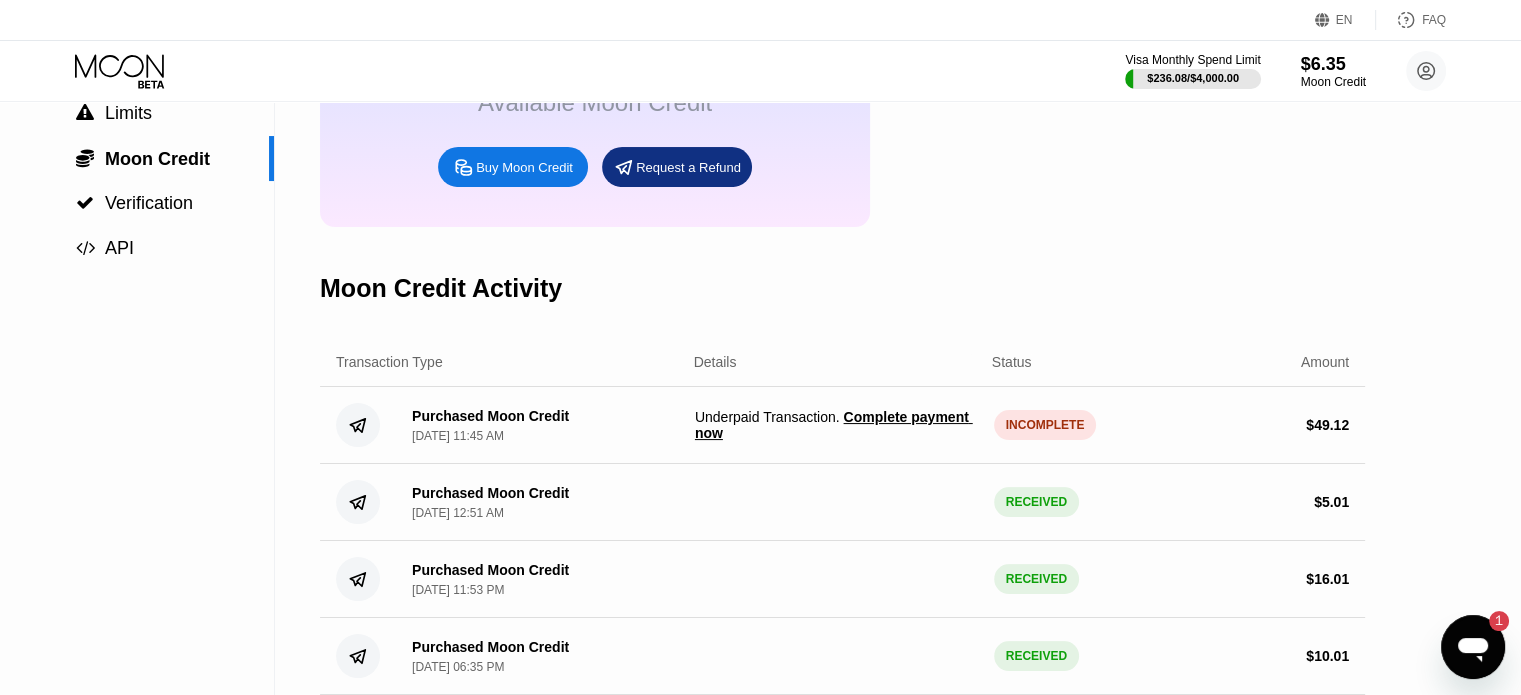 click on "Complete payment now" at bounding box center (834, 425) 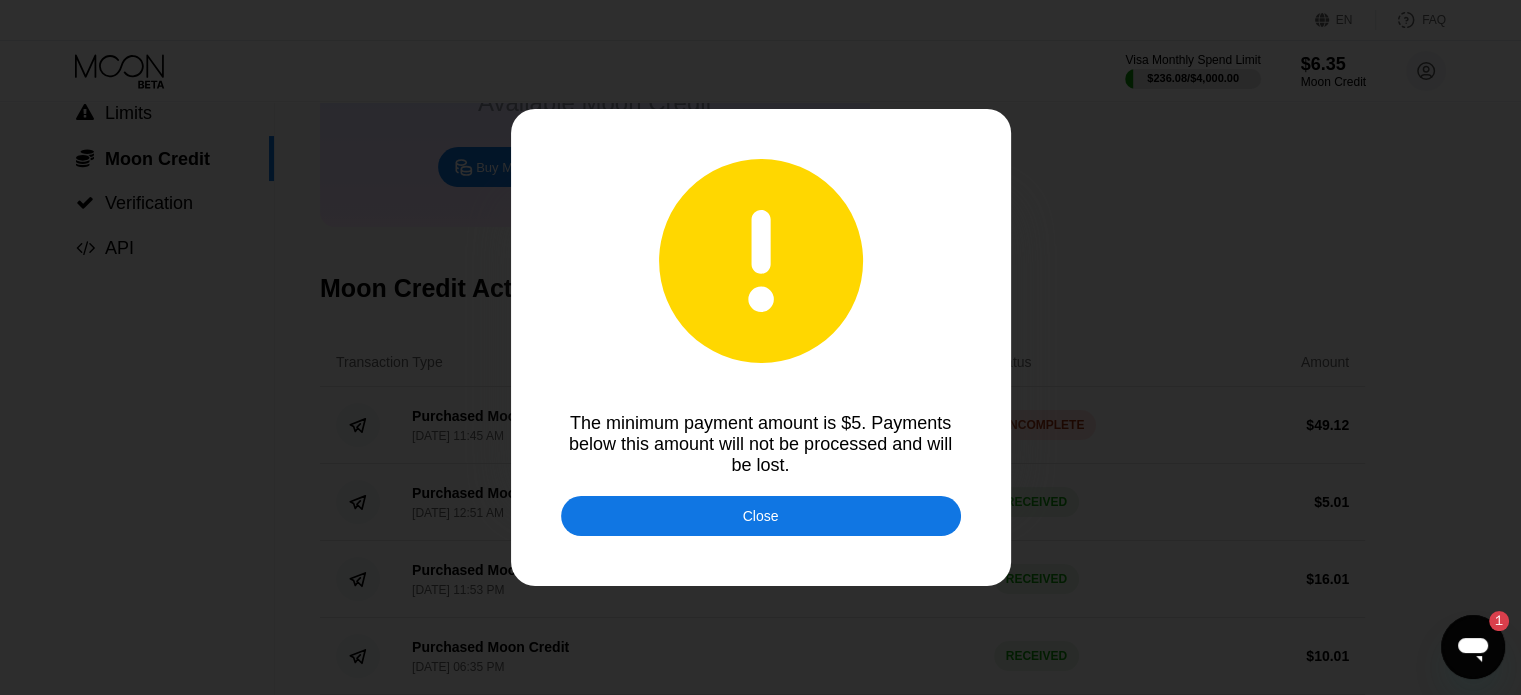 click on "Close" at bounding box center (761, 516) 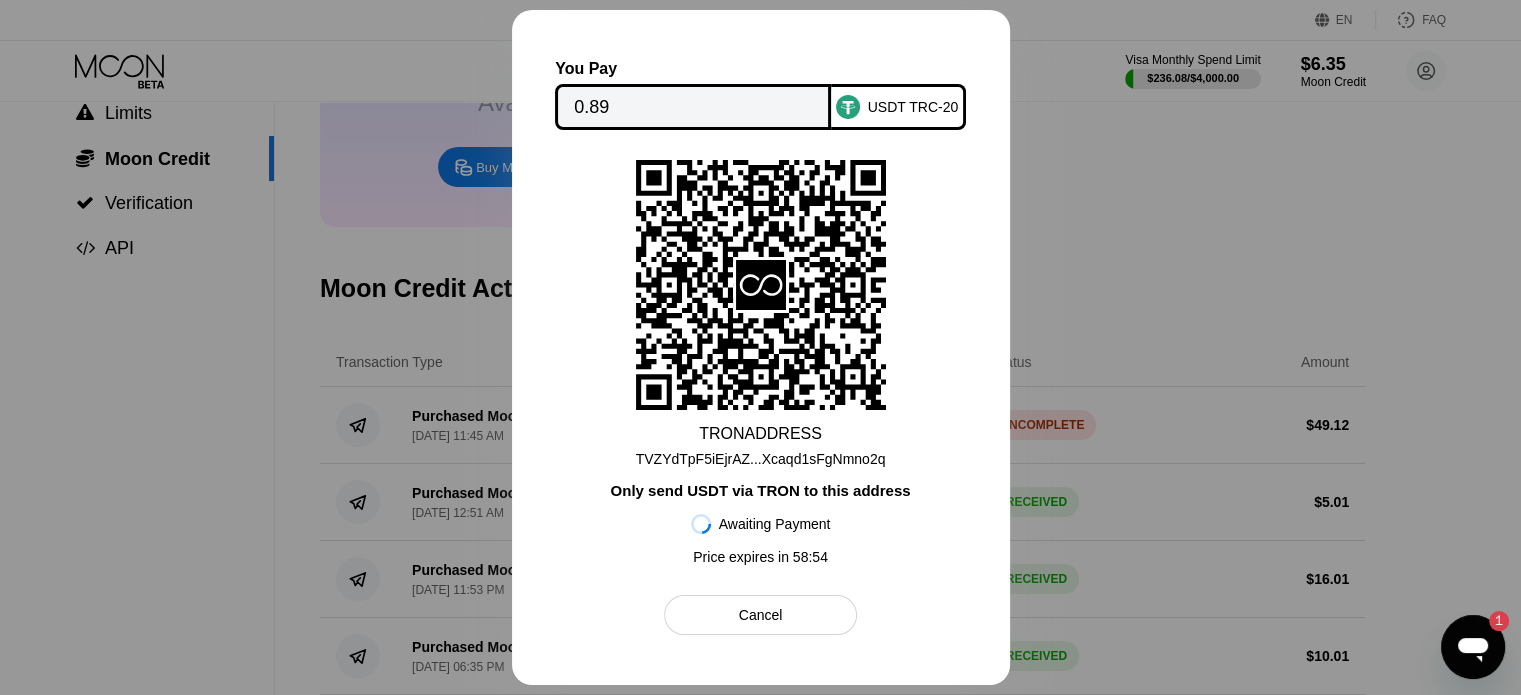 click on "Cancel" at bounding box center [761, 615] 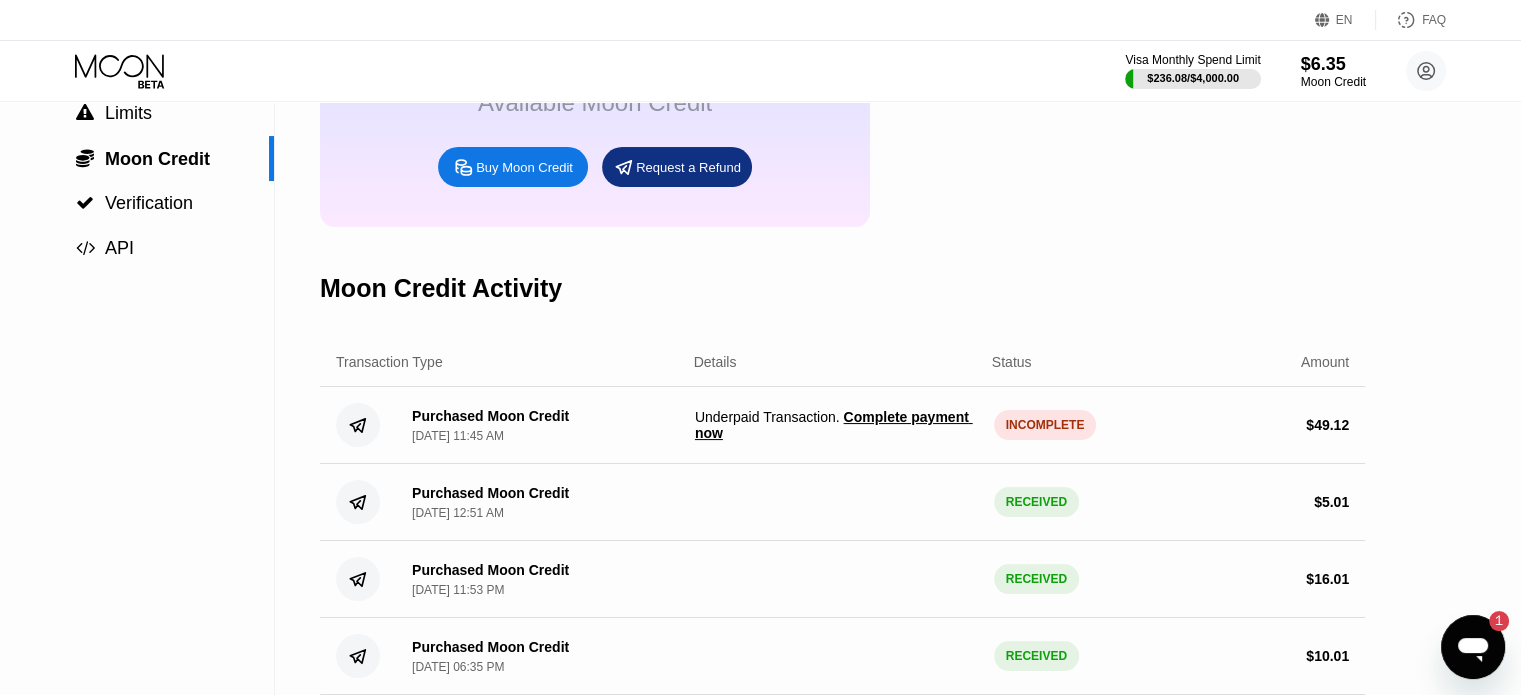click on "[DATE] 11:45 AM" at bounding box center [458, 436] 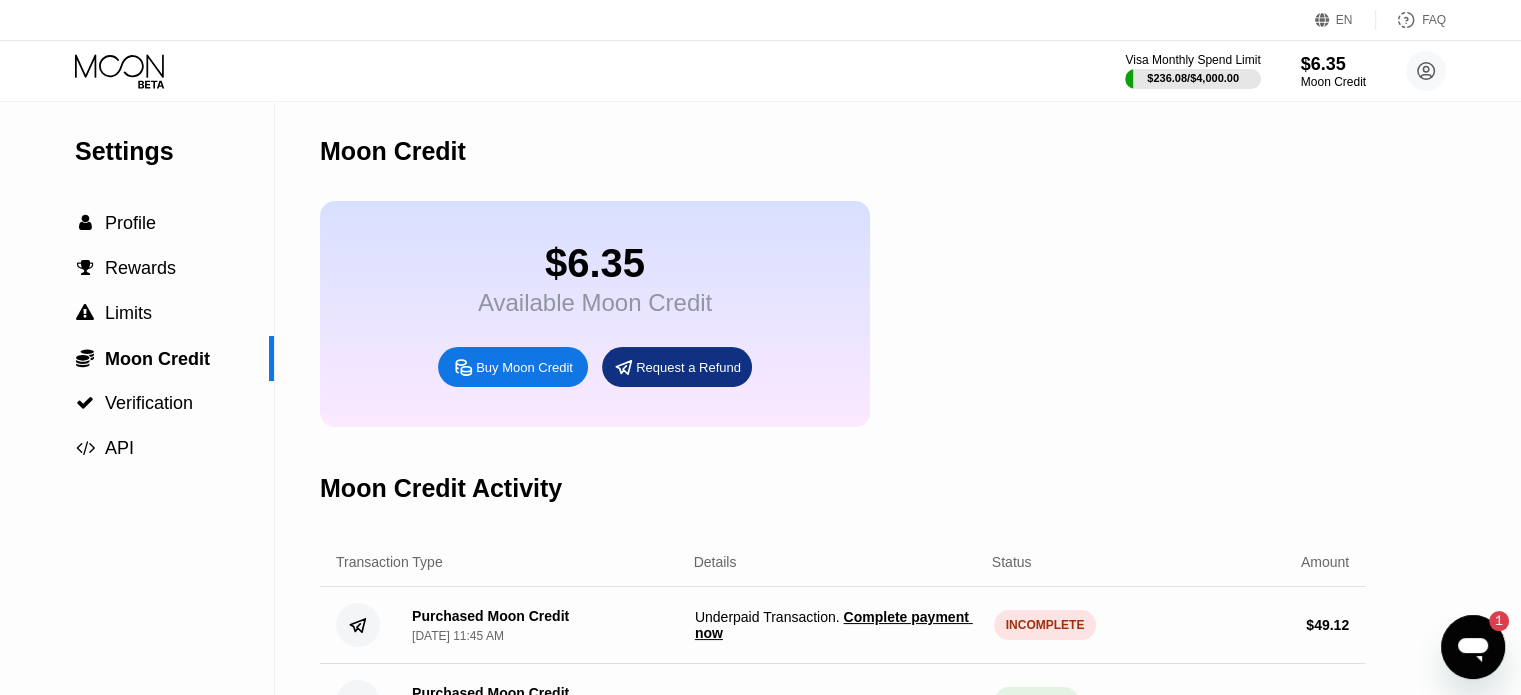 scroll, scrollTop: 200, scrollLeft: 0, axis: vertical 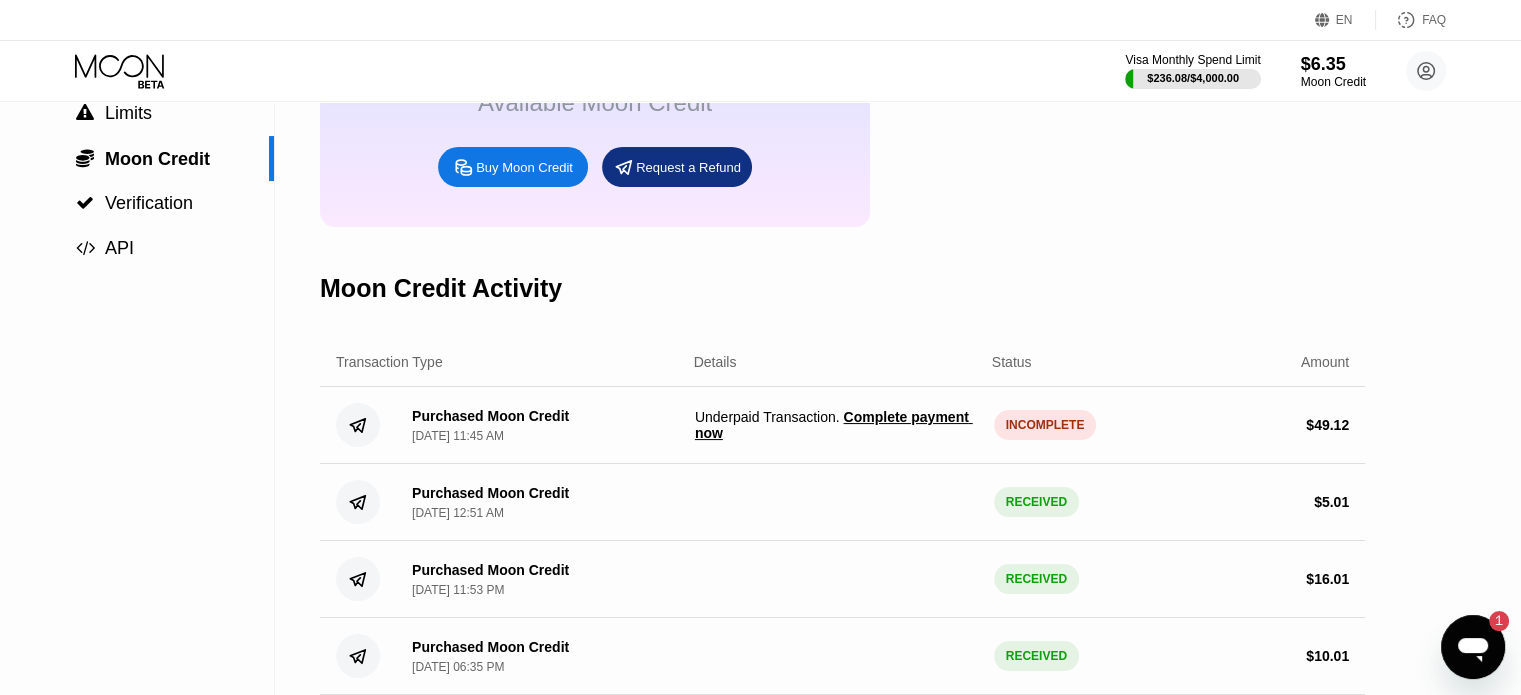 click on "INCOMPLETE" at bounding box center (1045, 425) 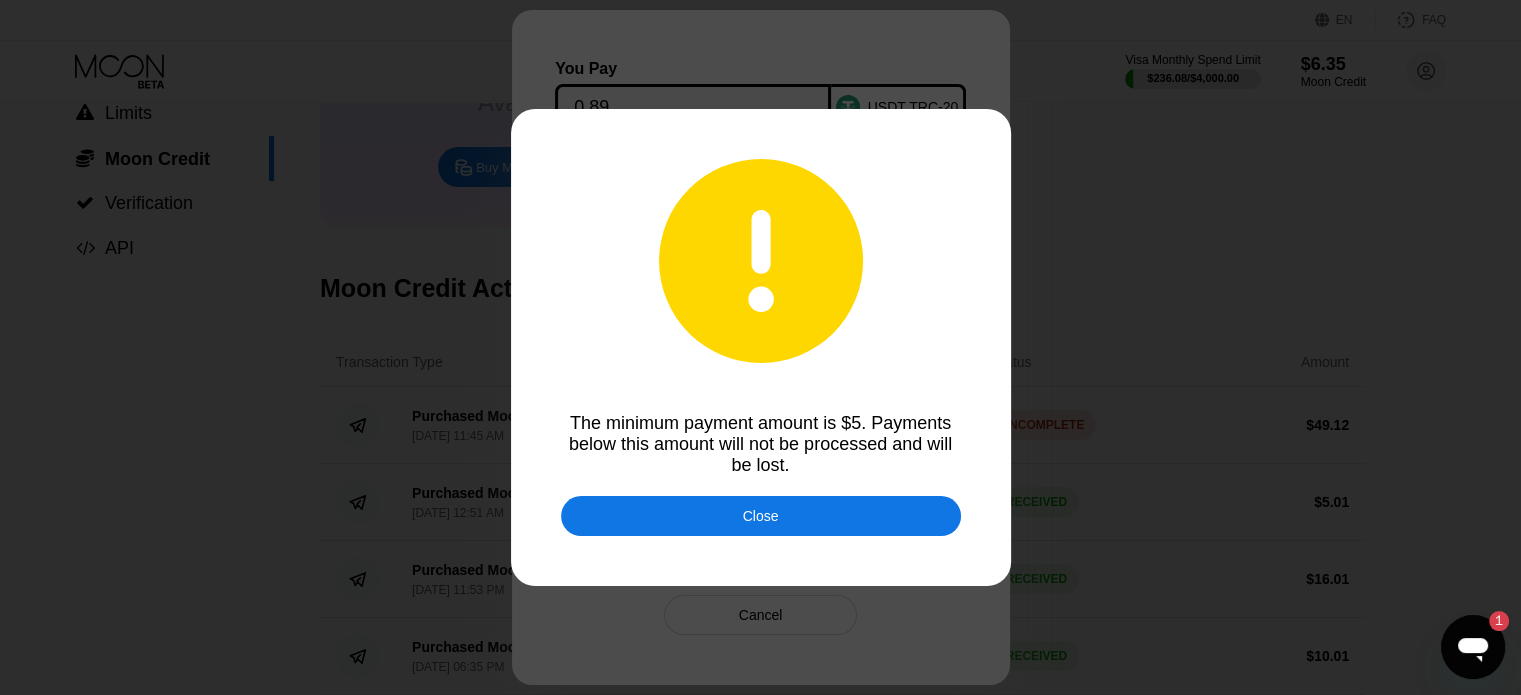 click on "Close" at bounding box center (761, 516) 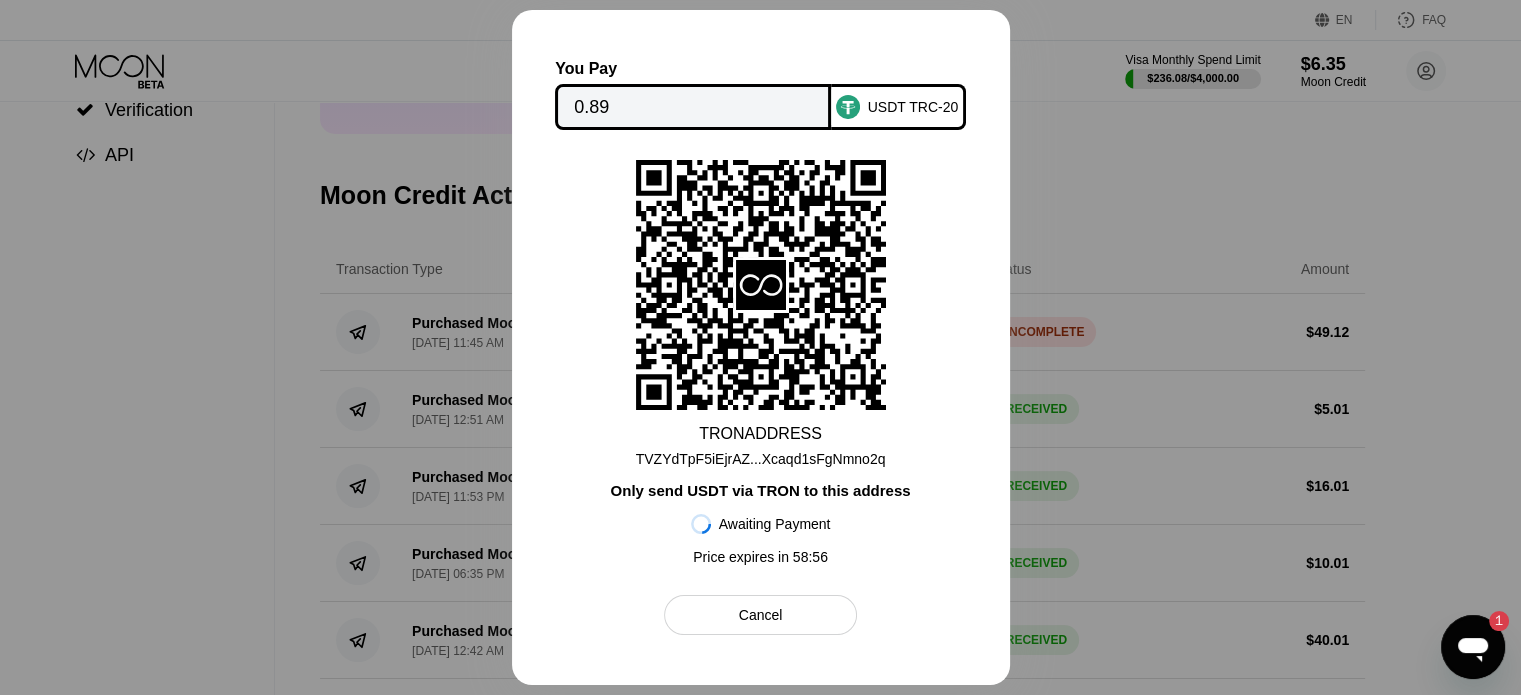 scroll, scrollTop: 400, scrollLeft: 0, axis: vertical 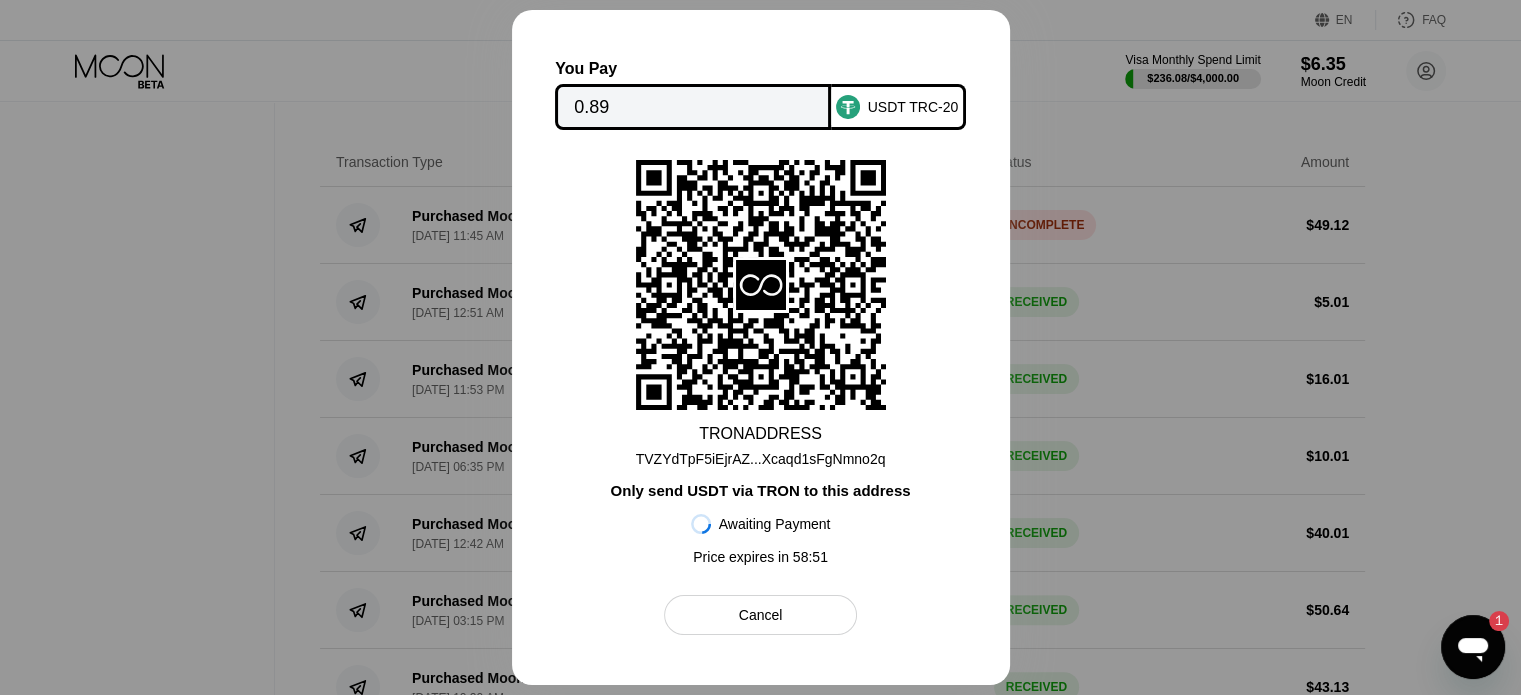 click on "0.89" at bounding box center [693, 107] 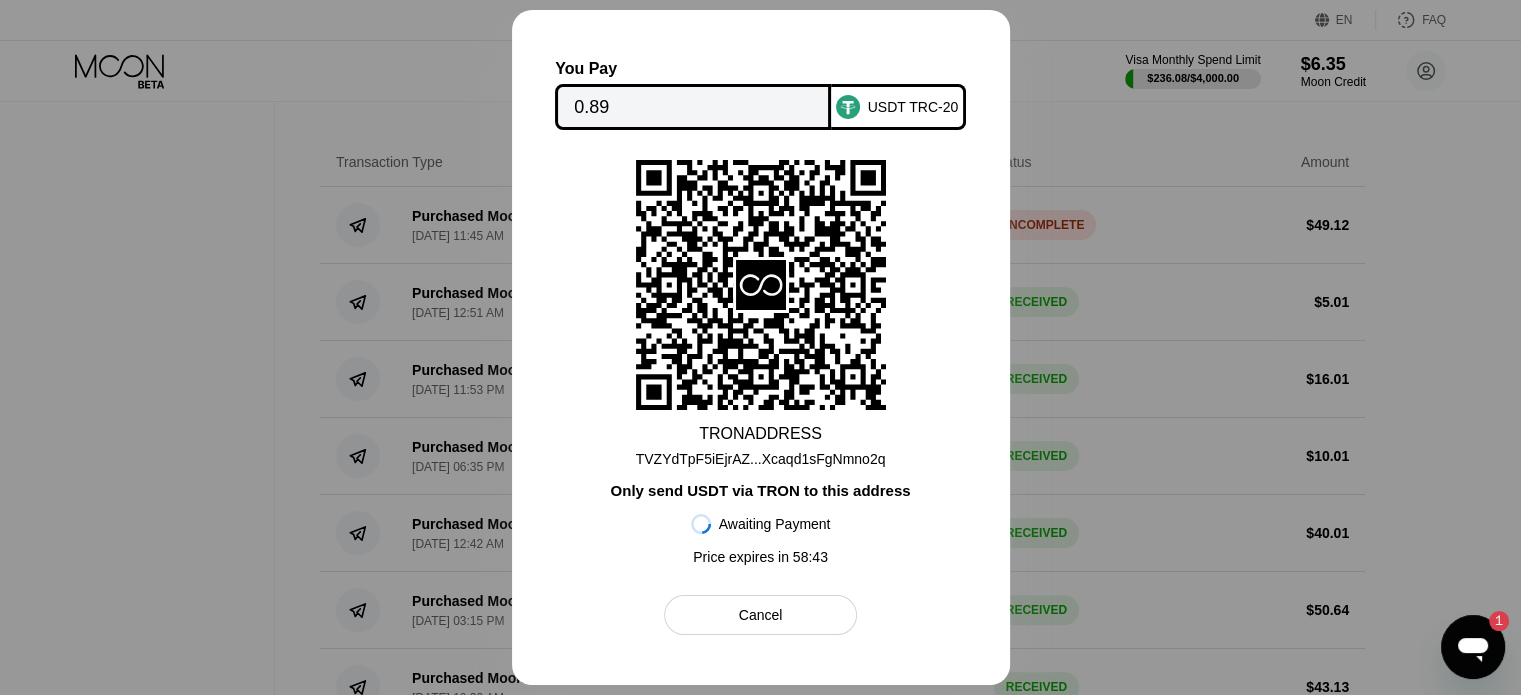 click 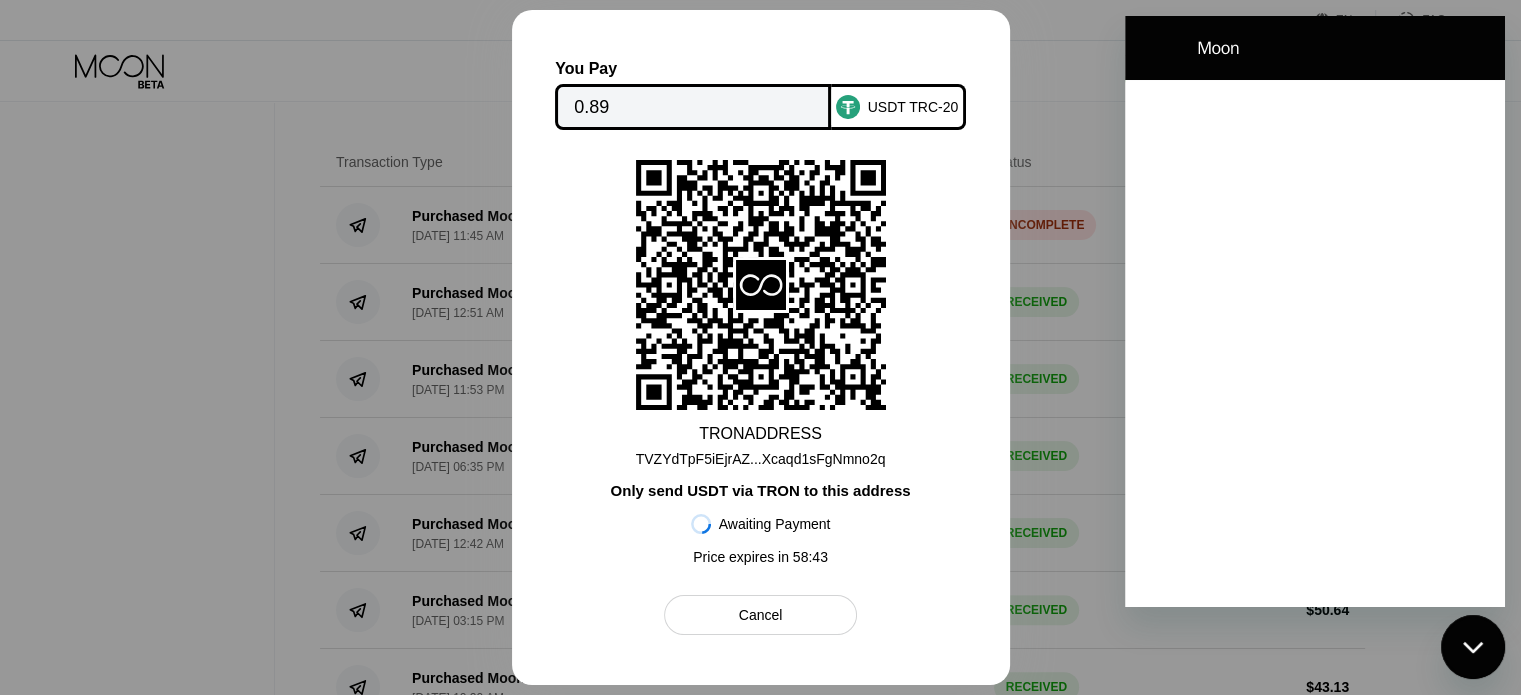 scroll, scrollTop: 0, scrollLeft: 0, axis: both 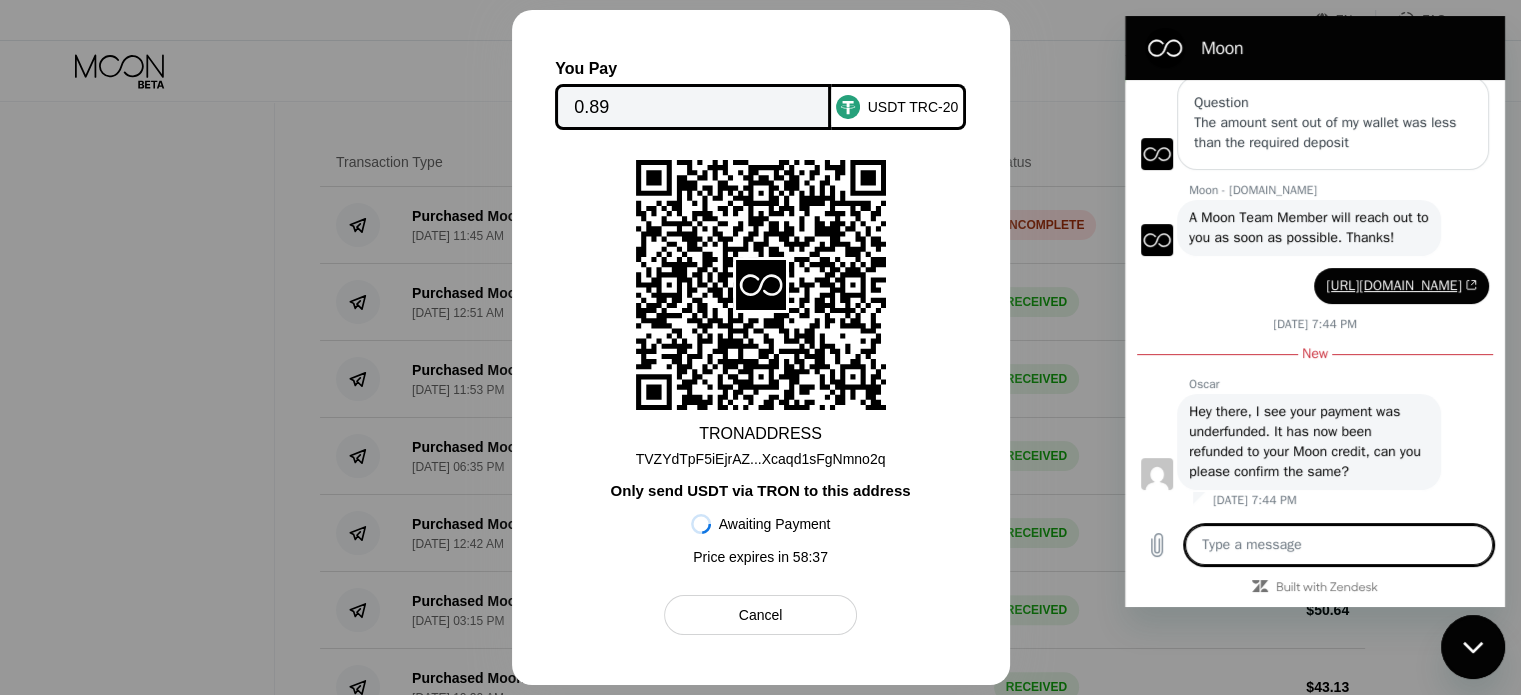 click at bounding box center [1339, 545] 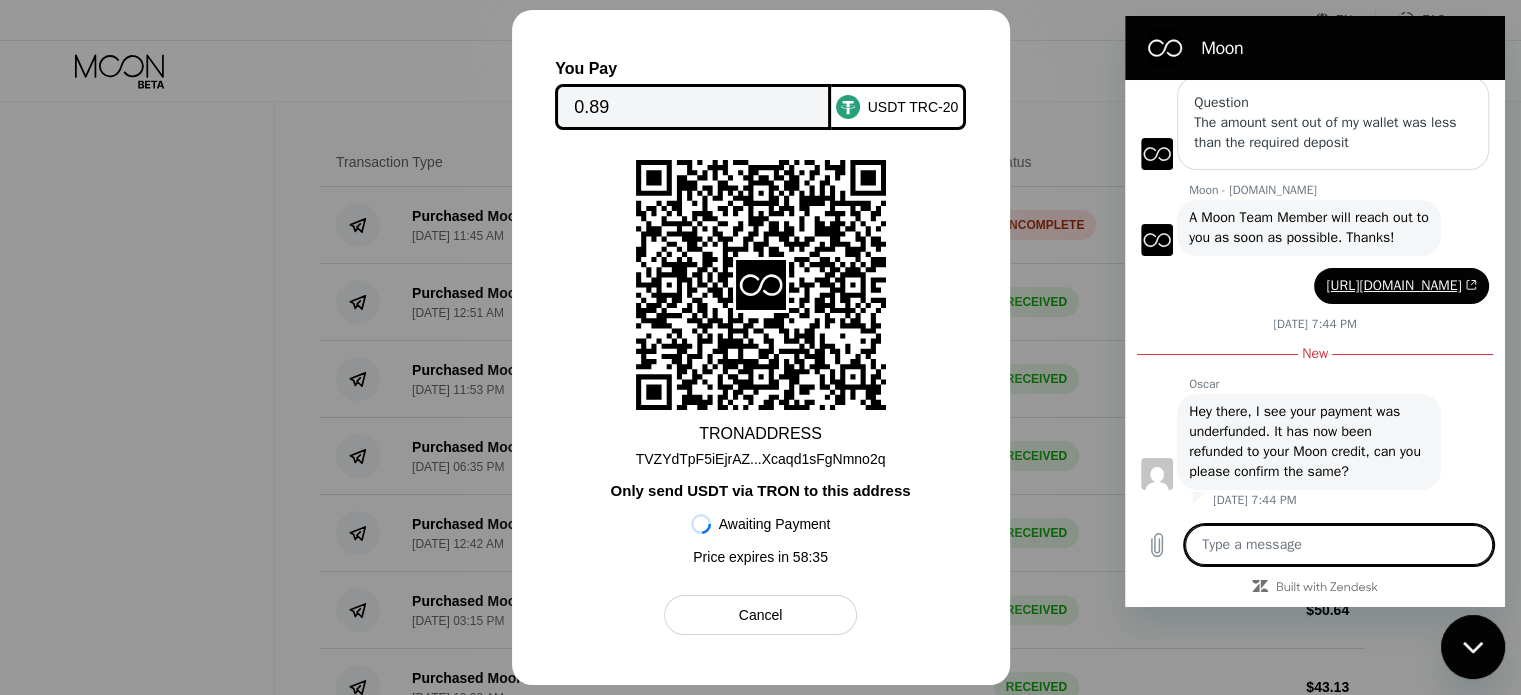 type on "h" 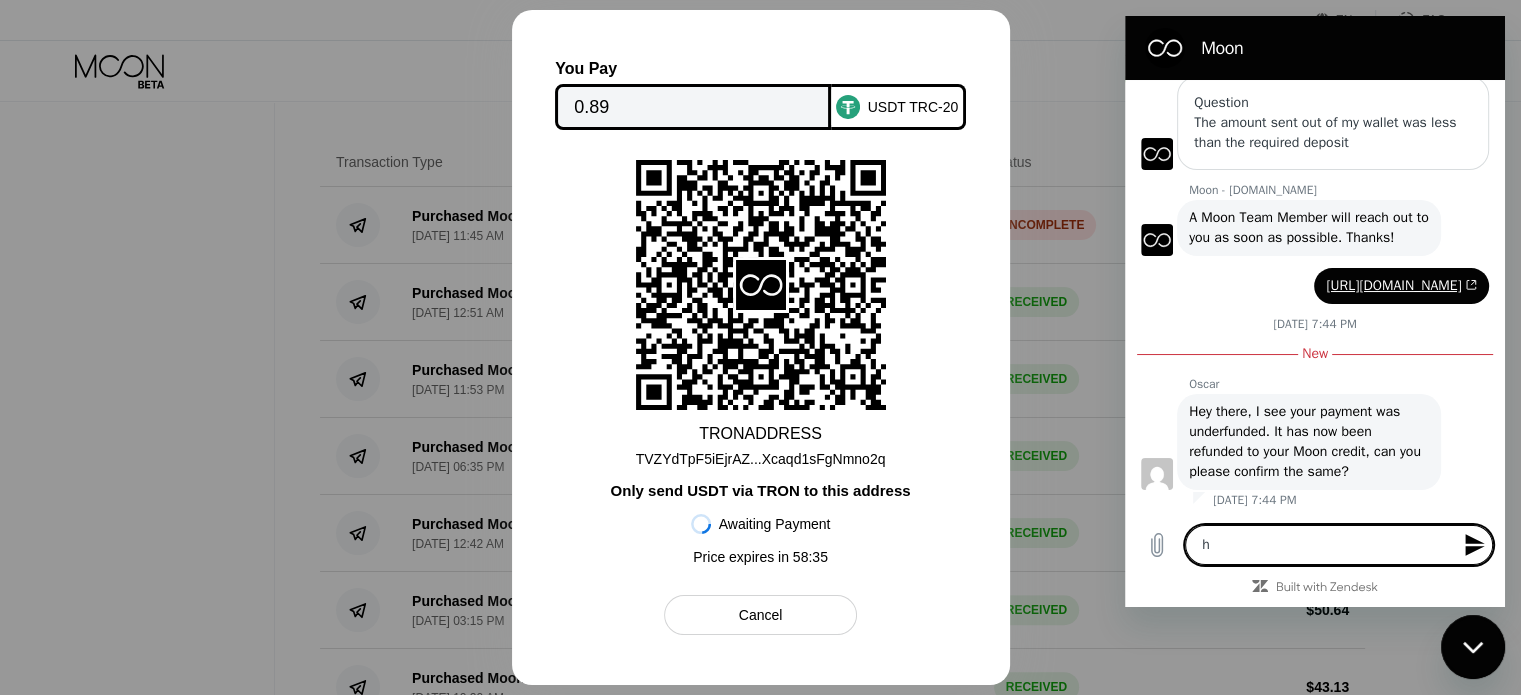 type on "he" 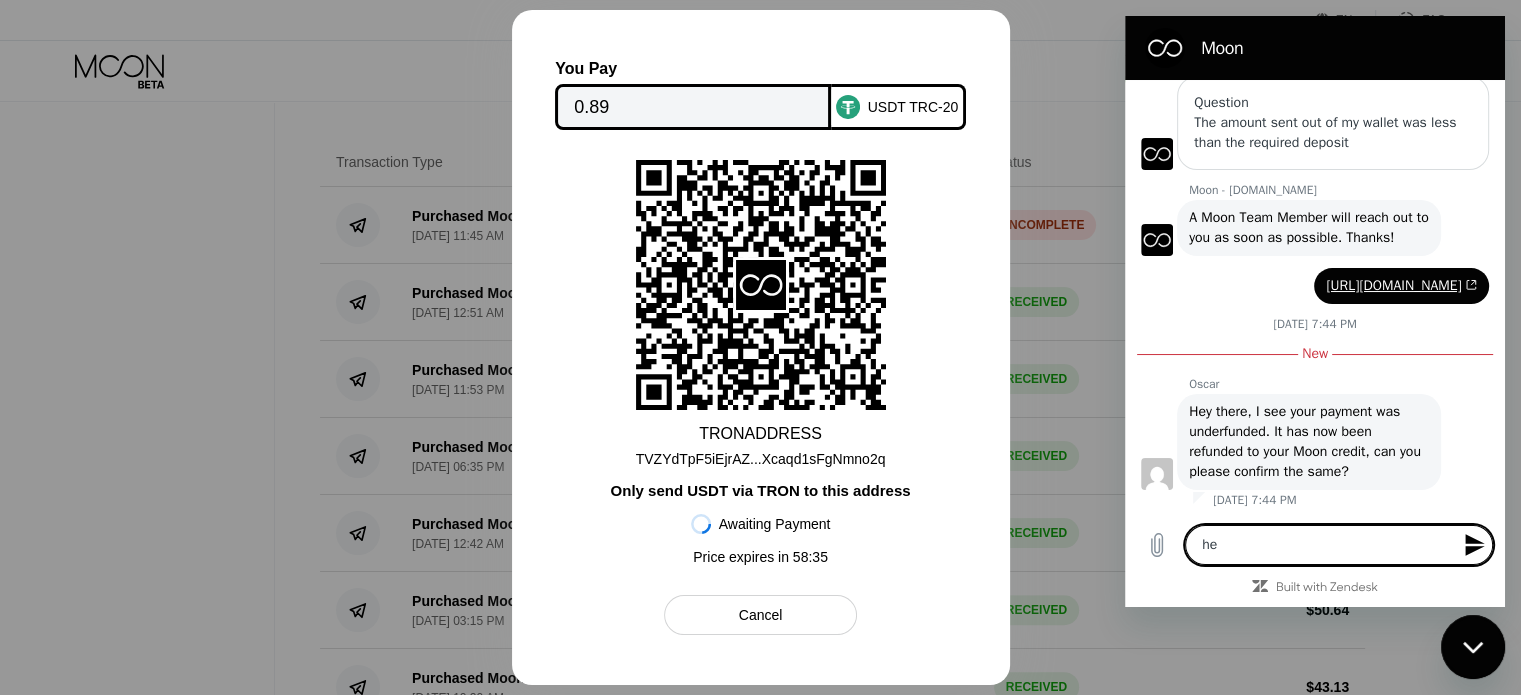 type on "hel" 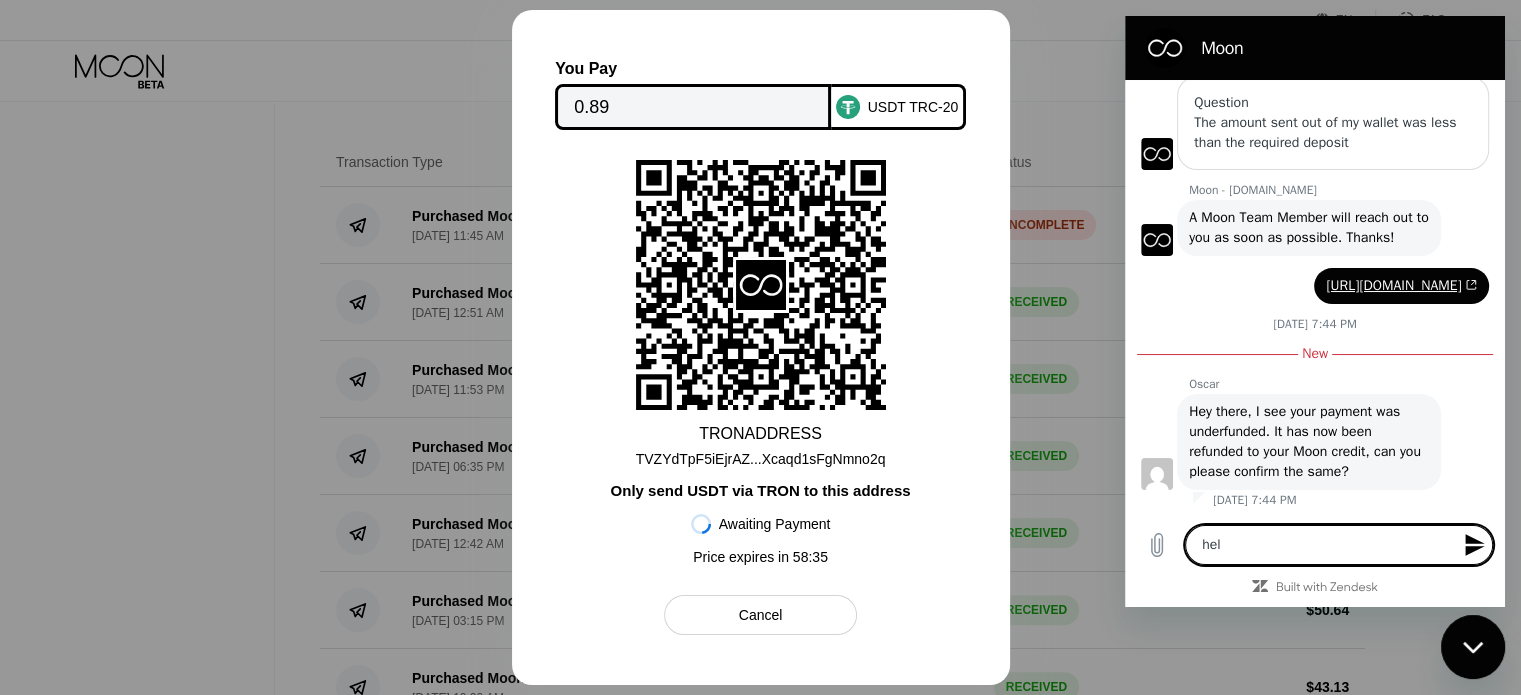 type on "hell" 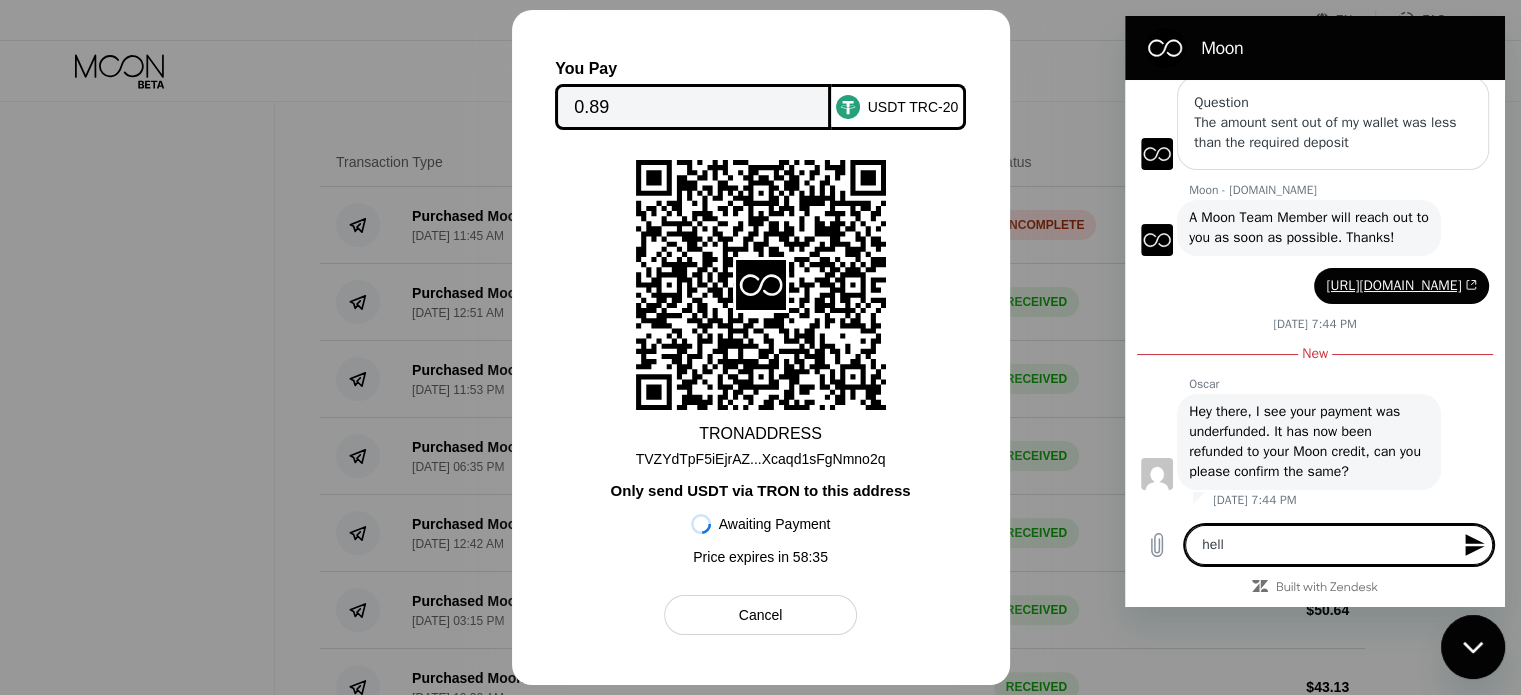 type on "x" 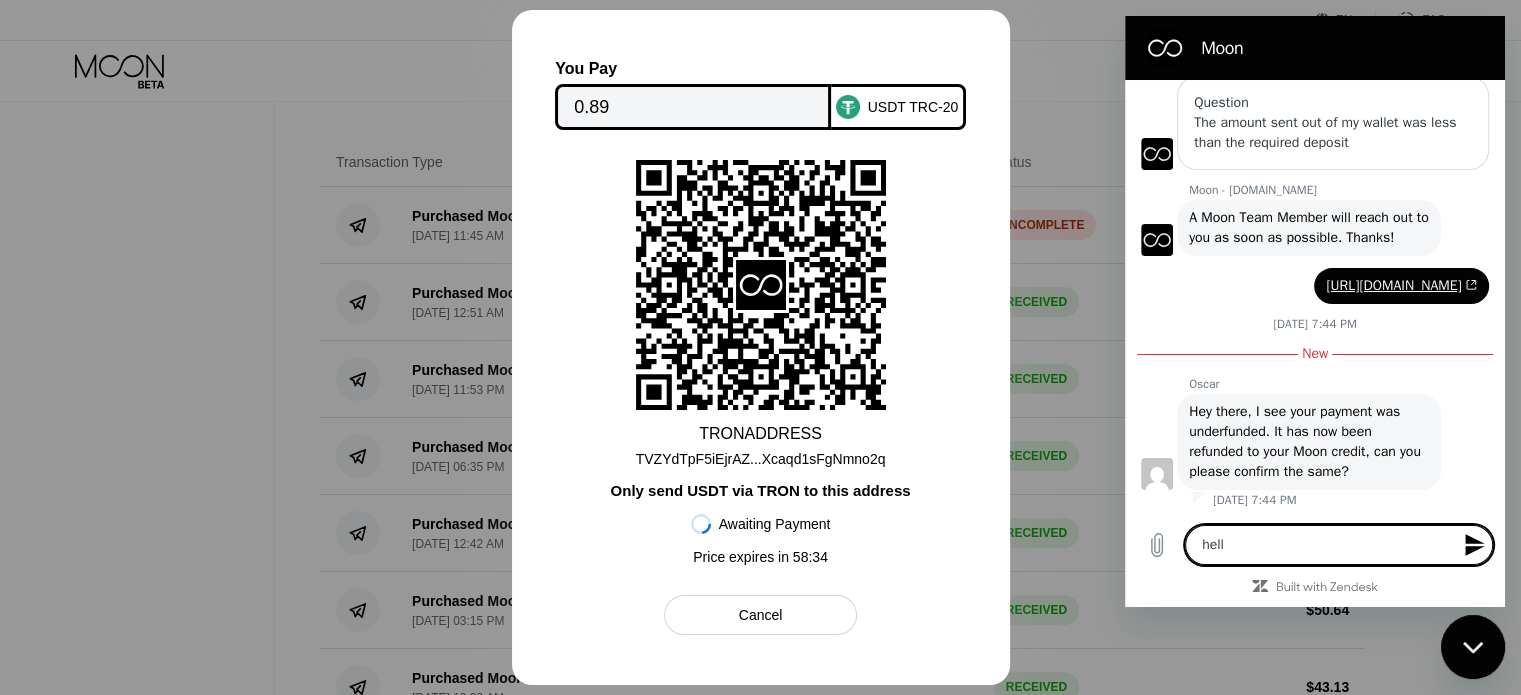 type on "hello" 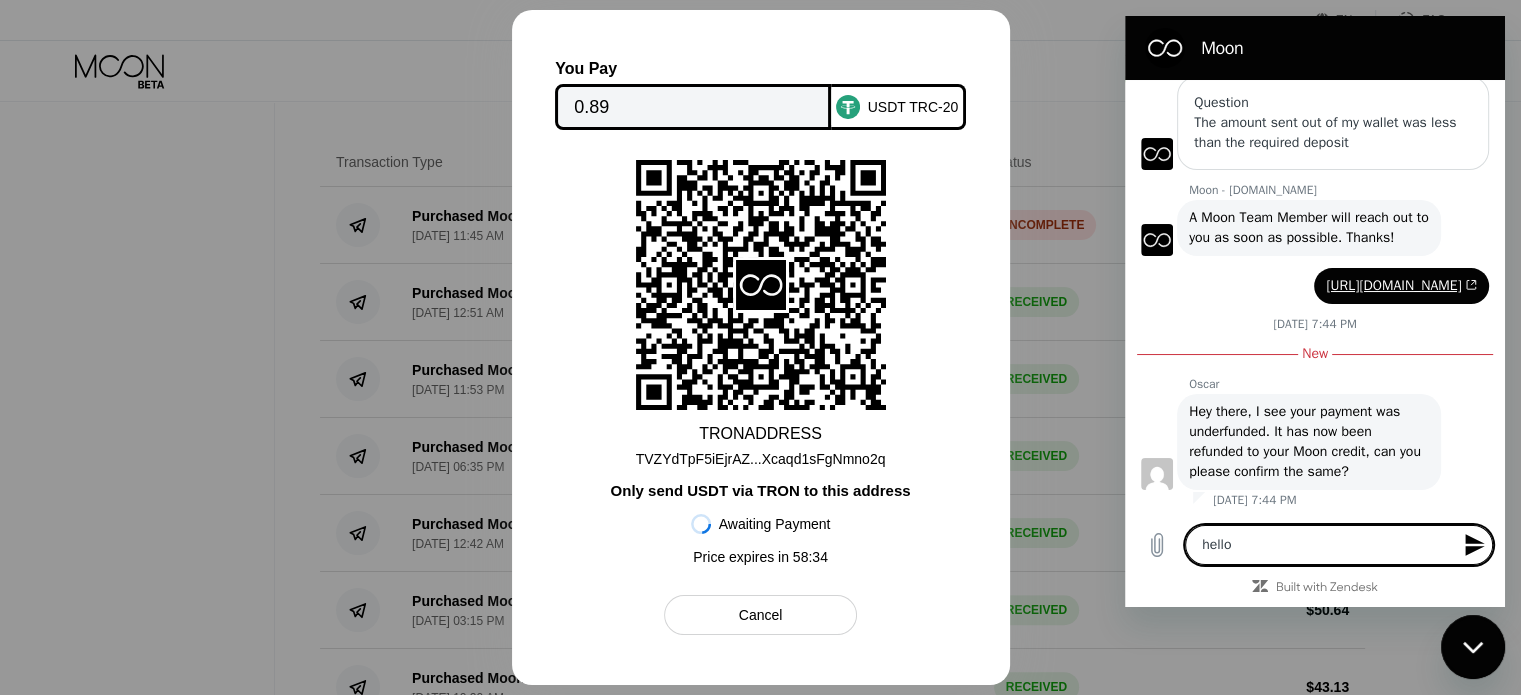 type 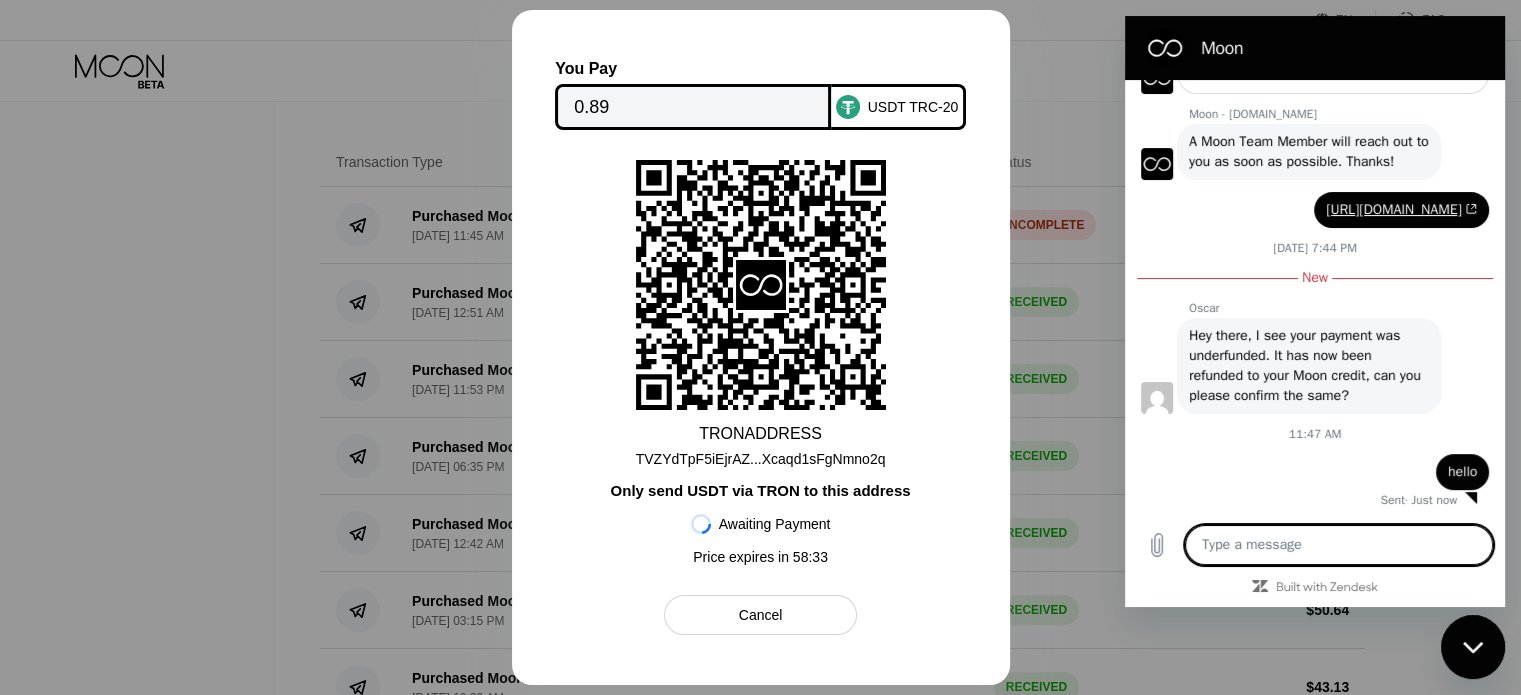 scroll, scrollTop: 551, scrollLeft: 0, axis: vertical 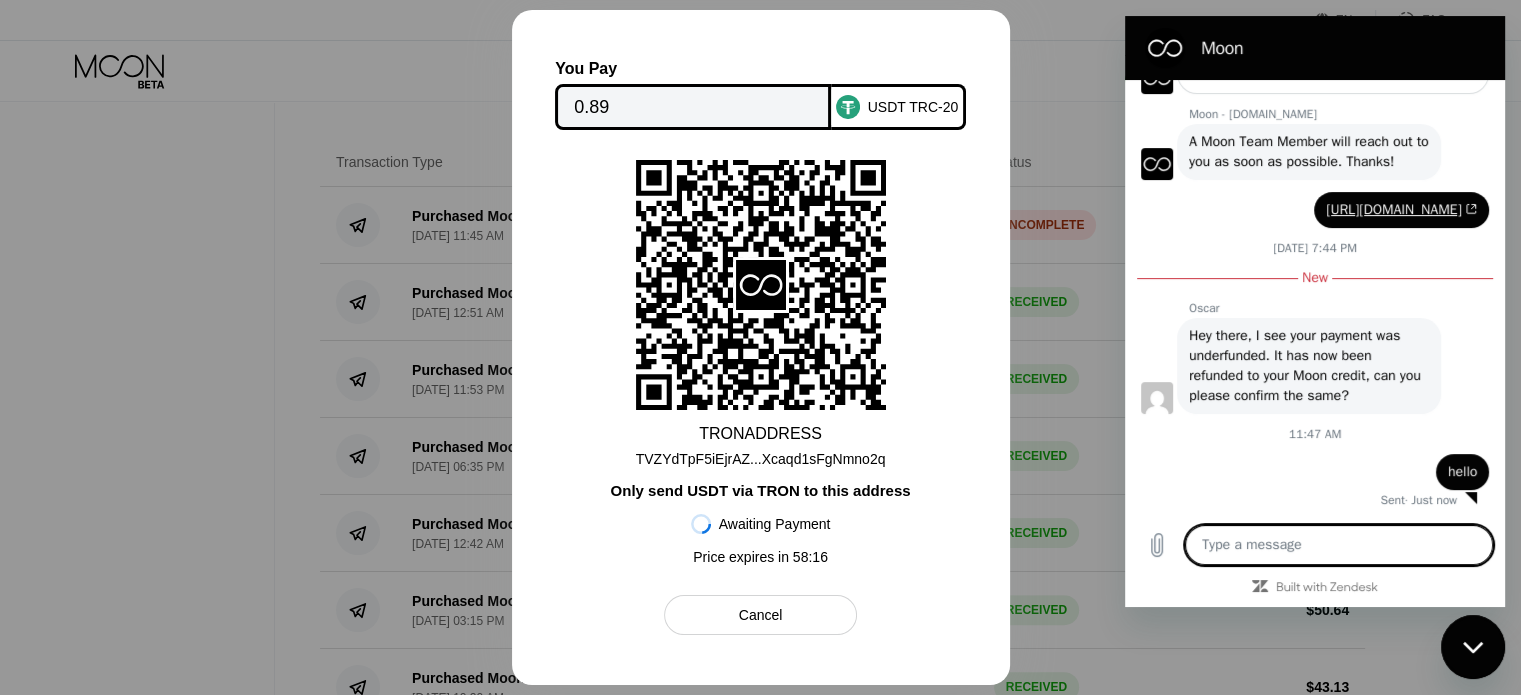 type on "x" 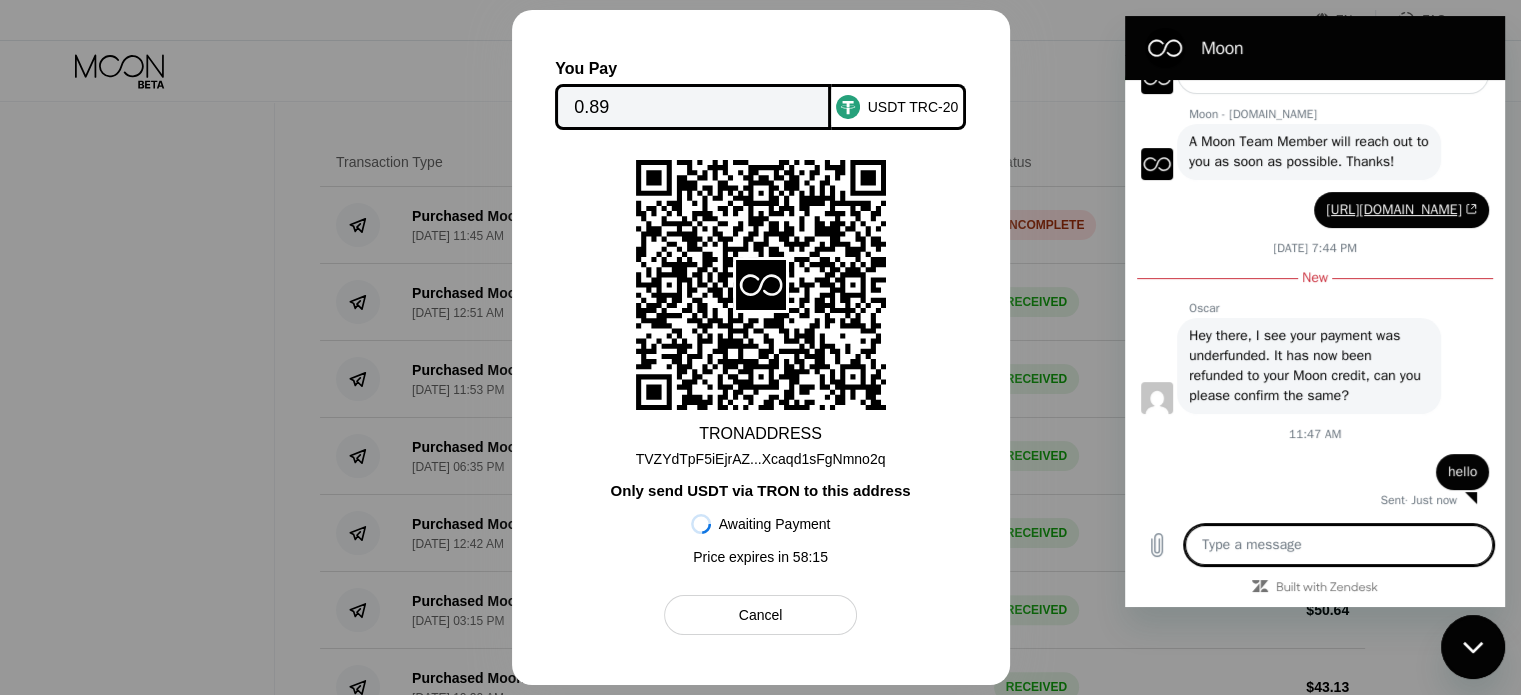 click at bounding box center (1339, 545) 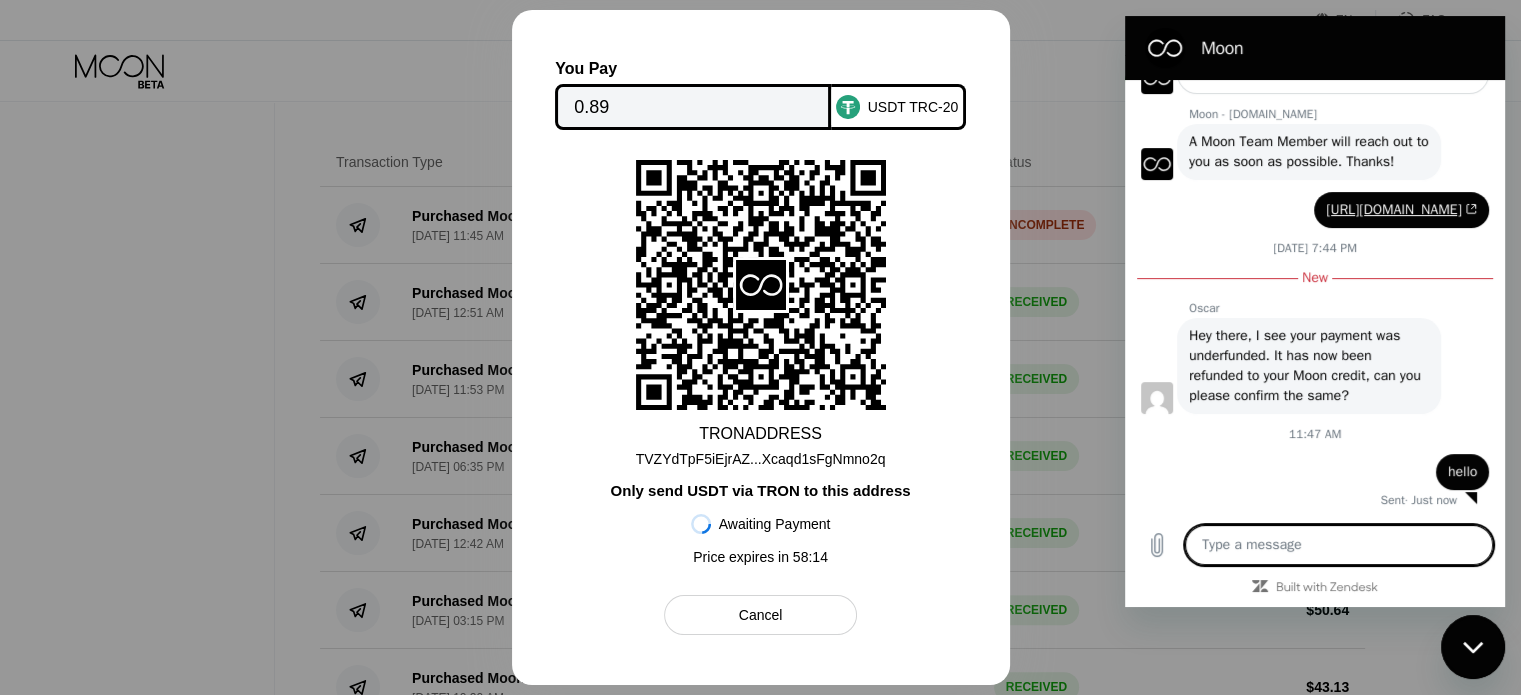 type on "i" 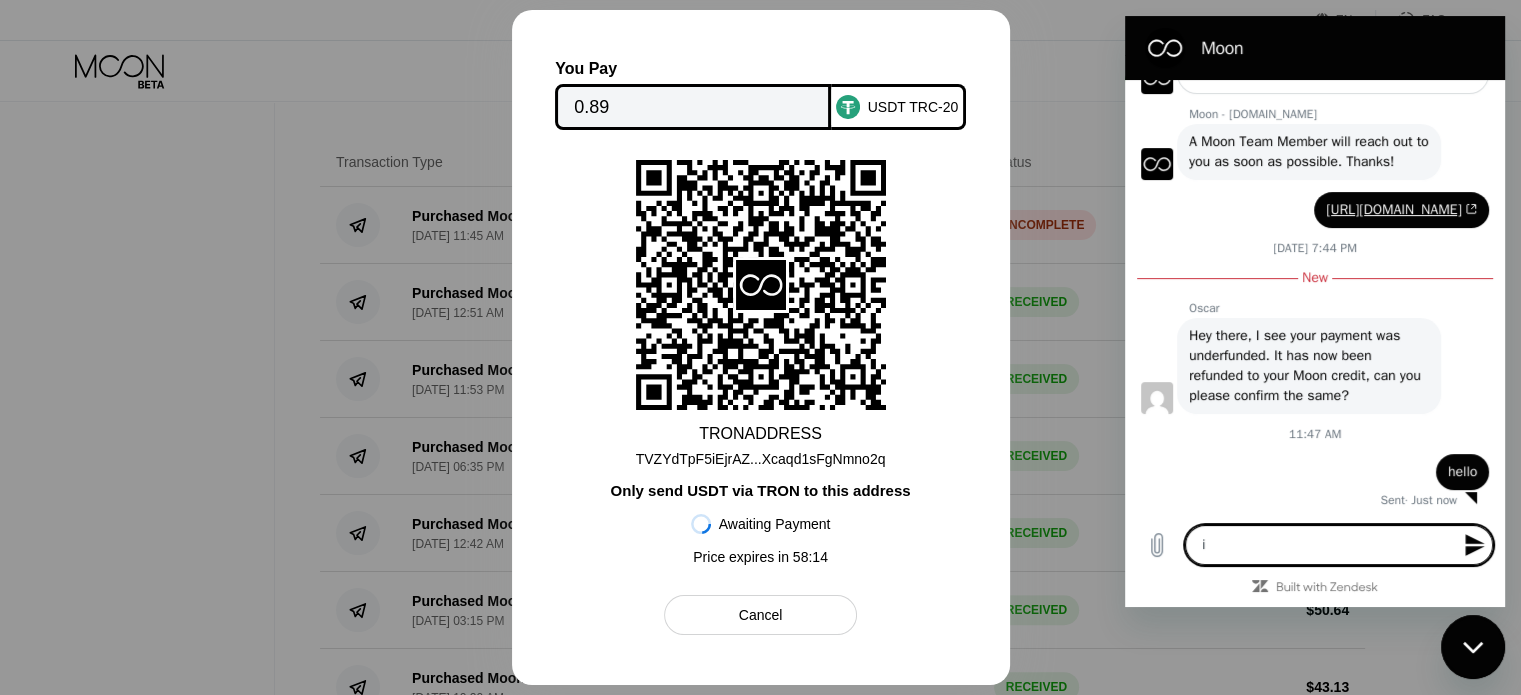 type on "i" 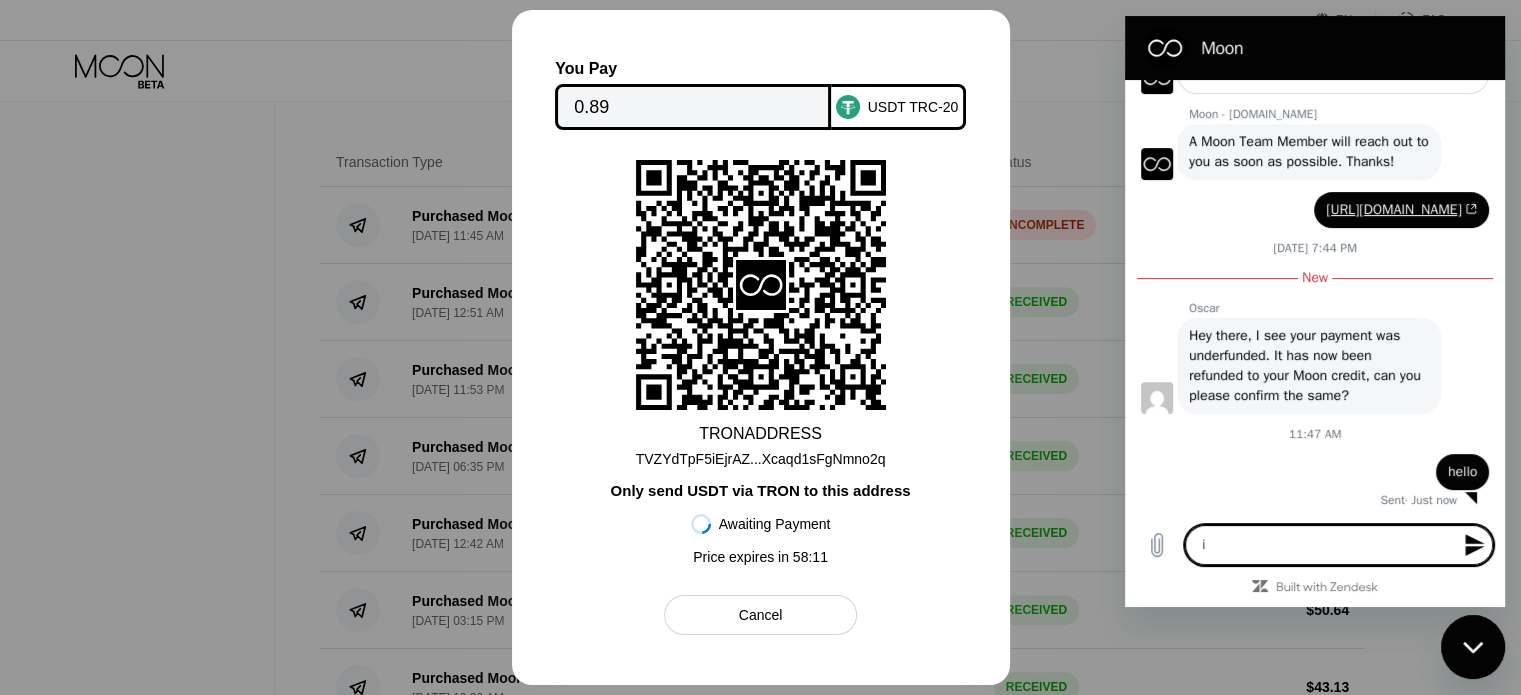type on "i" 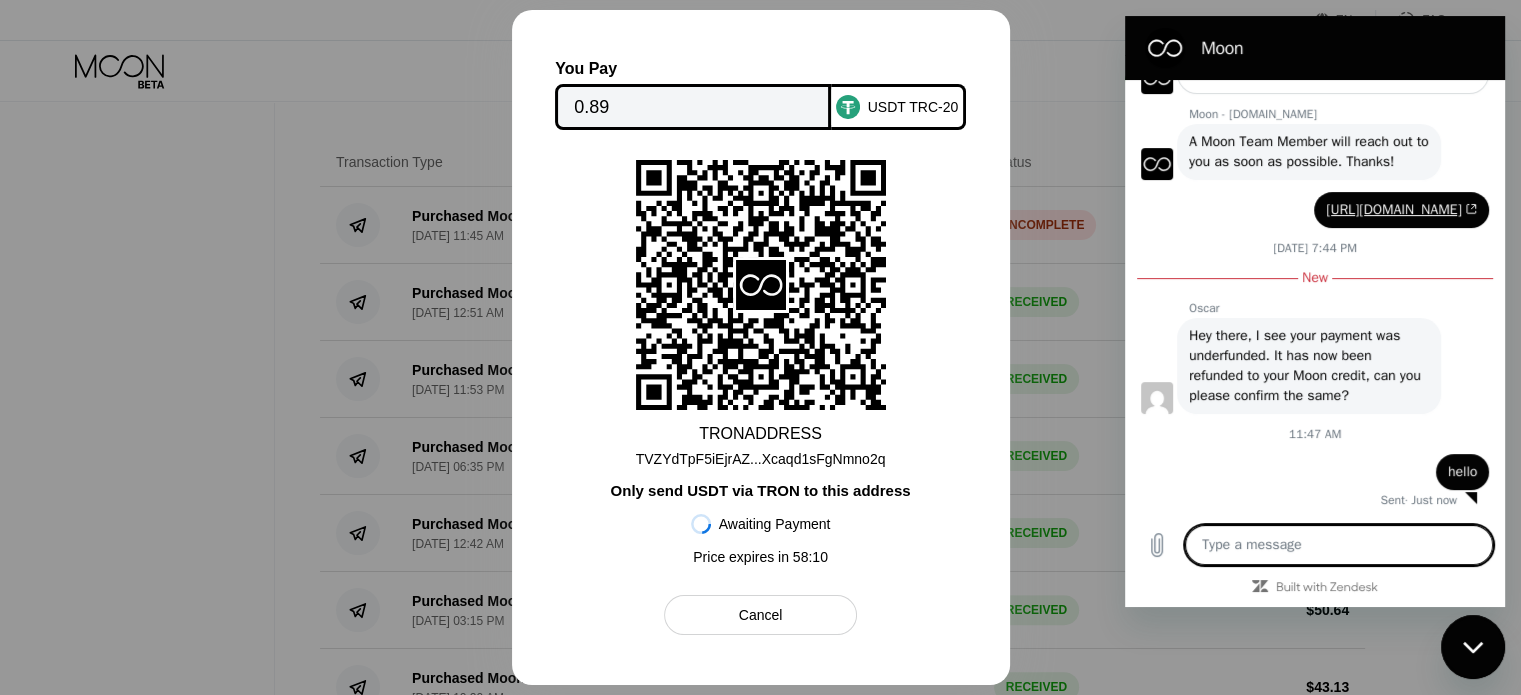 type on "M" 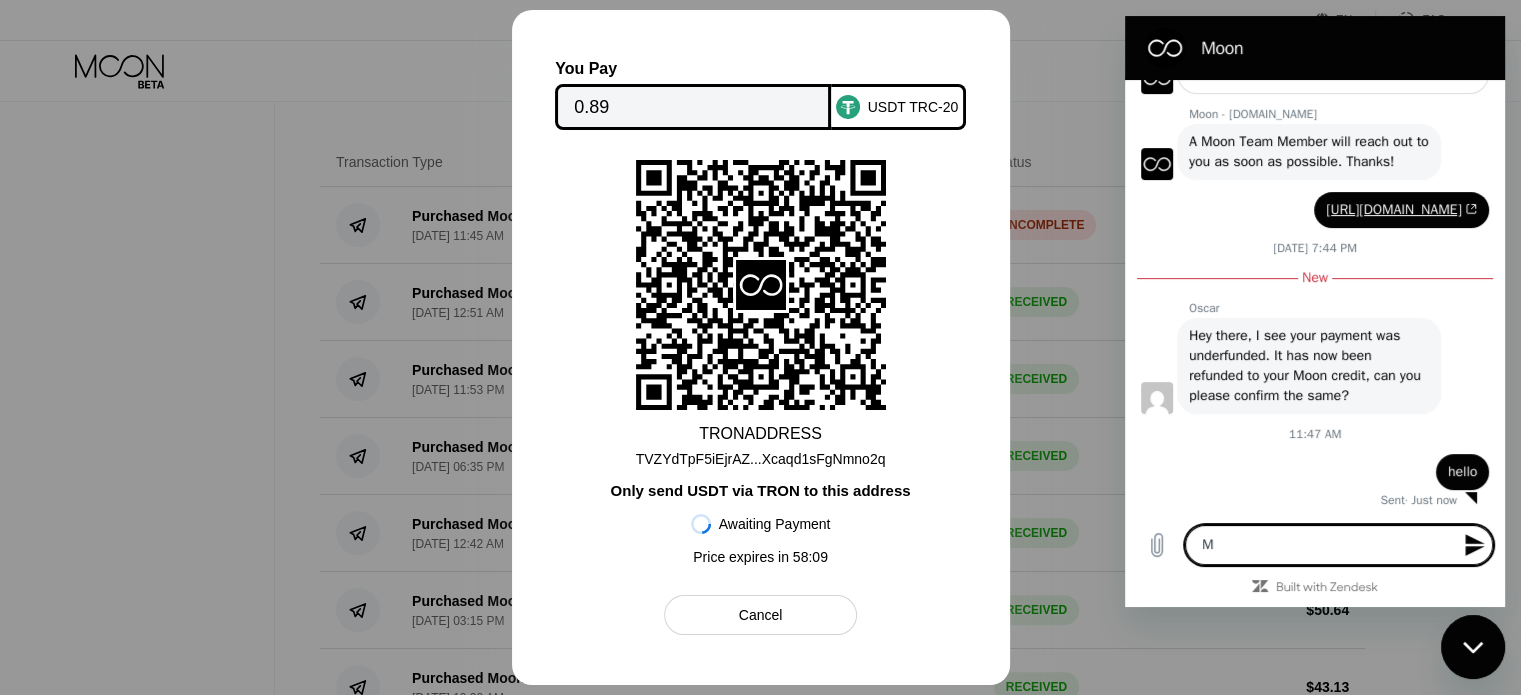 type on "My" 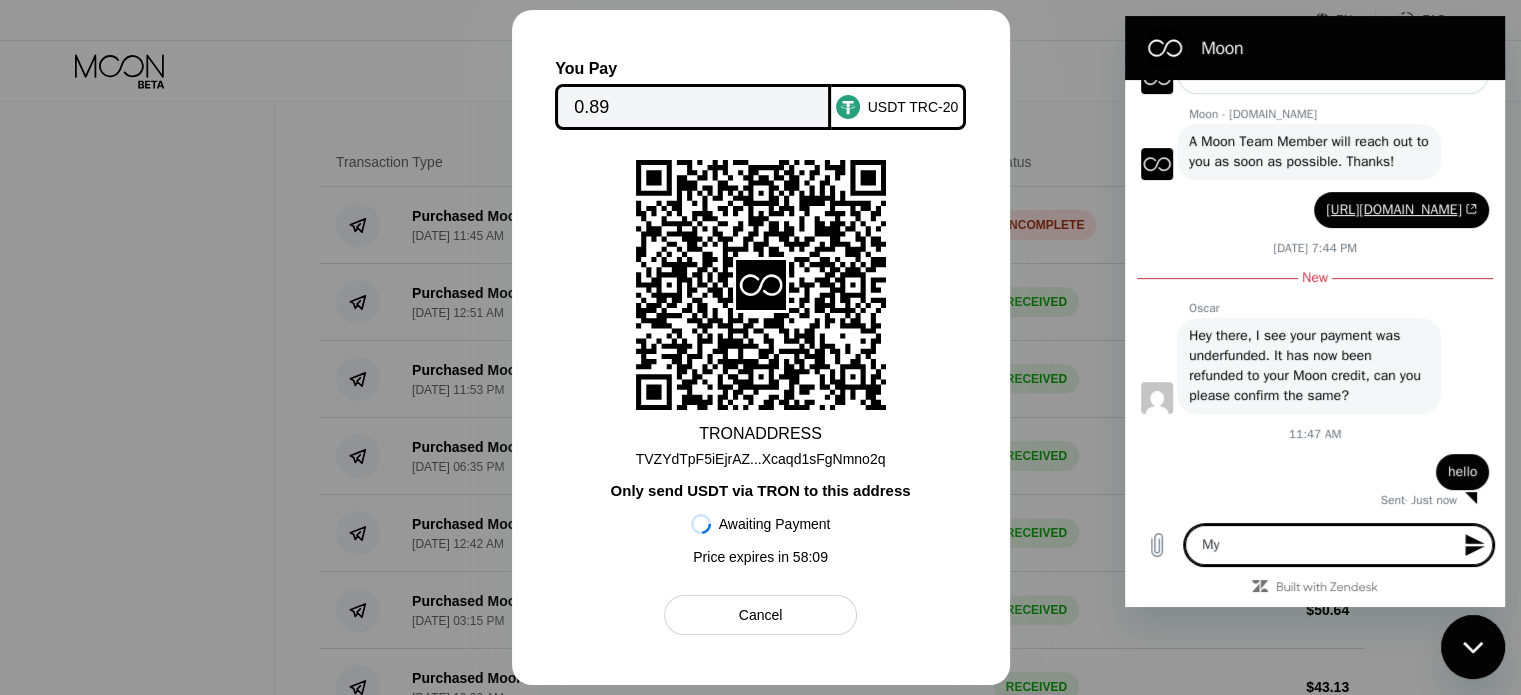 type on "My" 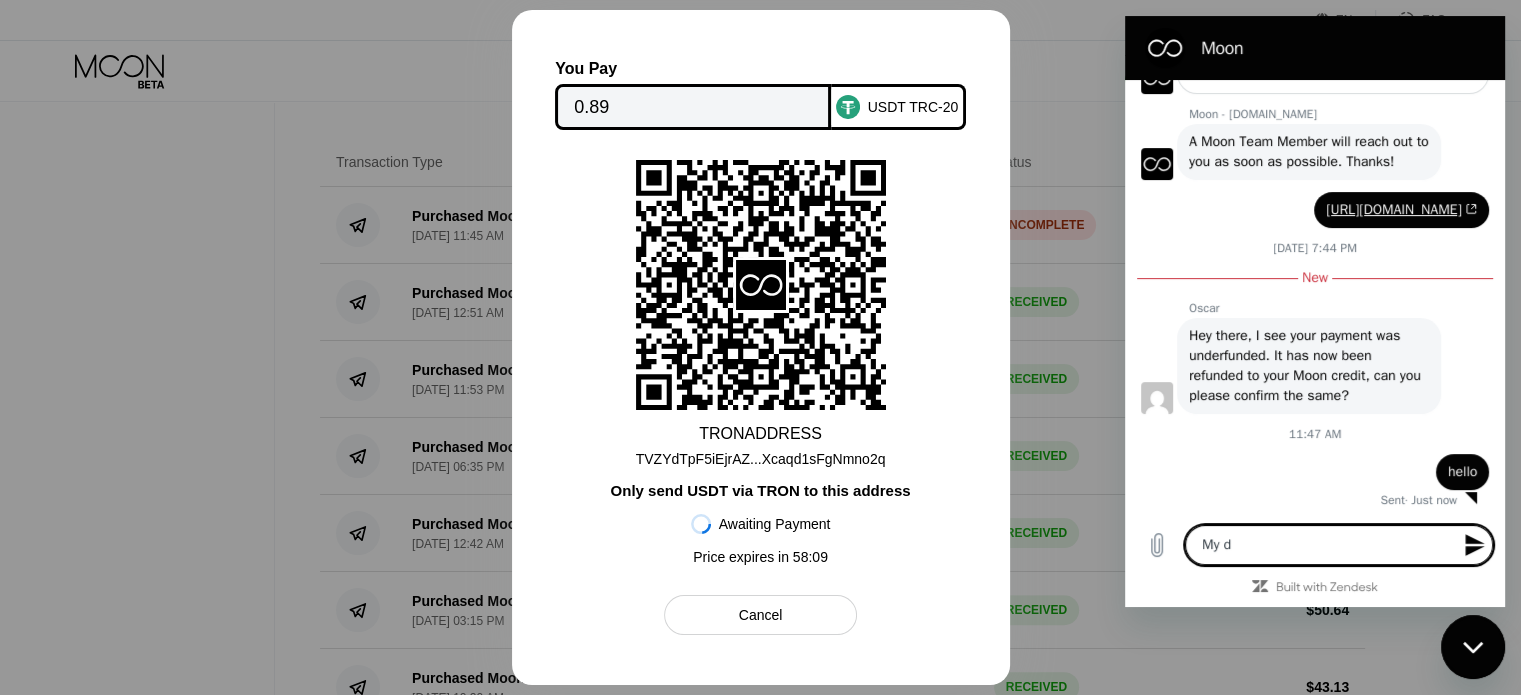 type on "My de" 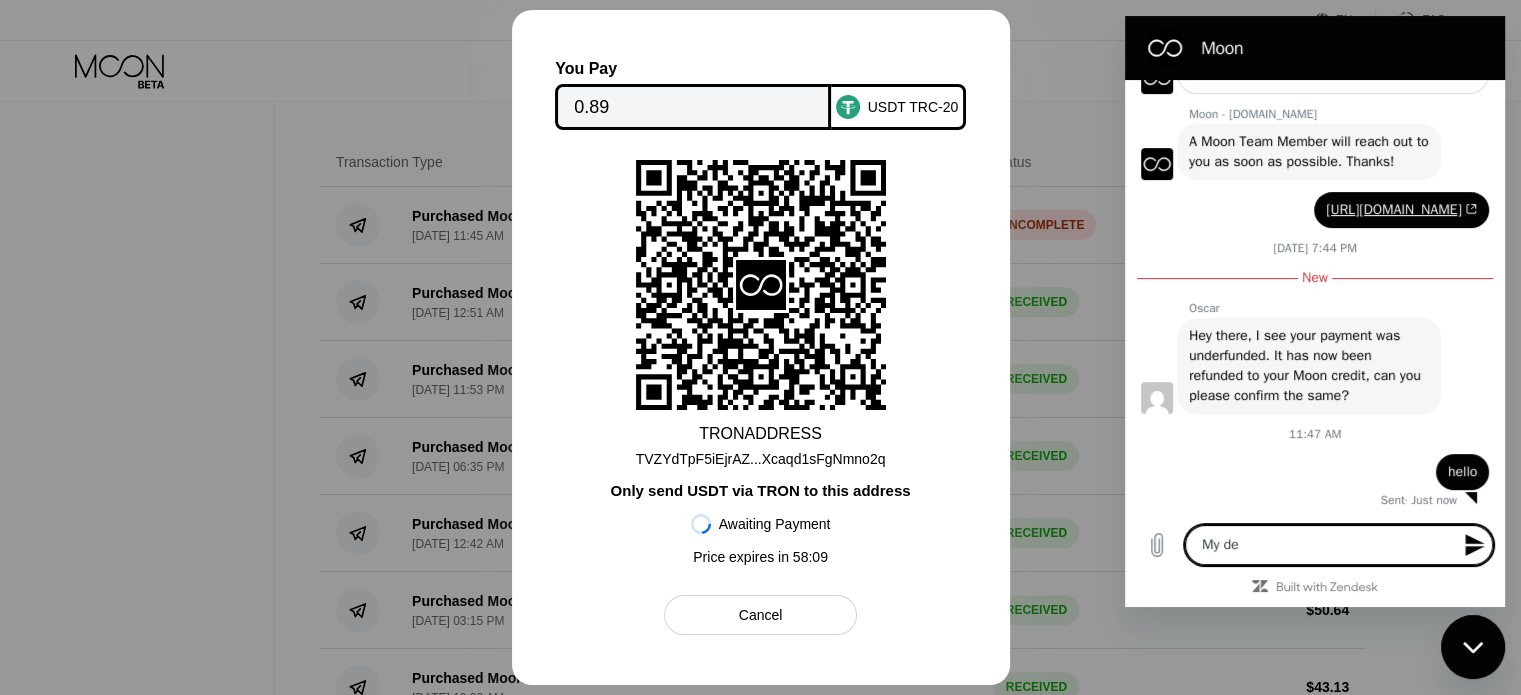 type on "My dep" 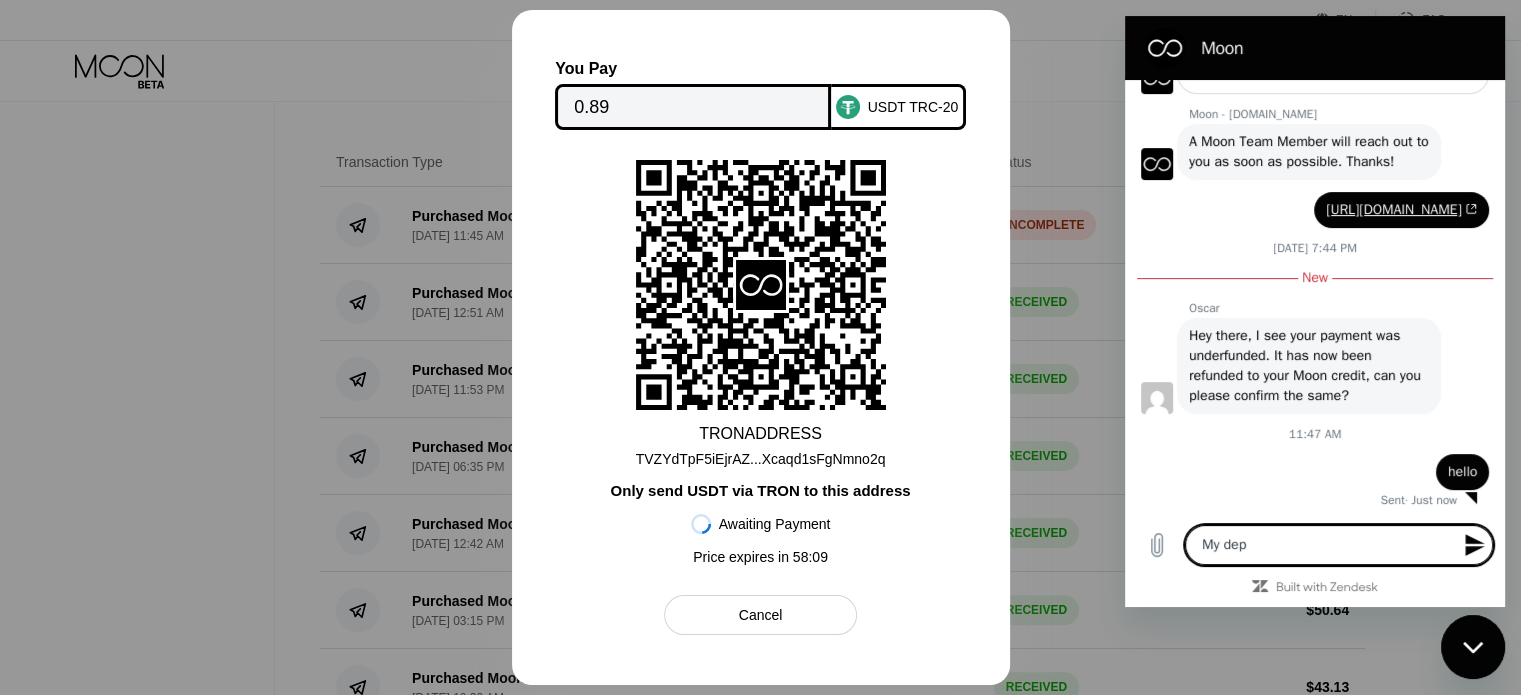 type on "My deps" 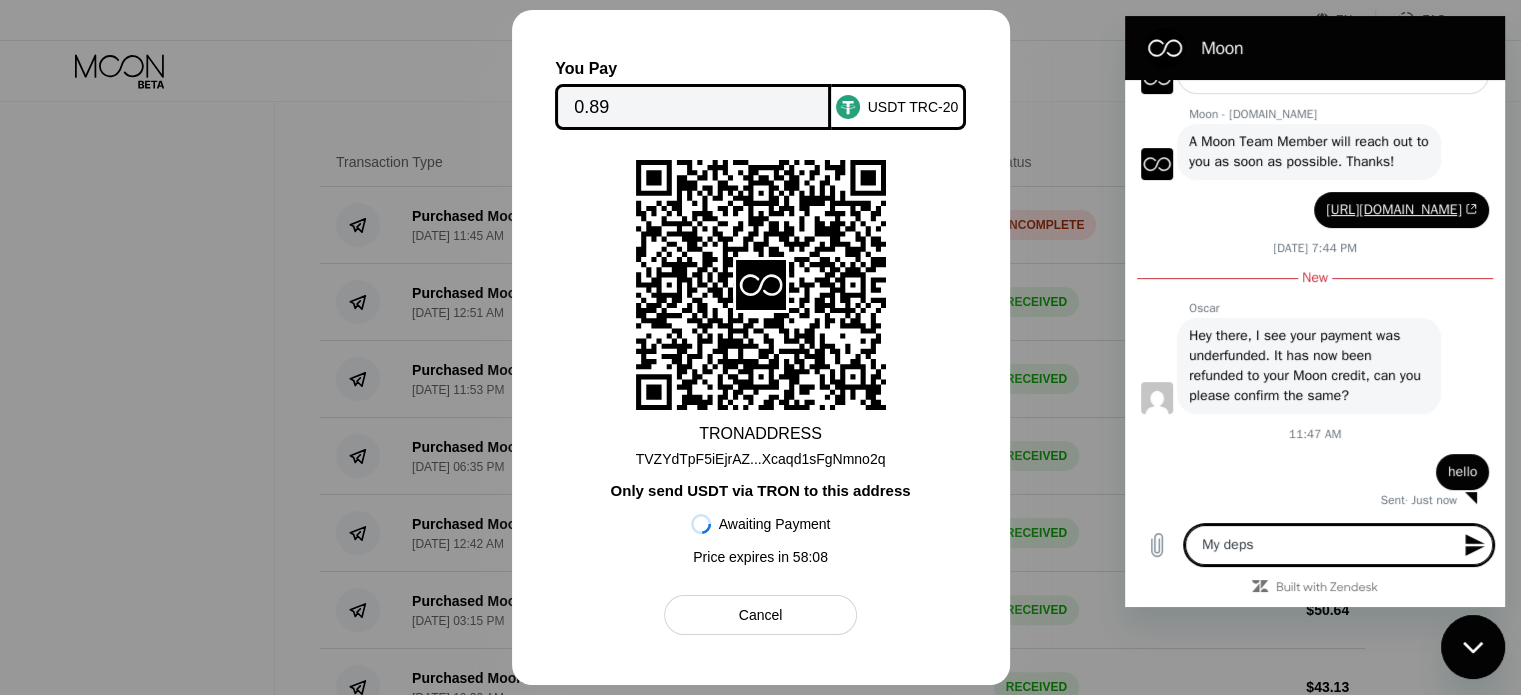 type on "My dep" 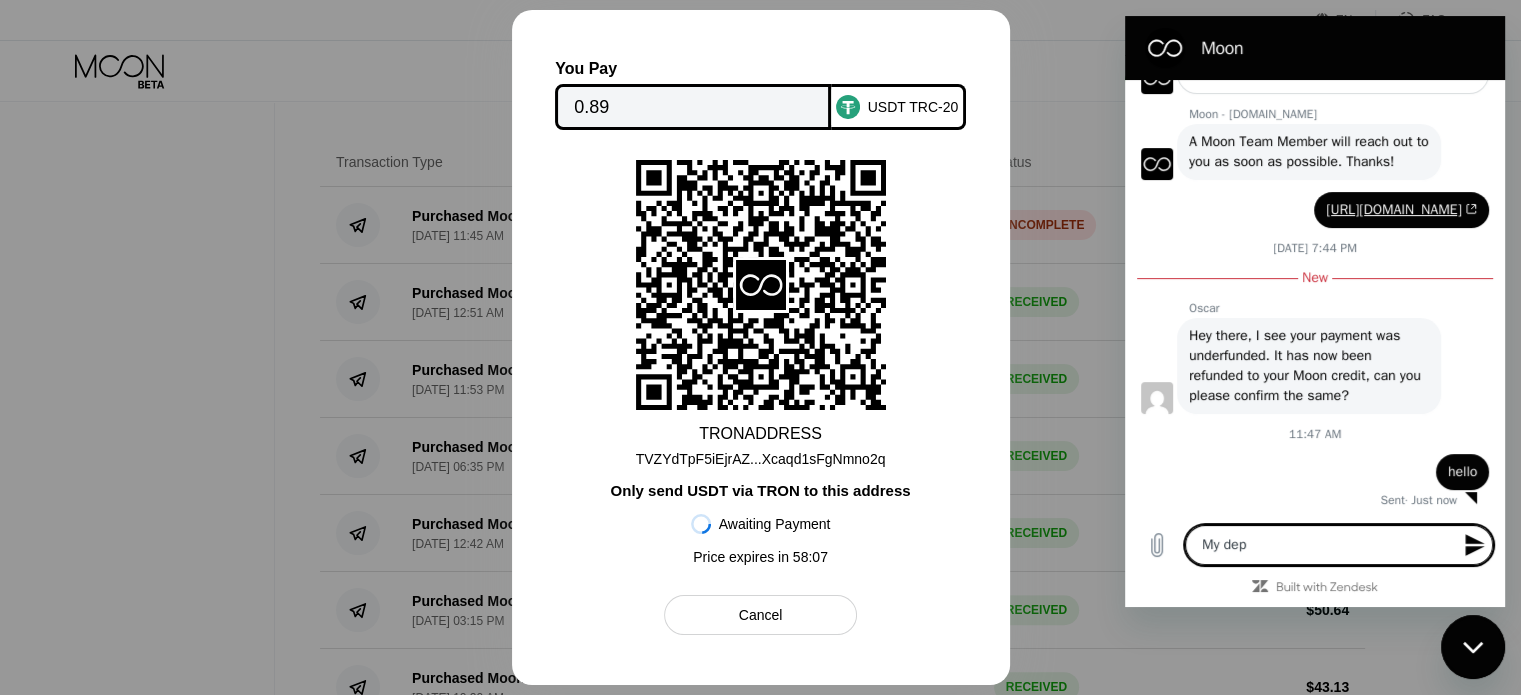 type on "My depo" 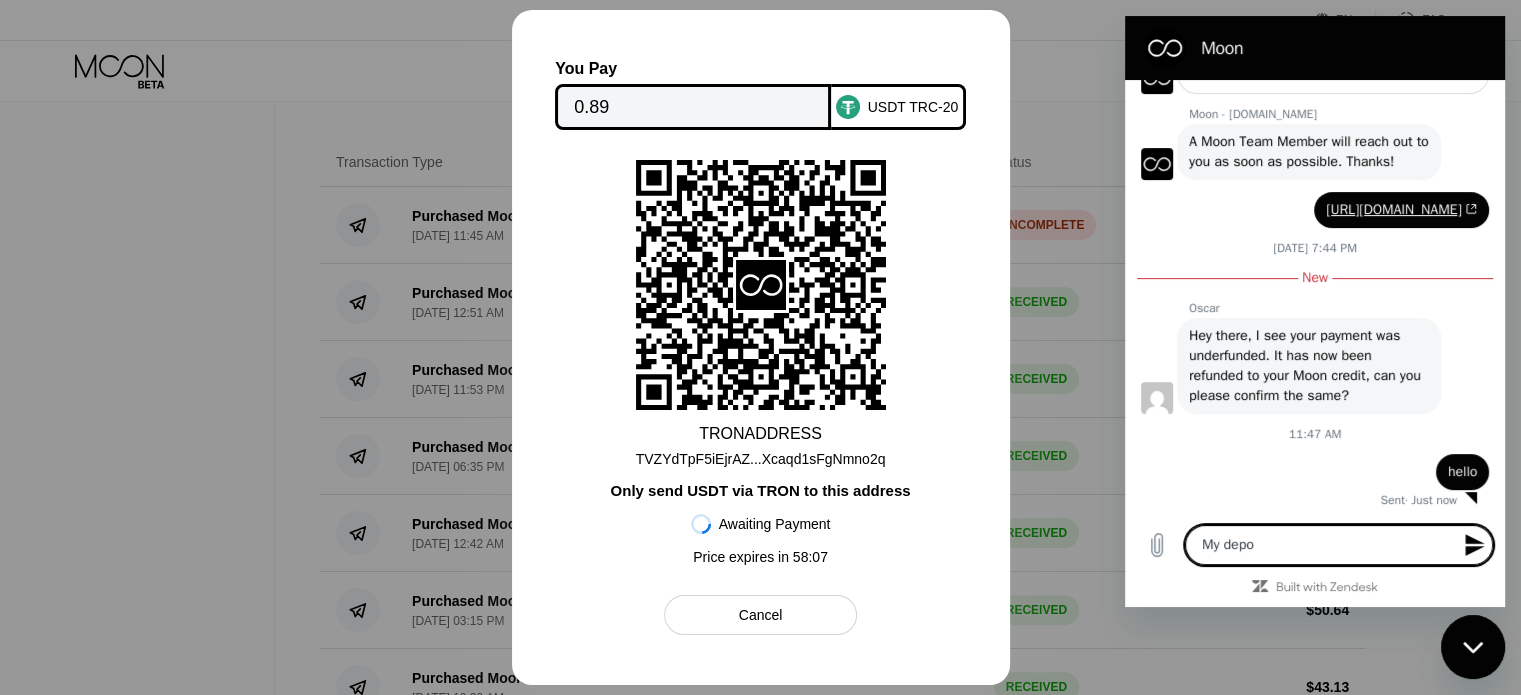 type on "My depos" 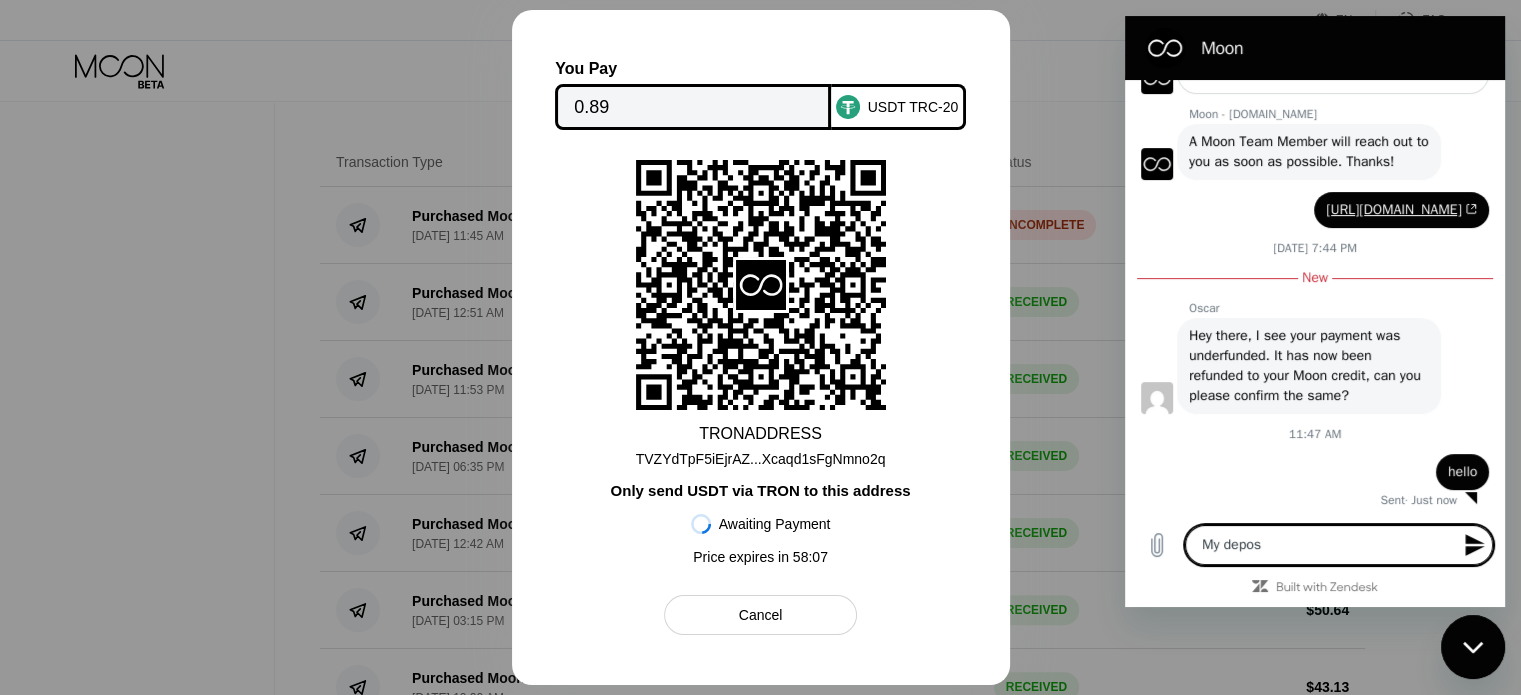 type on "My deposi" 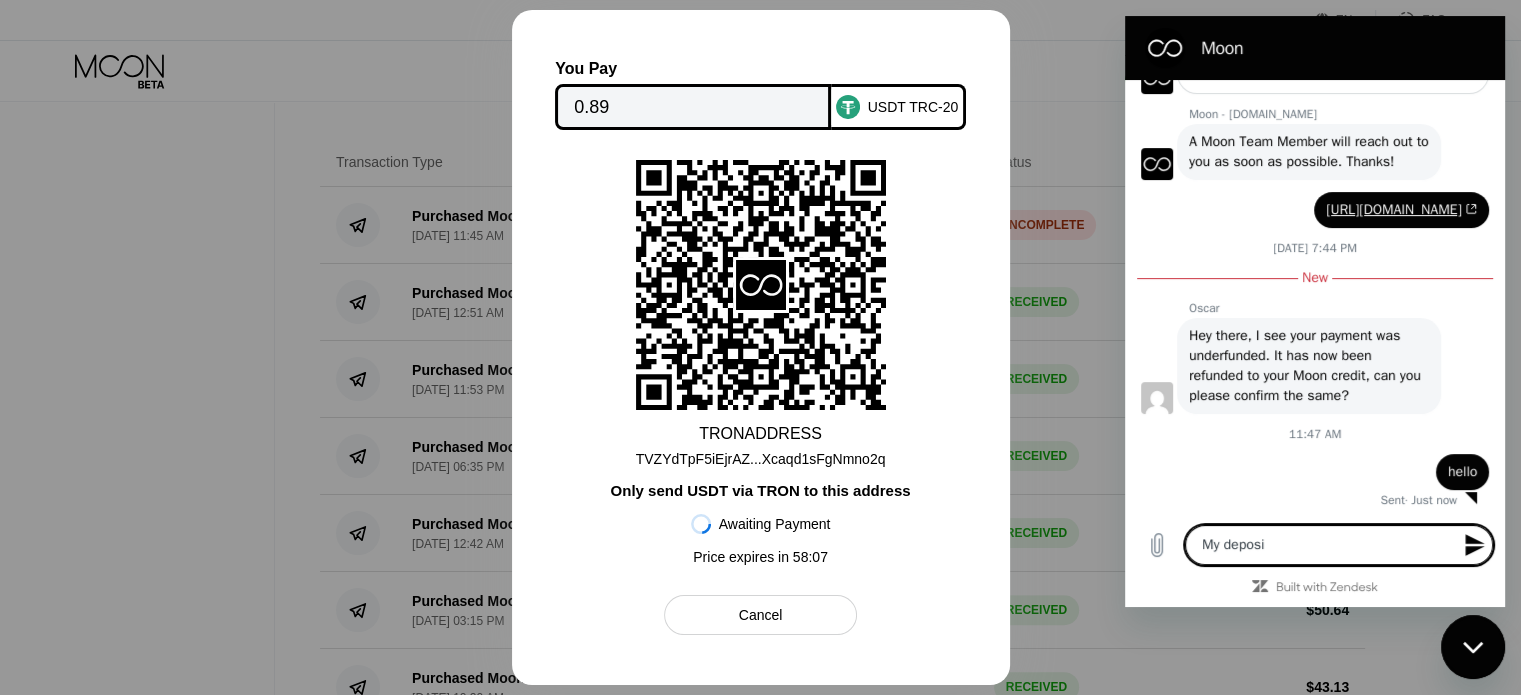 type on "My deposit" 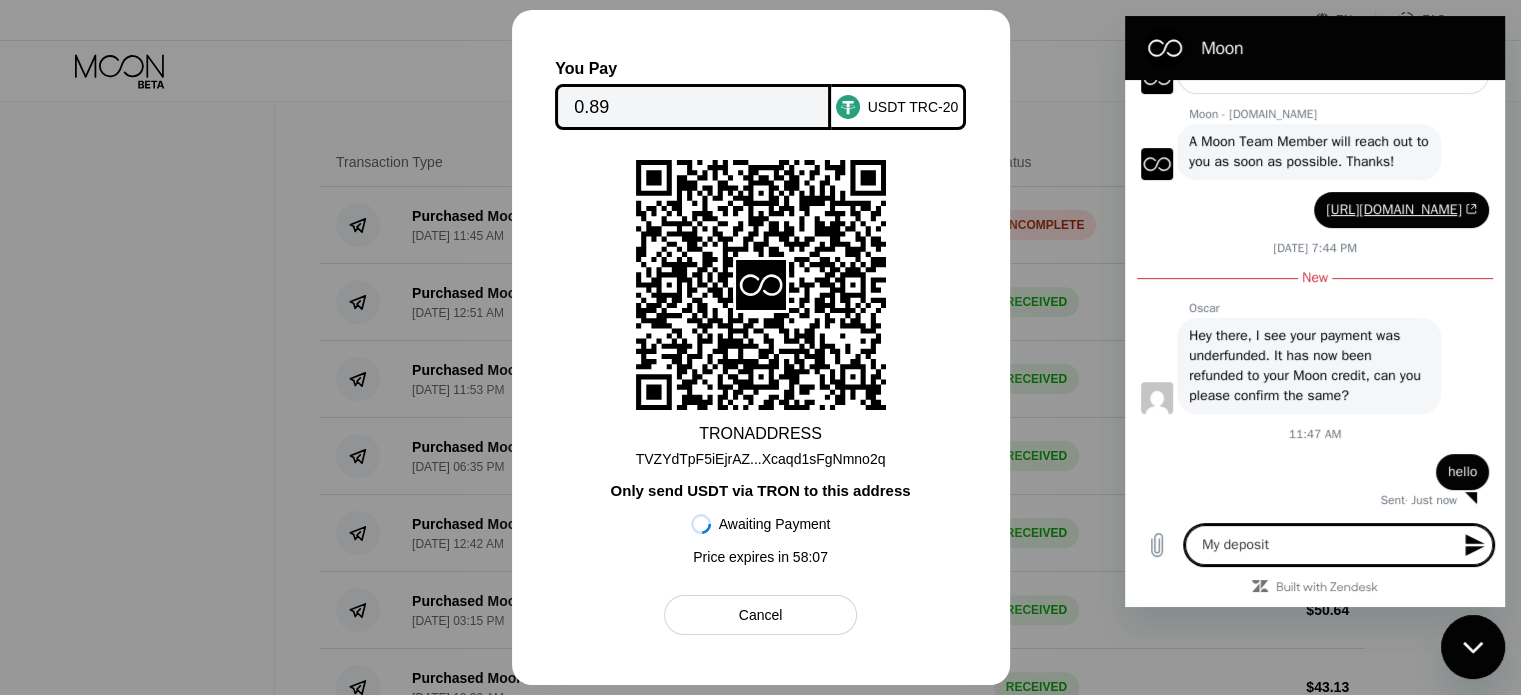 type on "My deposit" 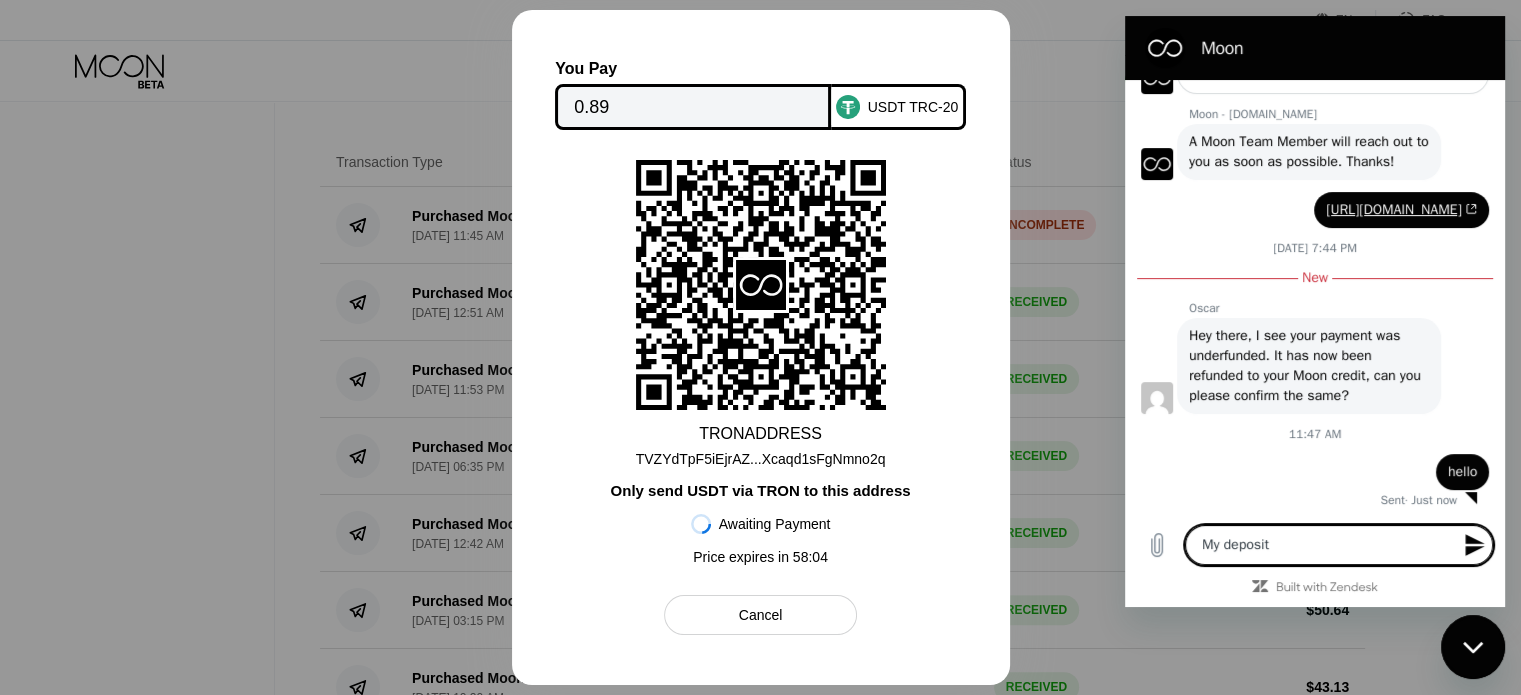 type on "My deposit w" 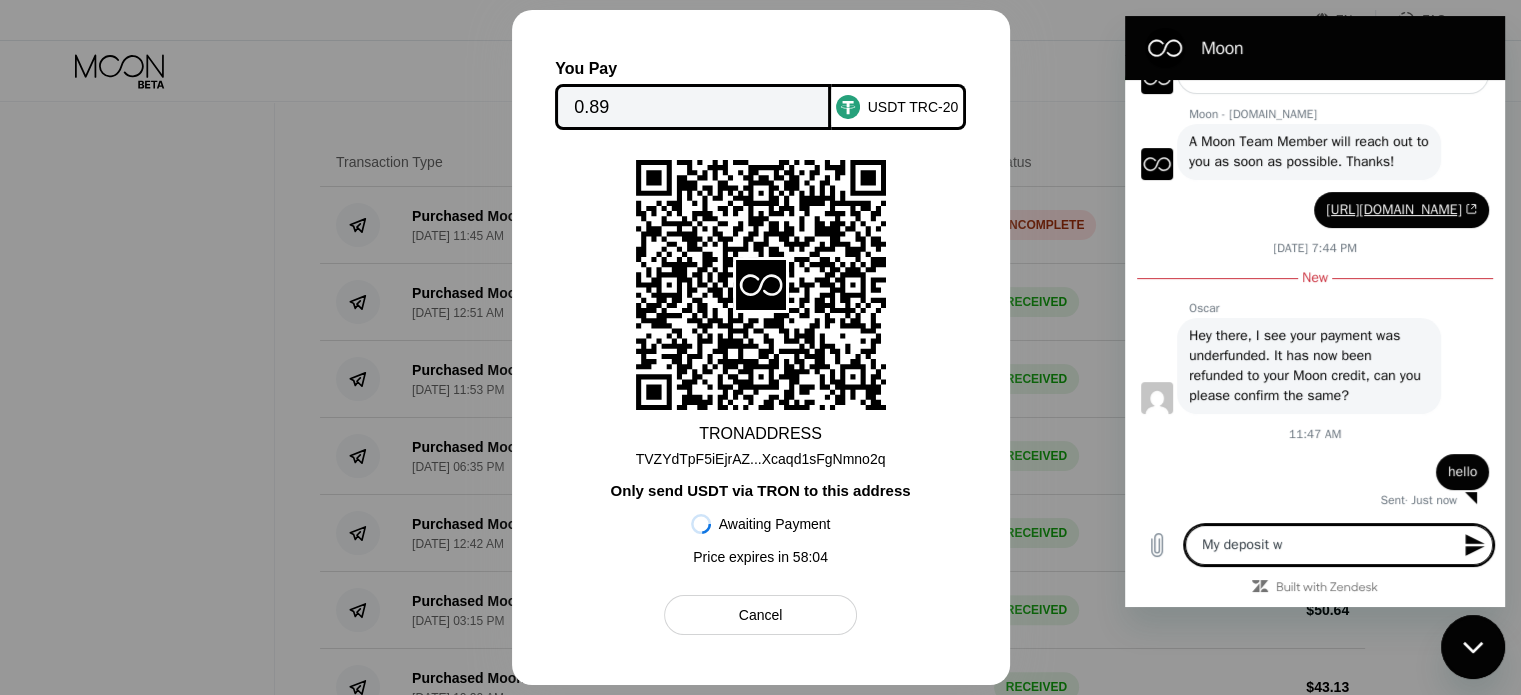 type on "My deposit wa" 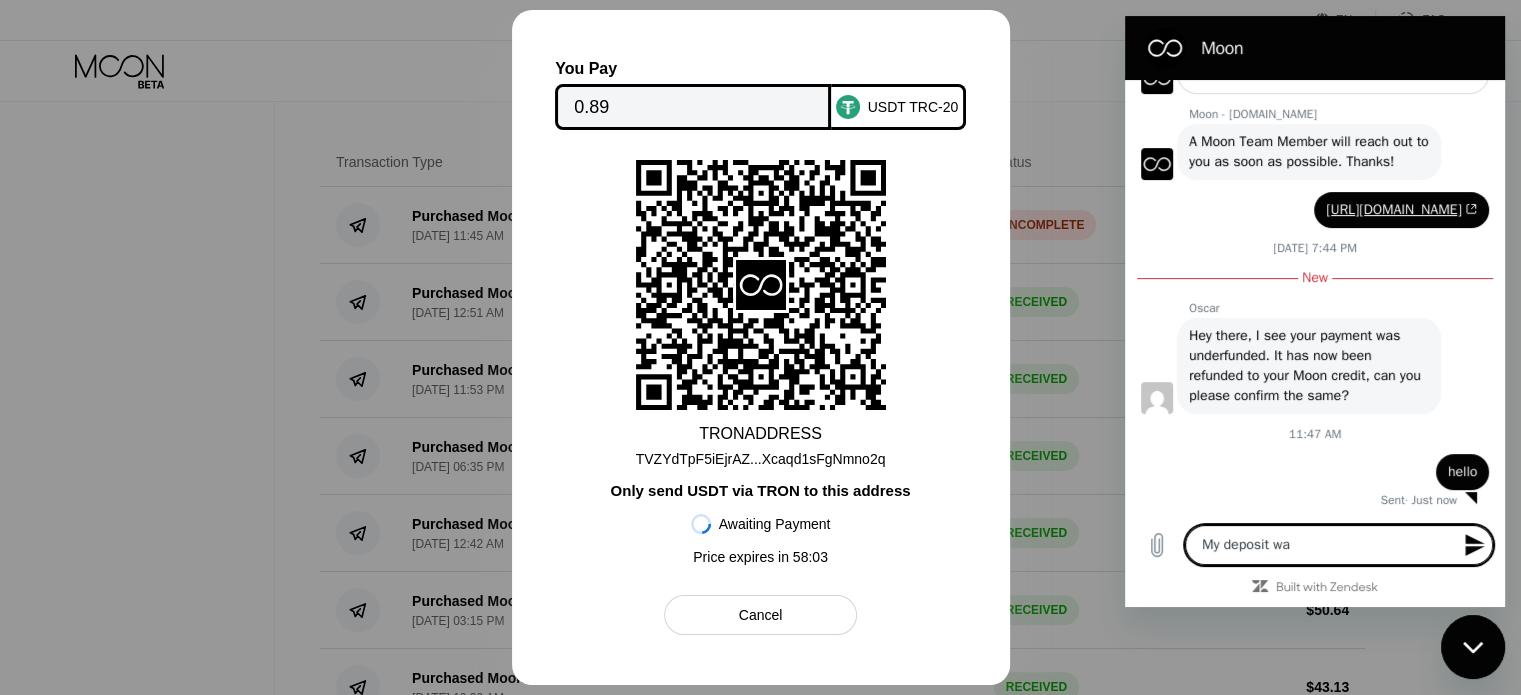 type on "My deposit was" 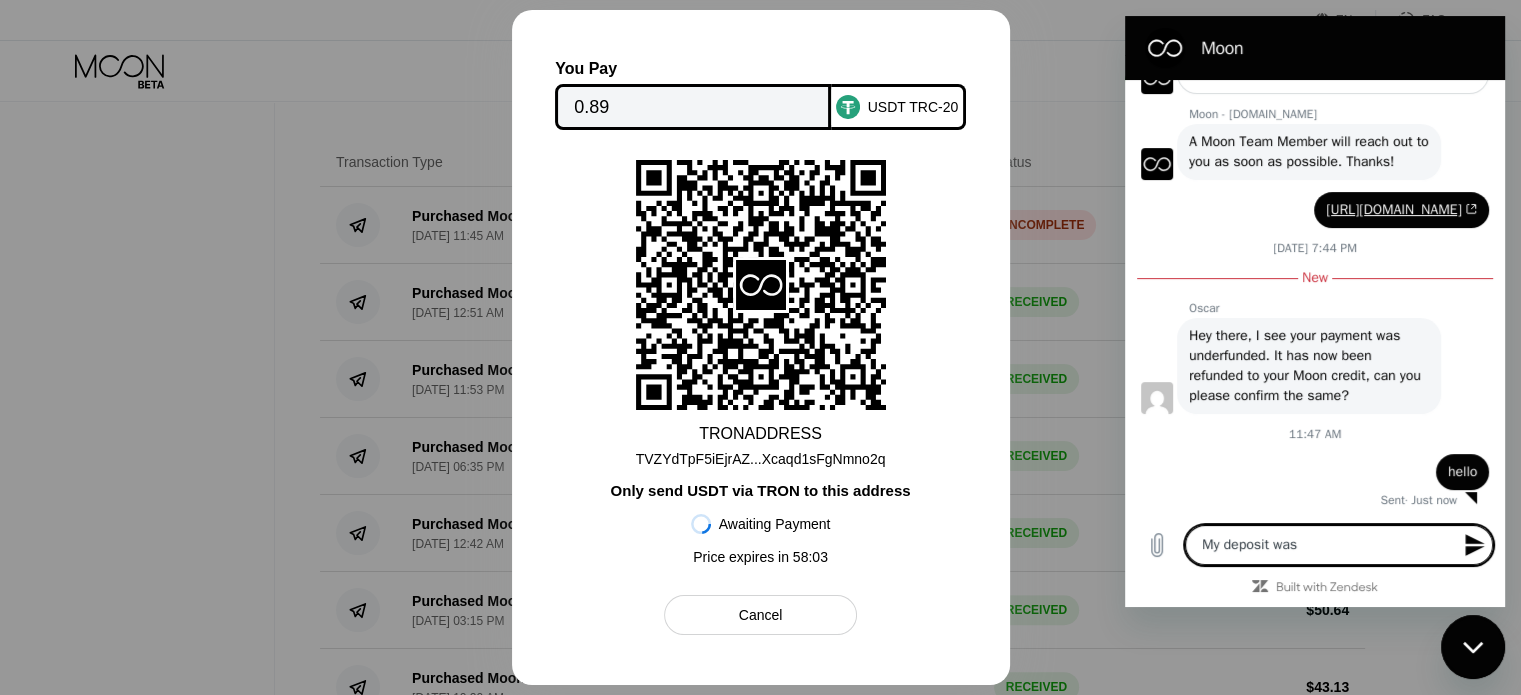 type on "My deposit was" 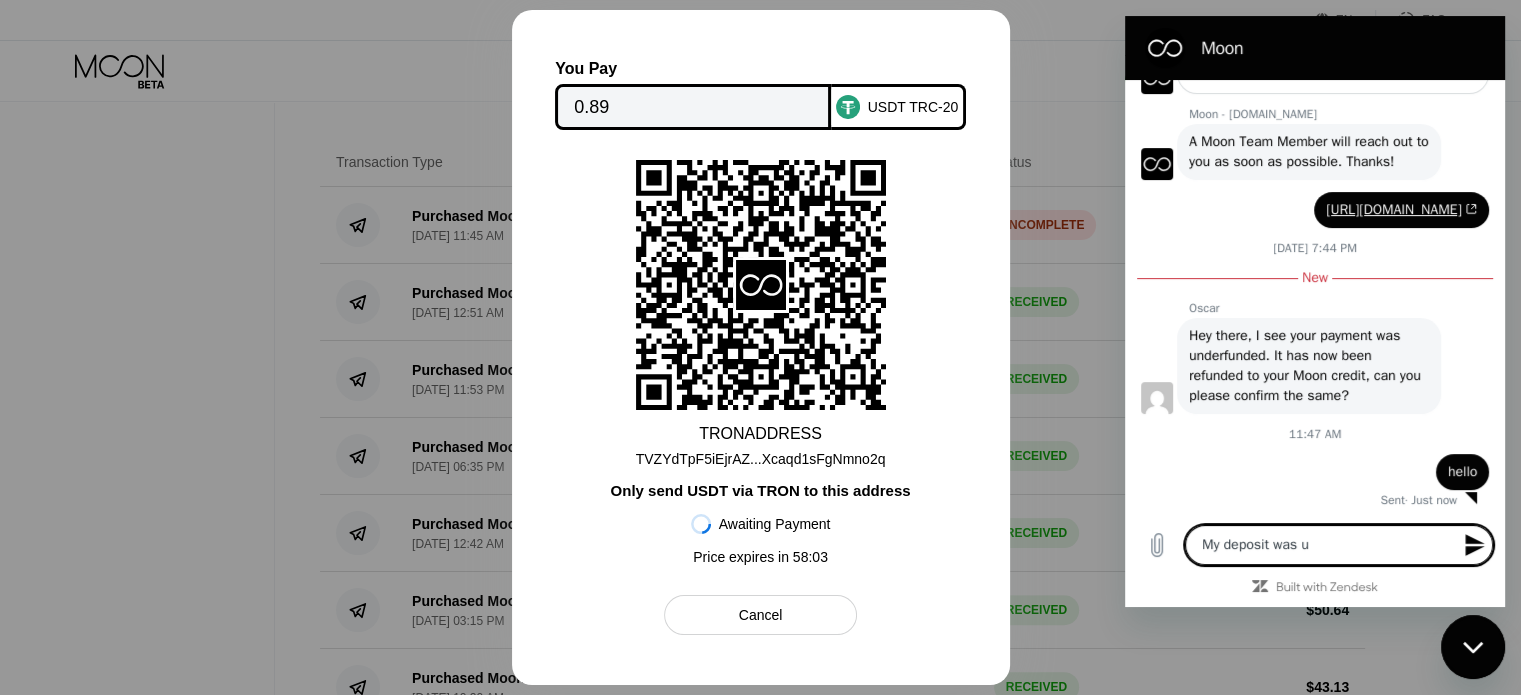 type on "My deposit was un" 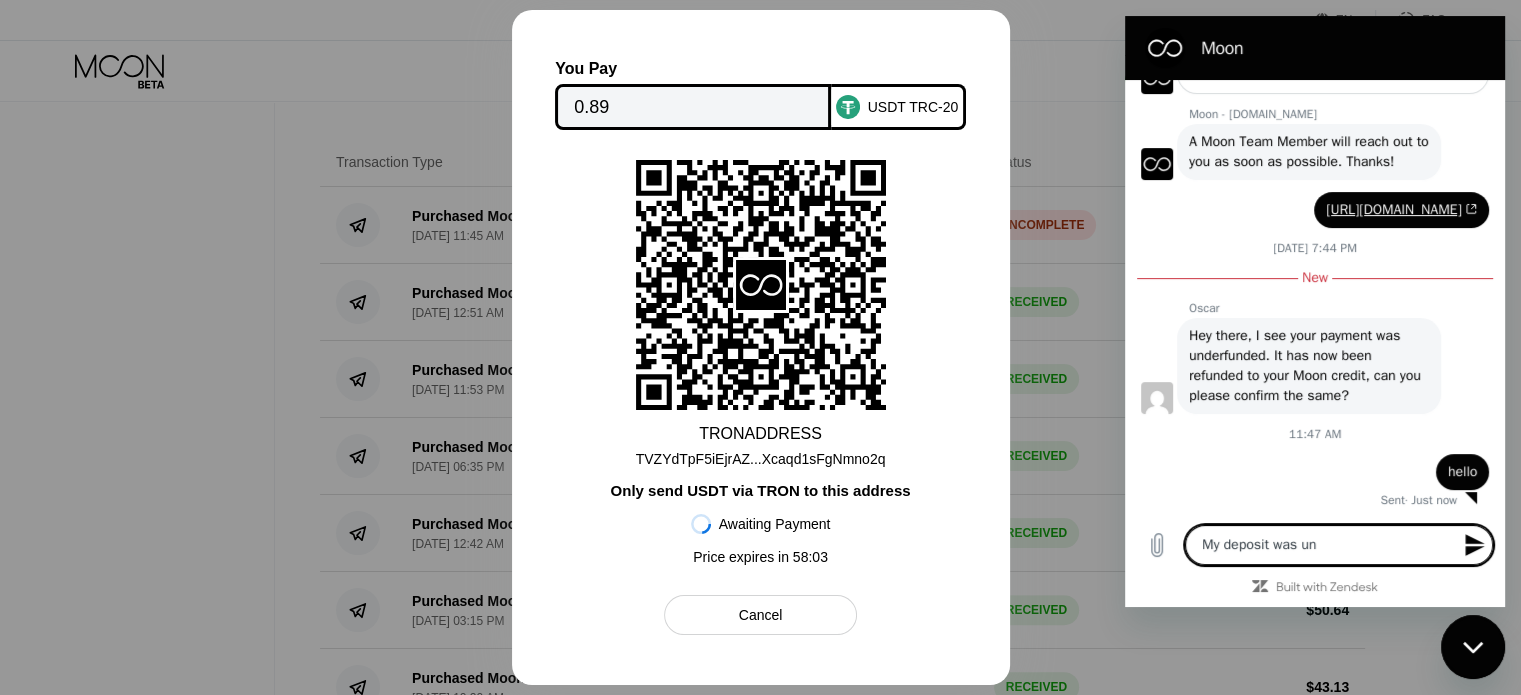 type on "My deposit was und" 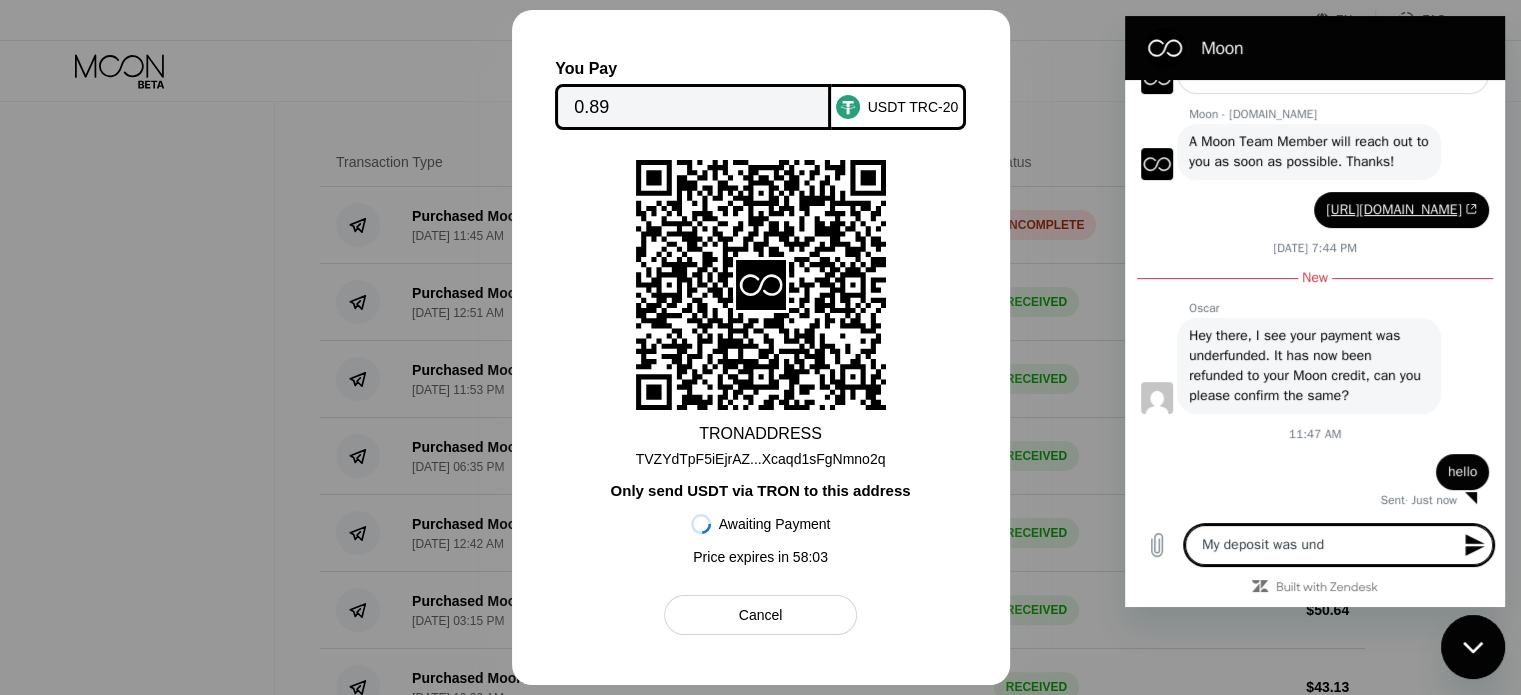 type on "My deposit was unde" 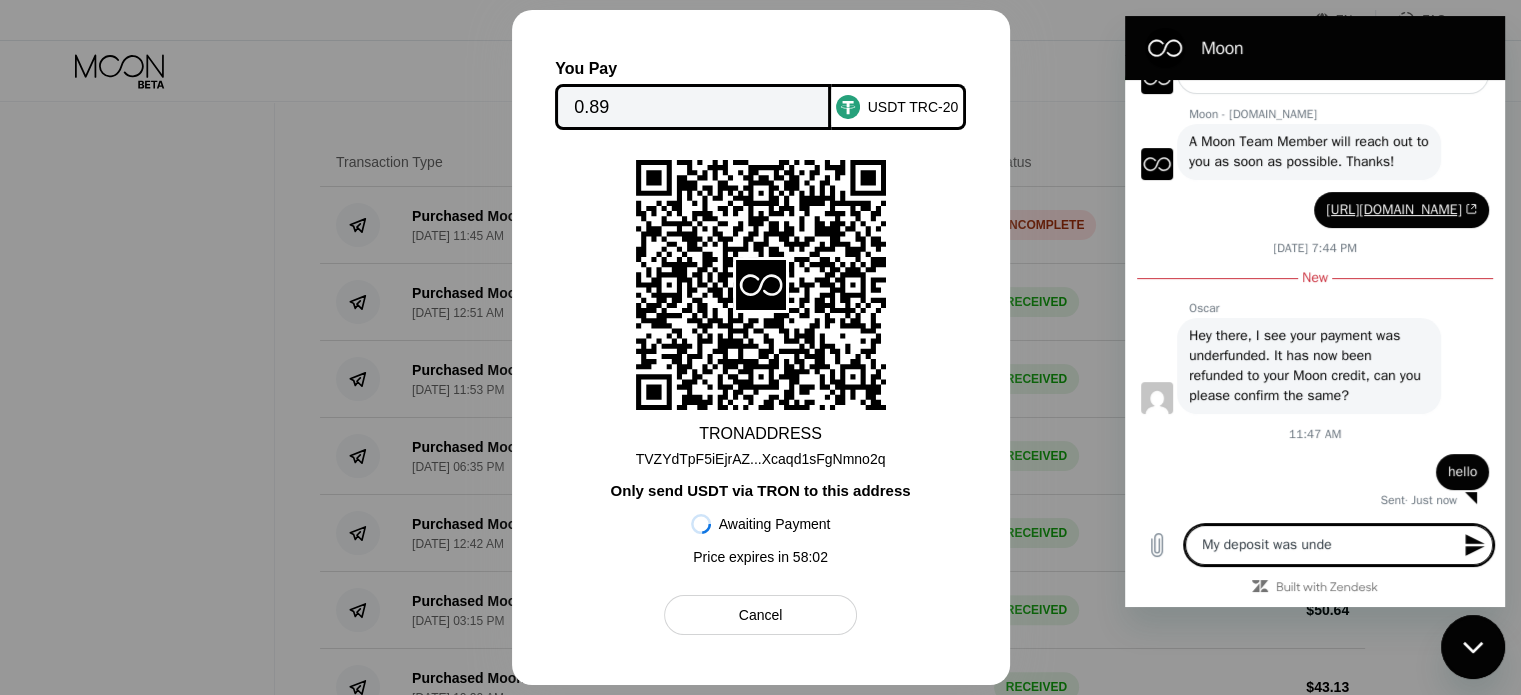 type on "My deposit was under" 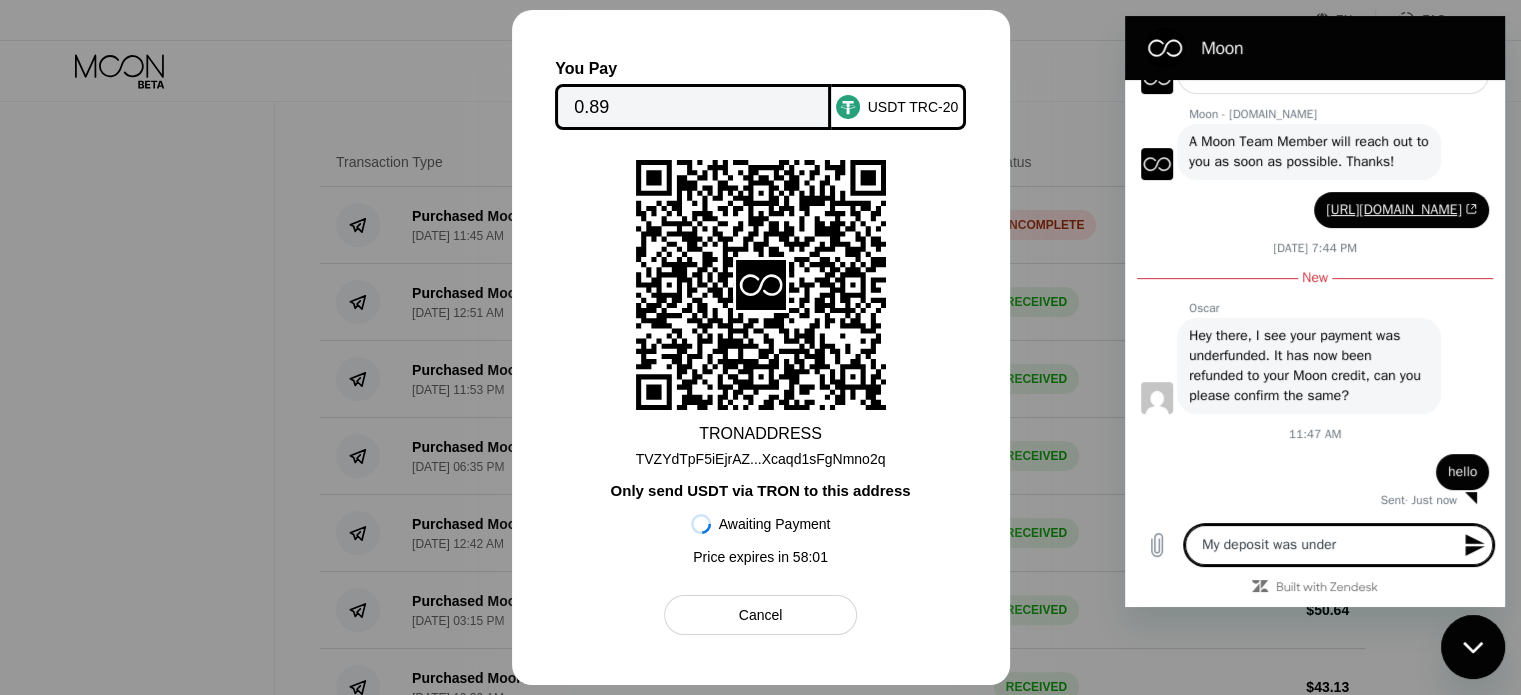 type on "My deposit was under" 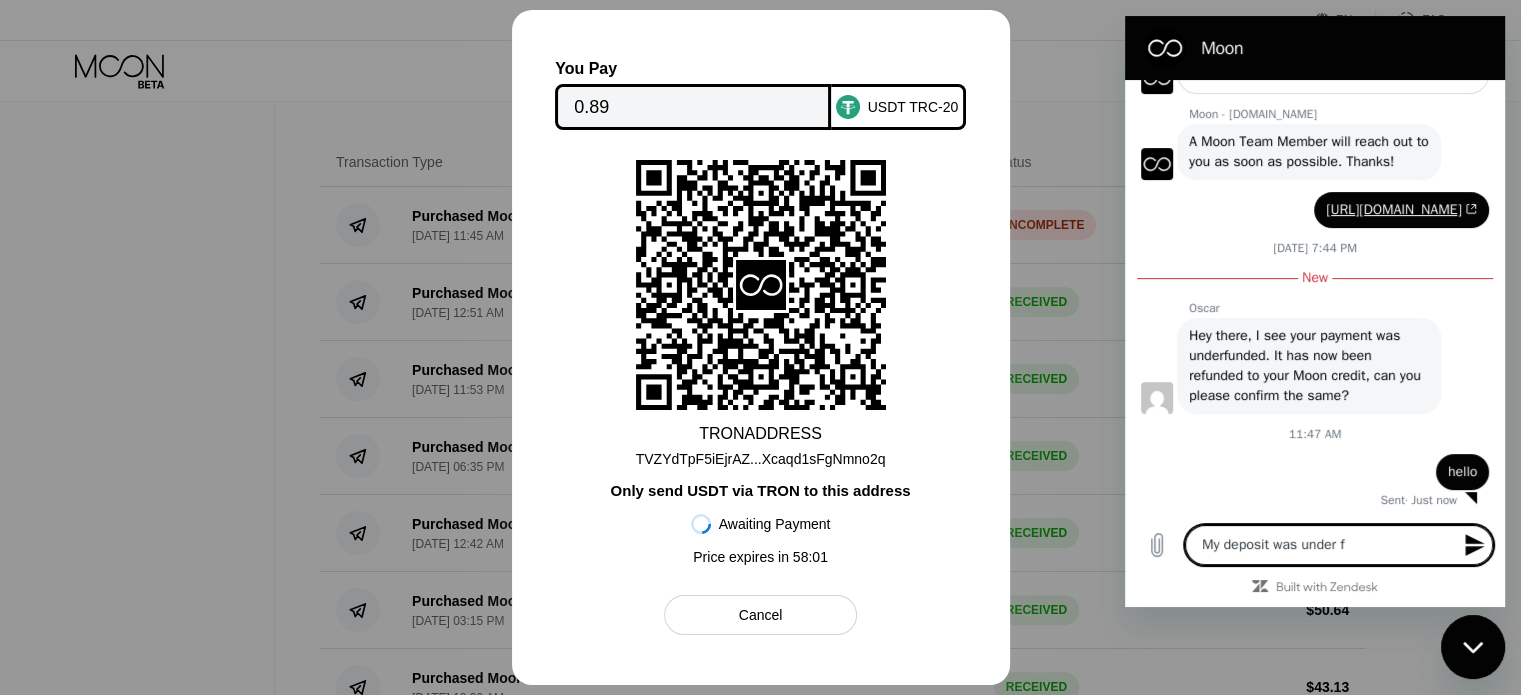 type on "My deposit was under fu" 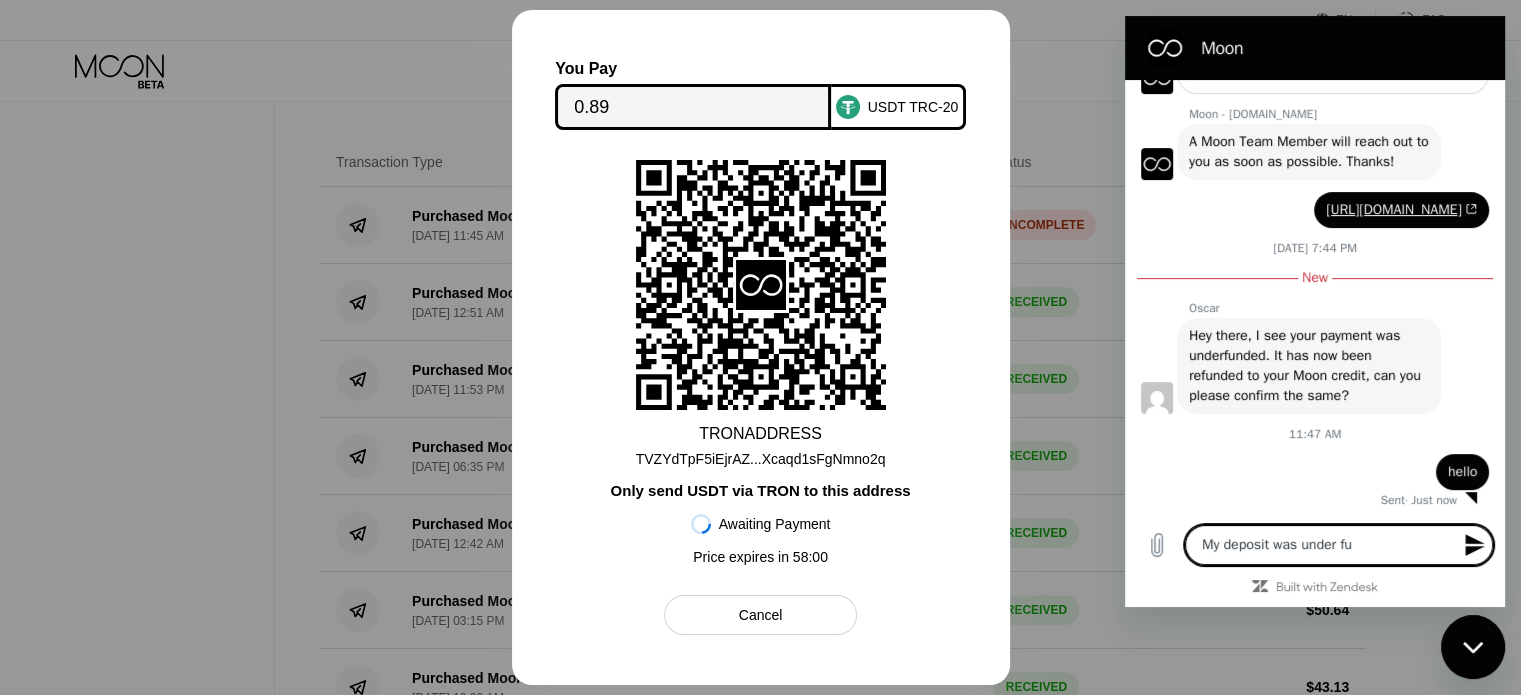 type on "My deposit was under fun" 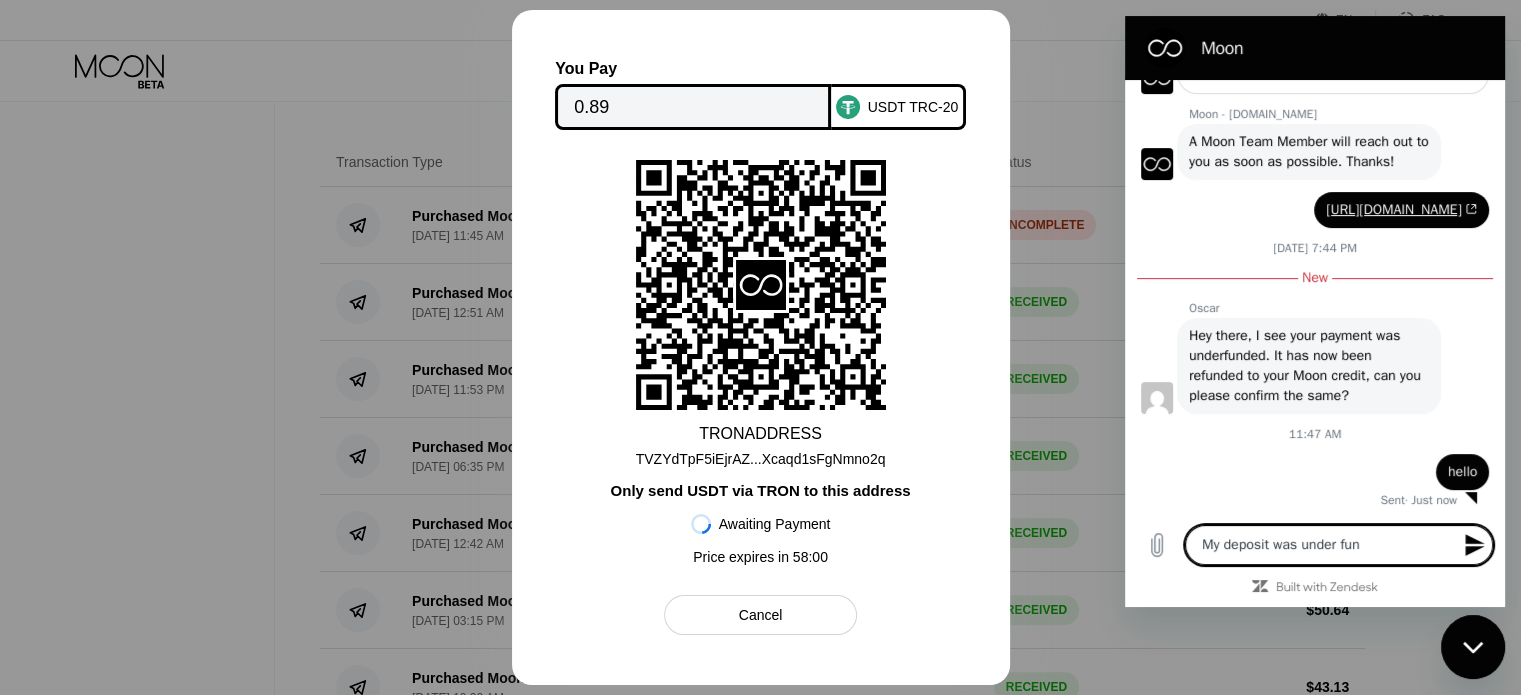 type on "My deposit was under fund" 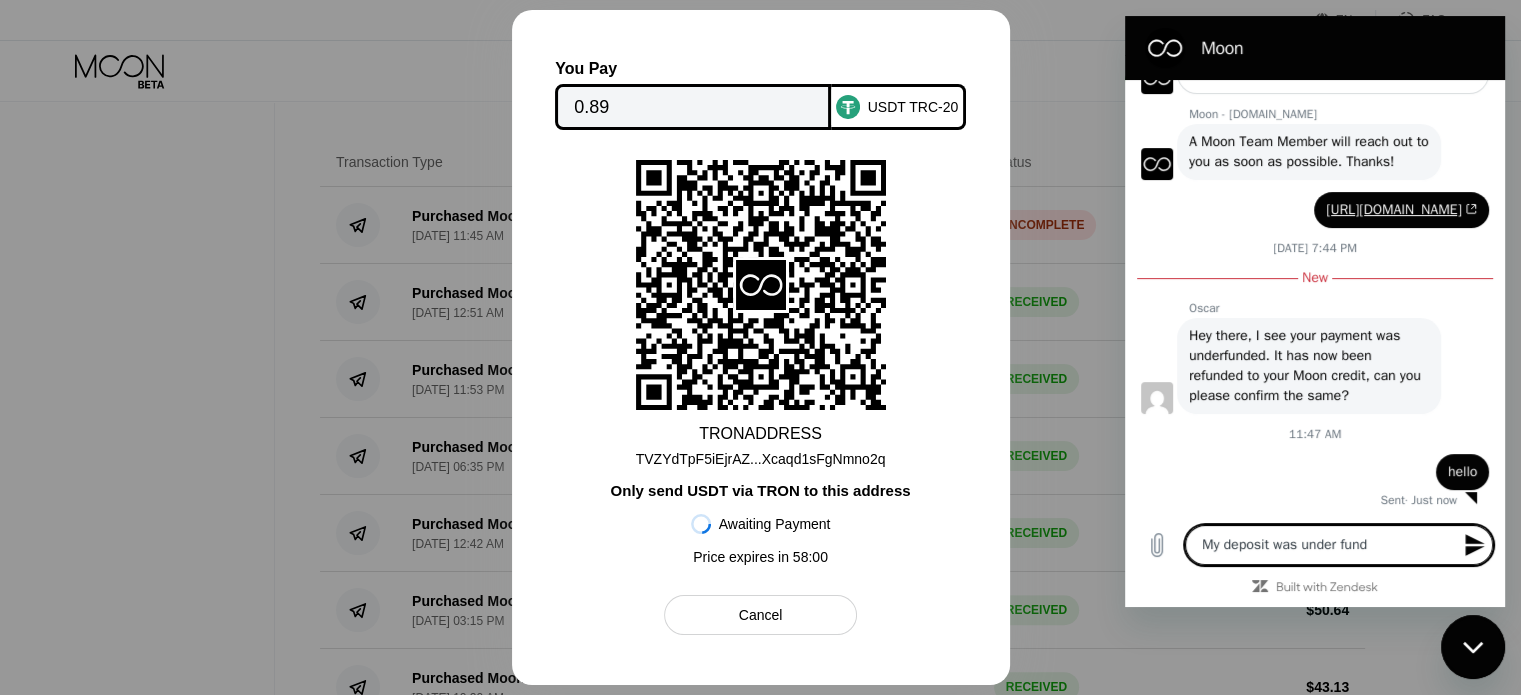 type on "My deposit was under funde" 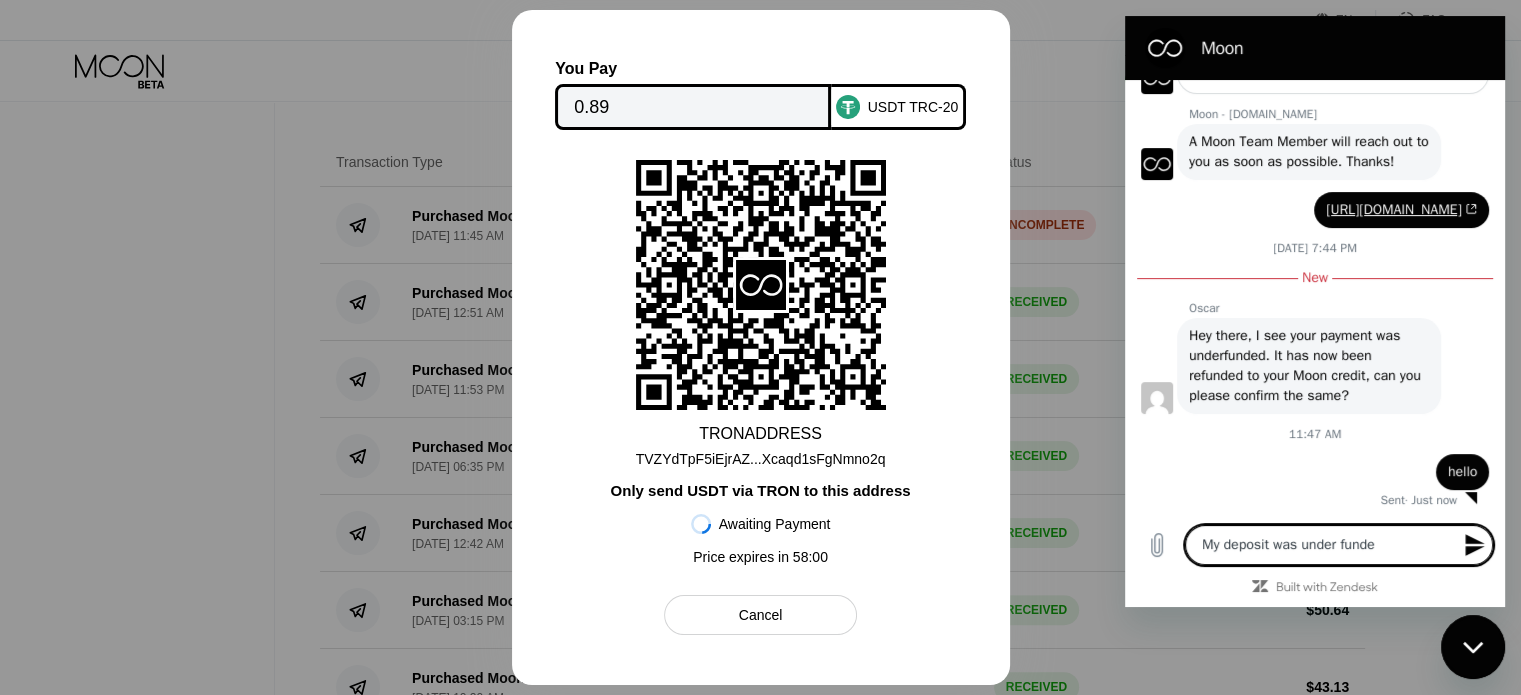 type on "My deposit was under funded" 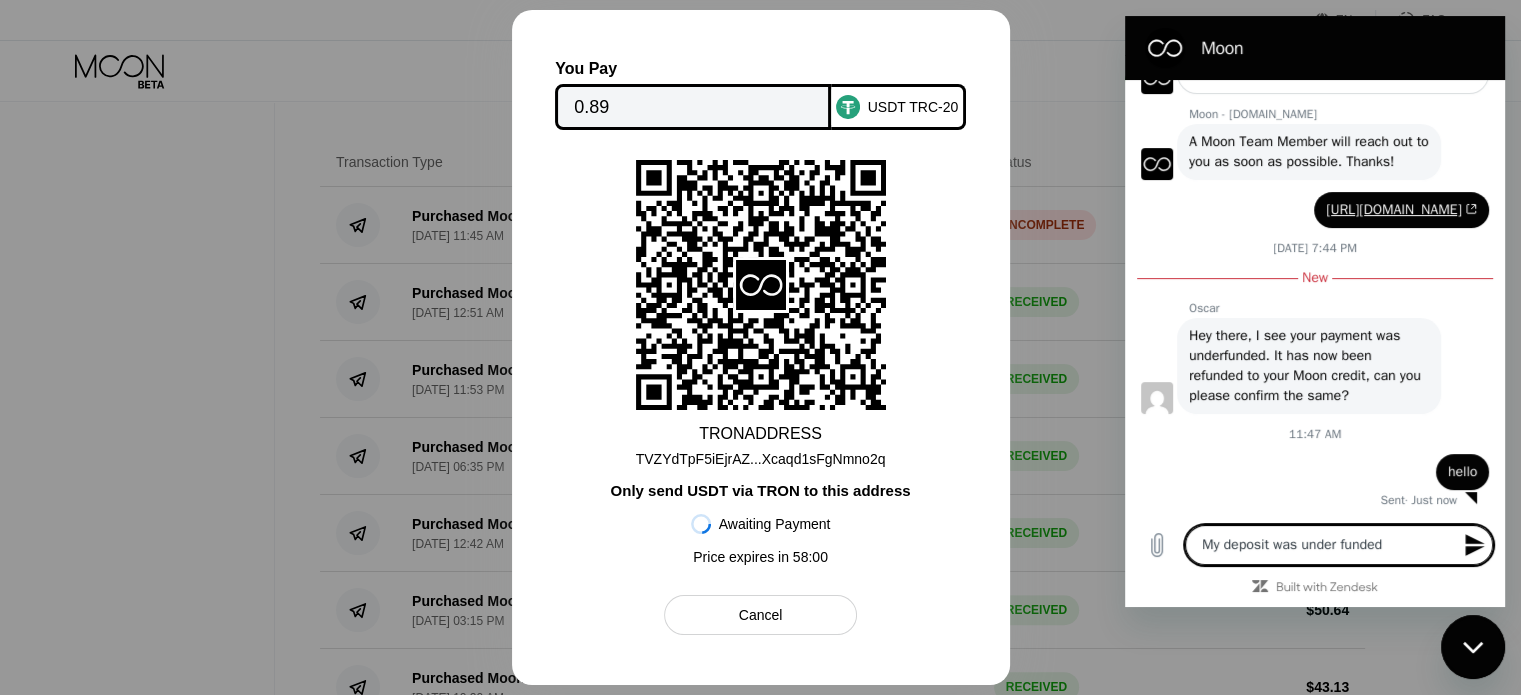 type on "My deposit was under funded" 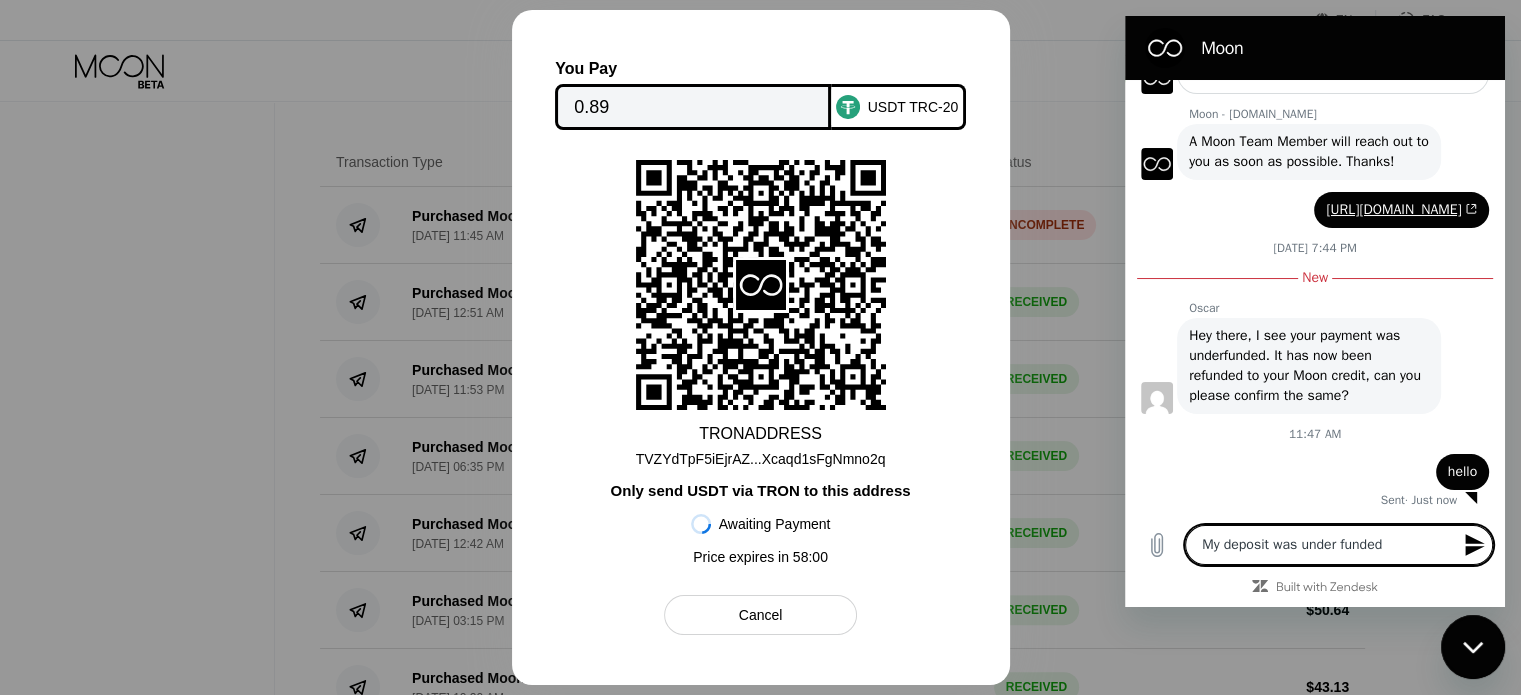 type 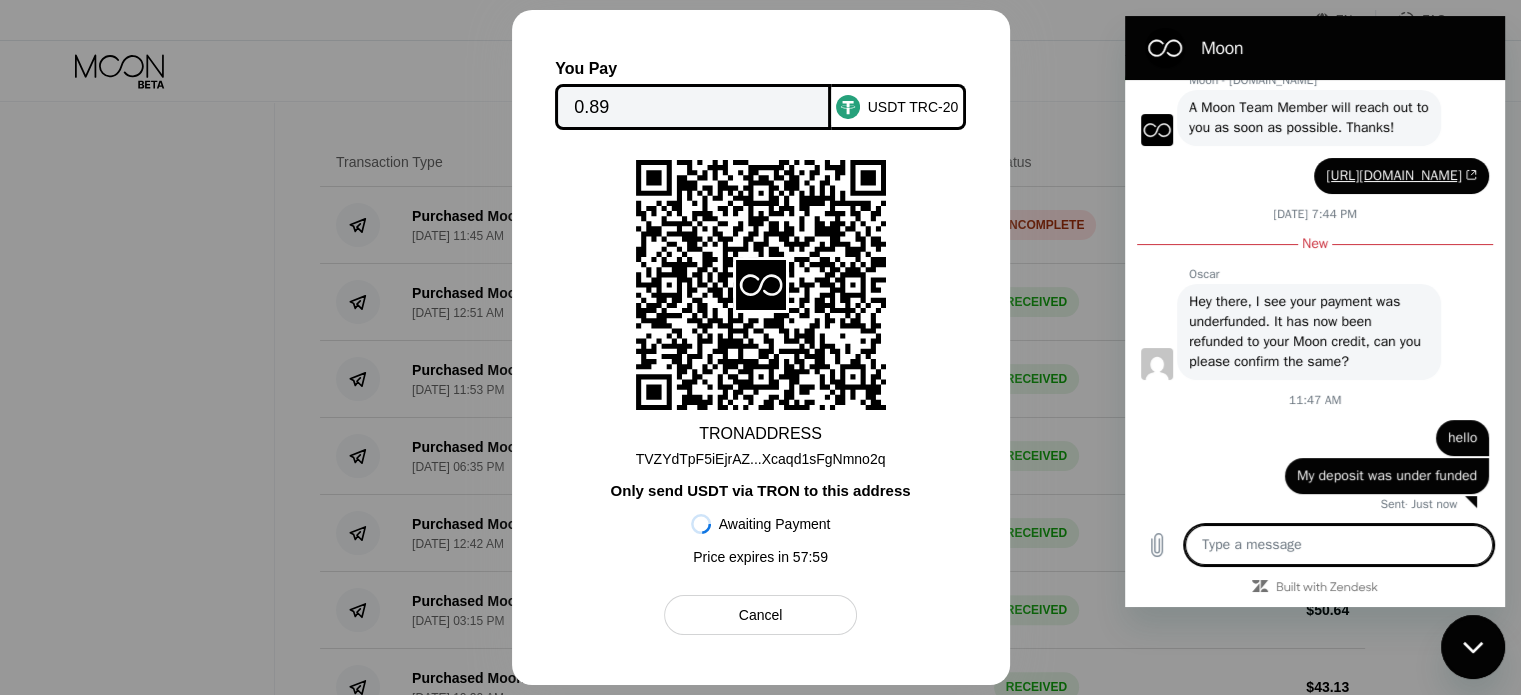 scroll, scrollTop: 588, scrollLeft: 0, axis: vertical 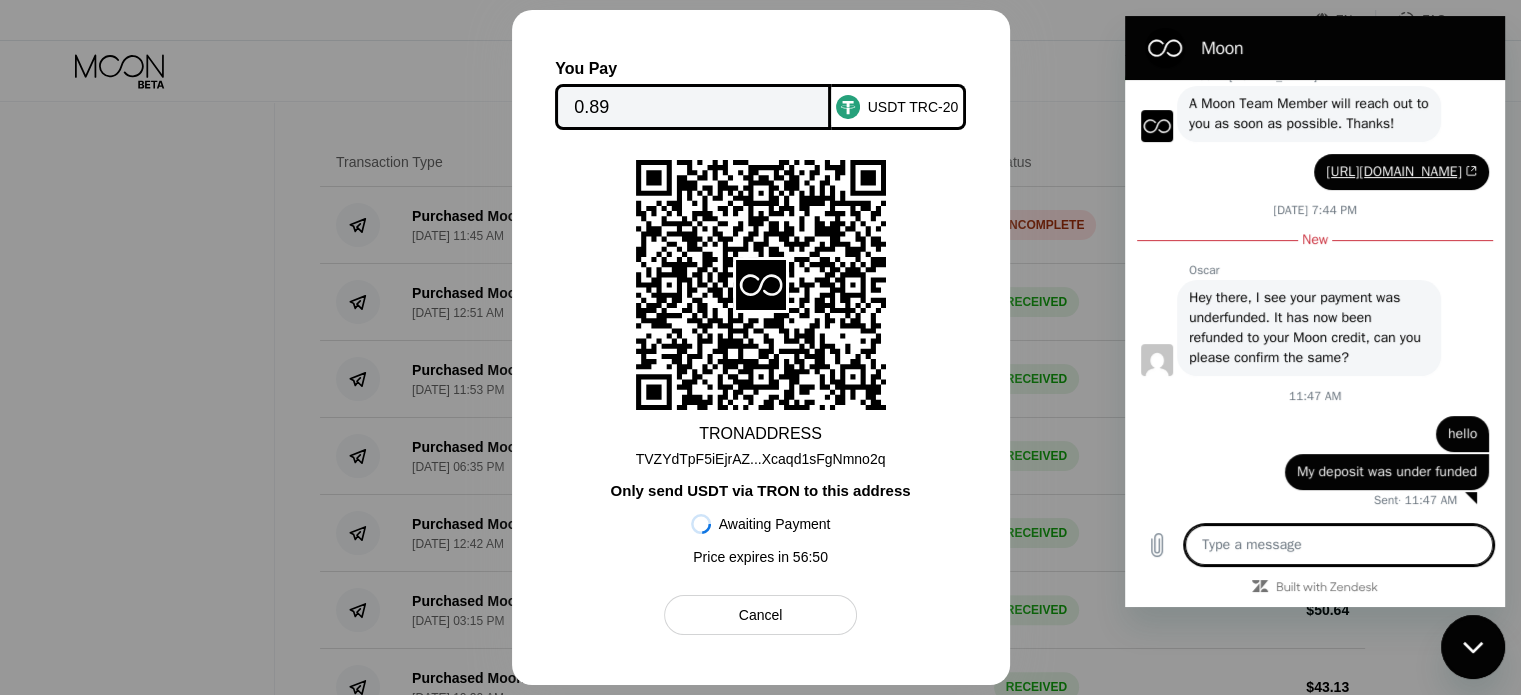 click on "says:  hello" at bounding box center [1307, 428] 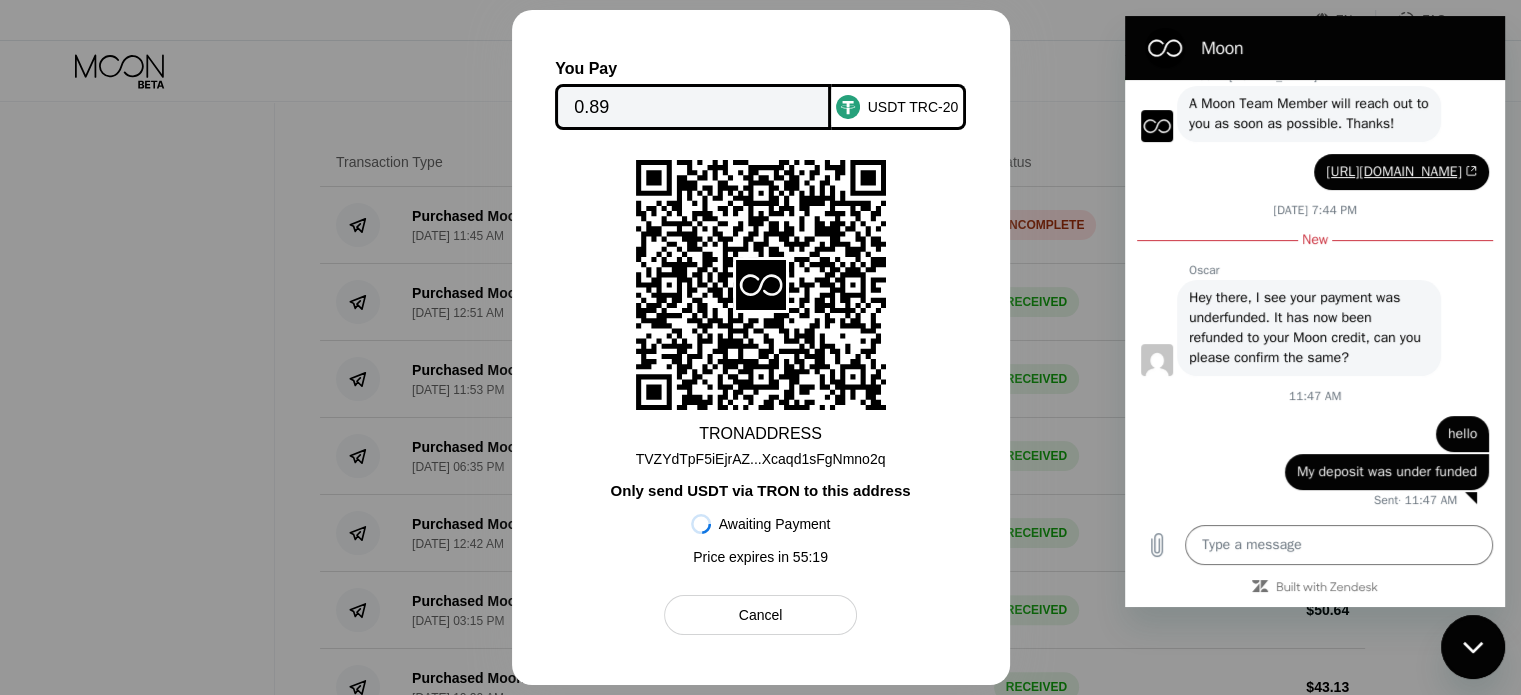 scroll, scrollTop: 588, scrollLeft: 0, axis: vertical 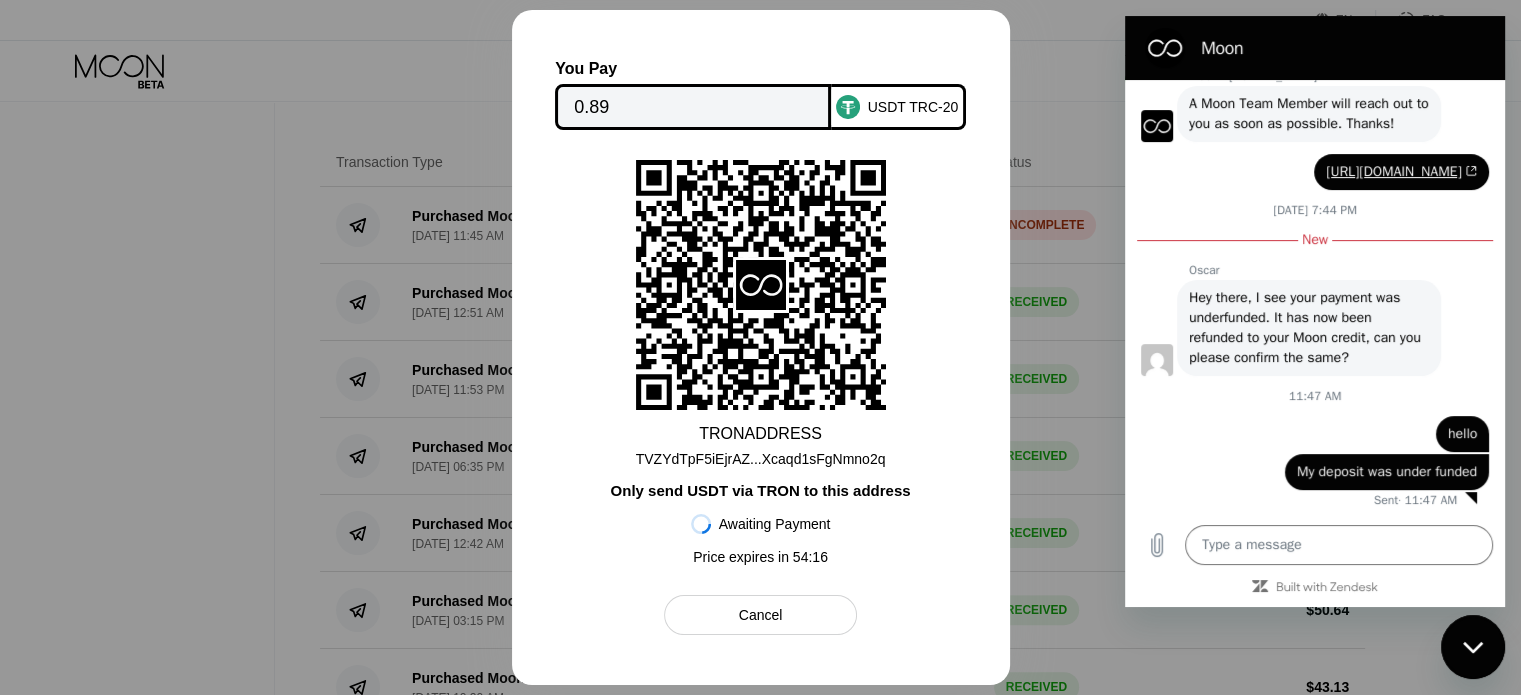 click at bounding box center (760, 347) 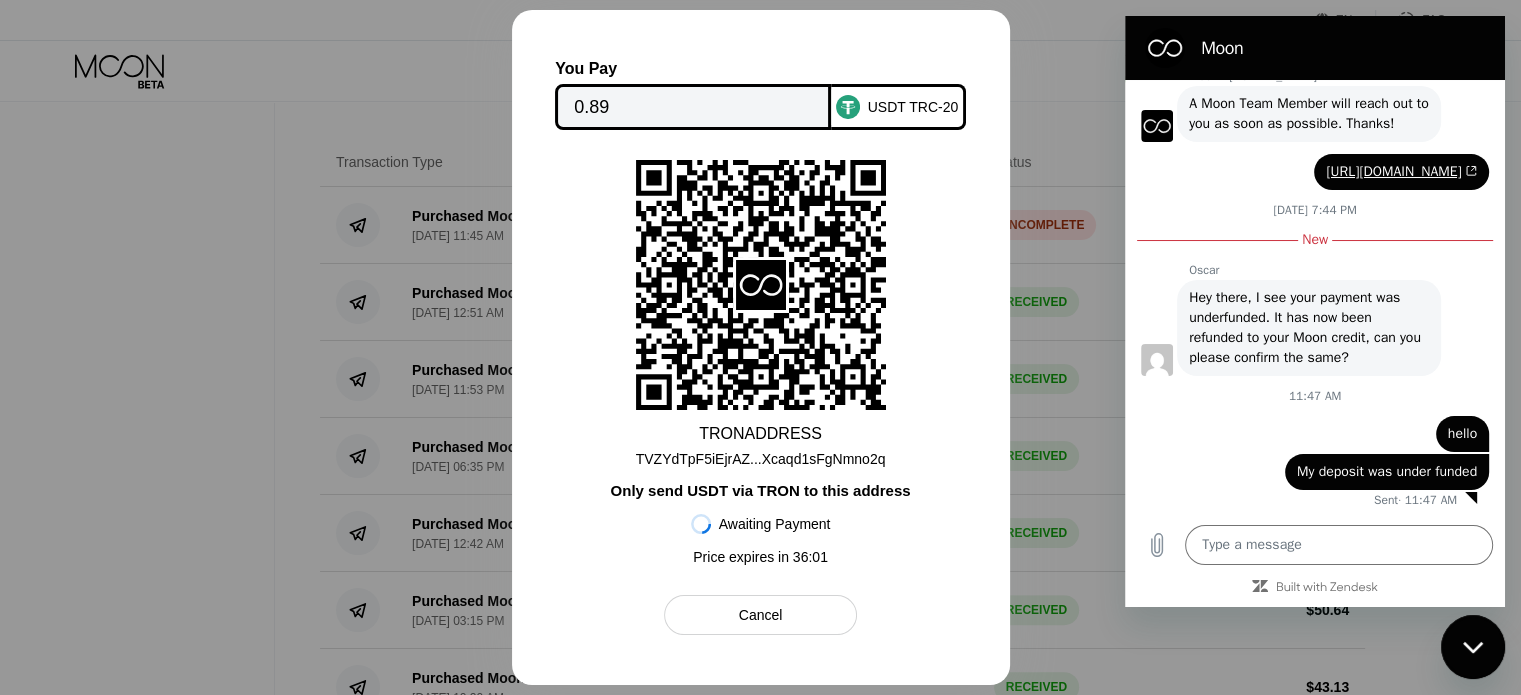 type on "x" 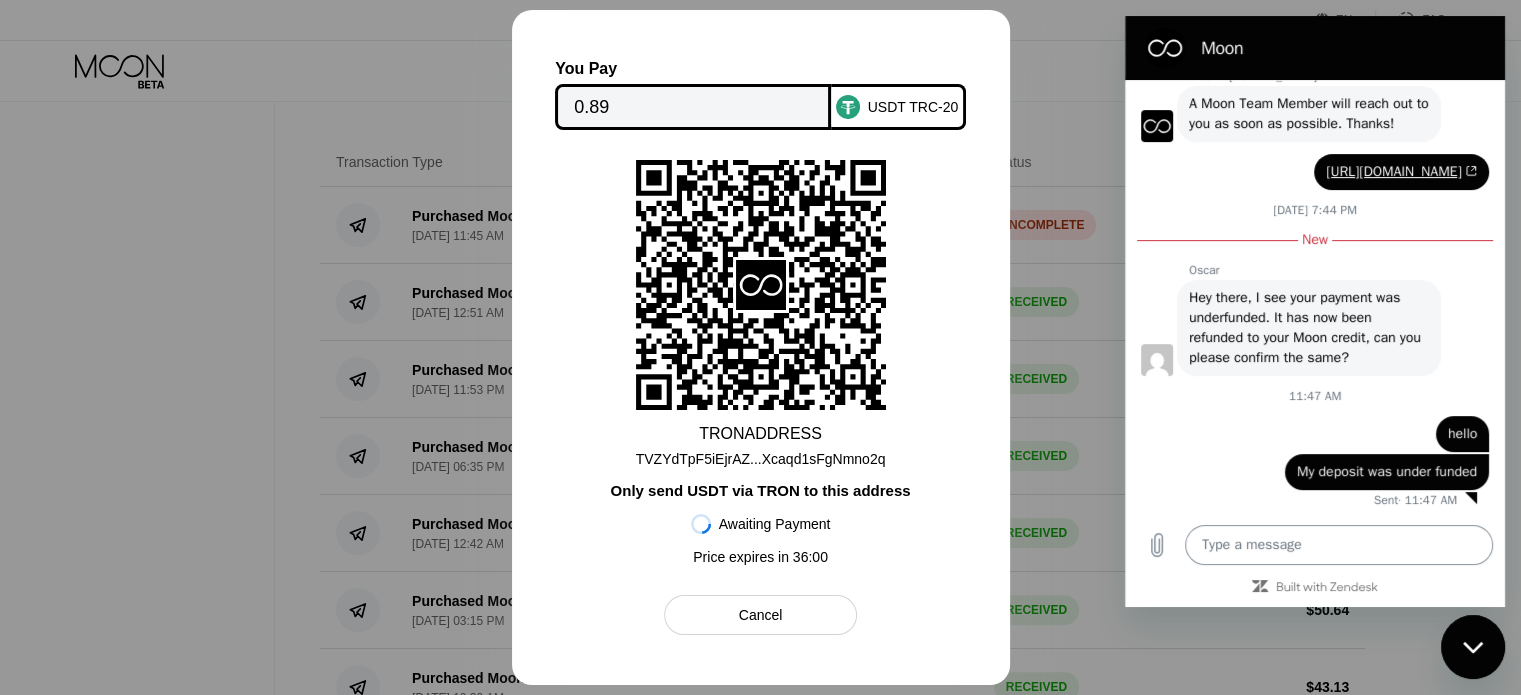 click at bounding box center [1339, 545] 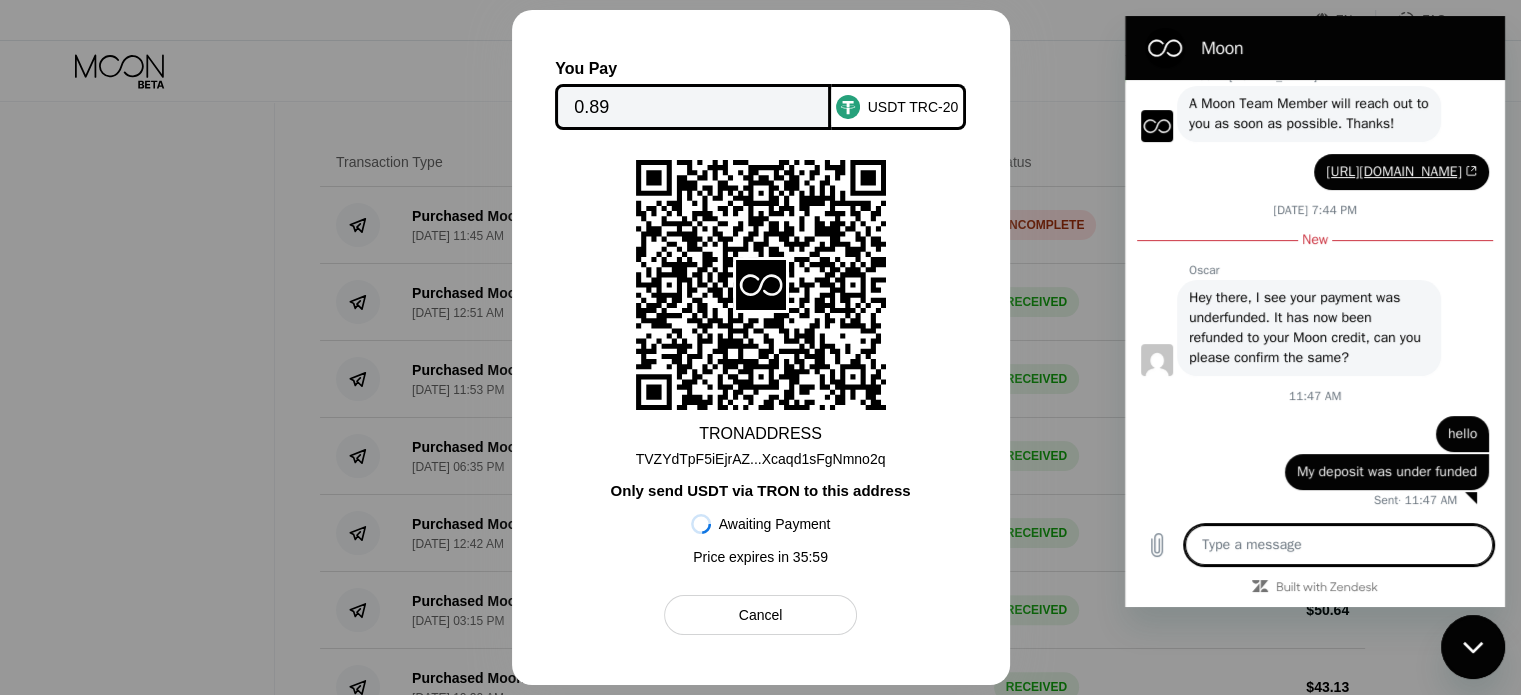 type on "h" 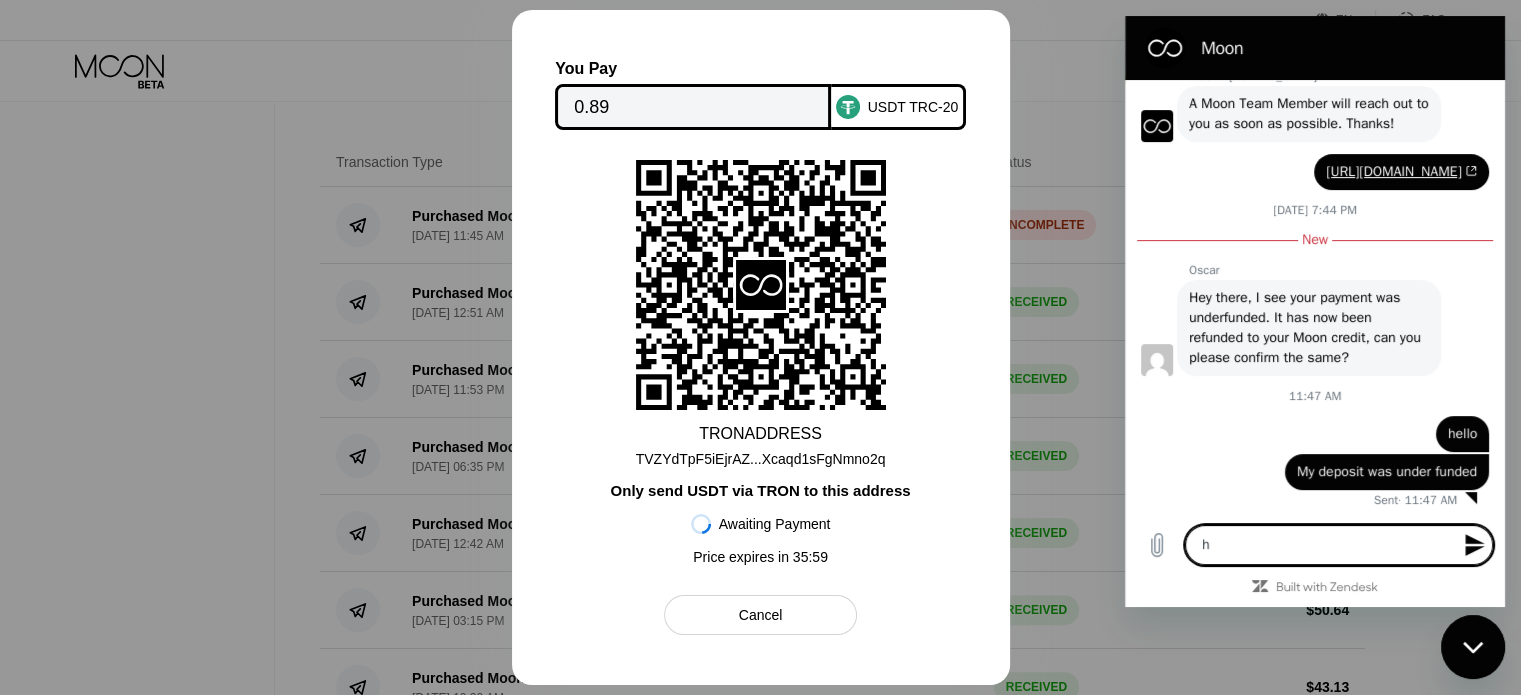 type on "he" 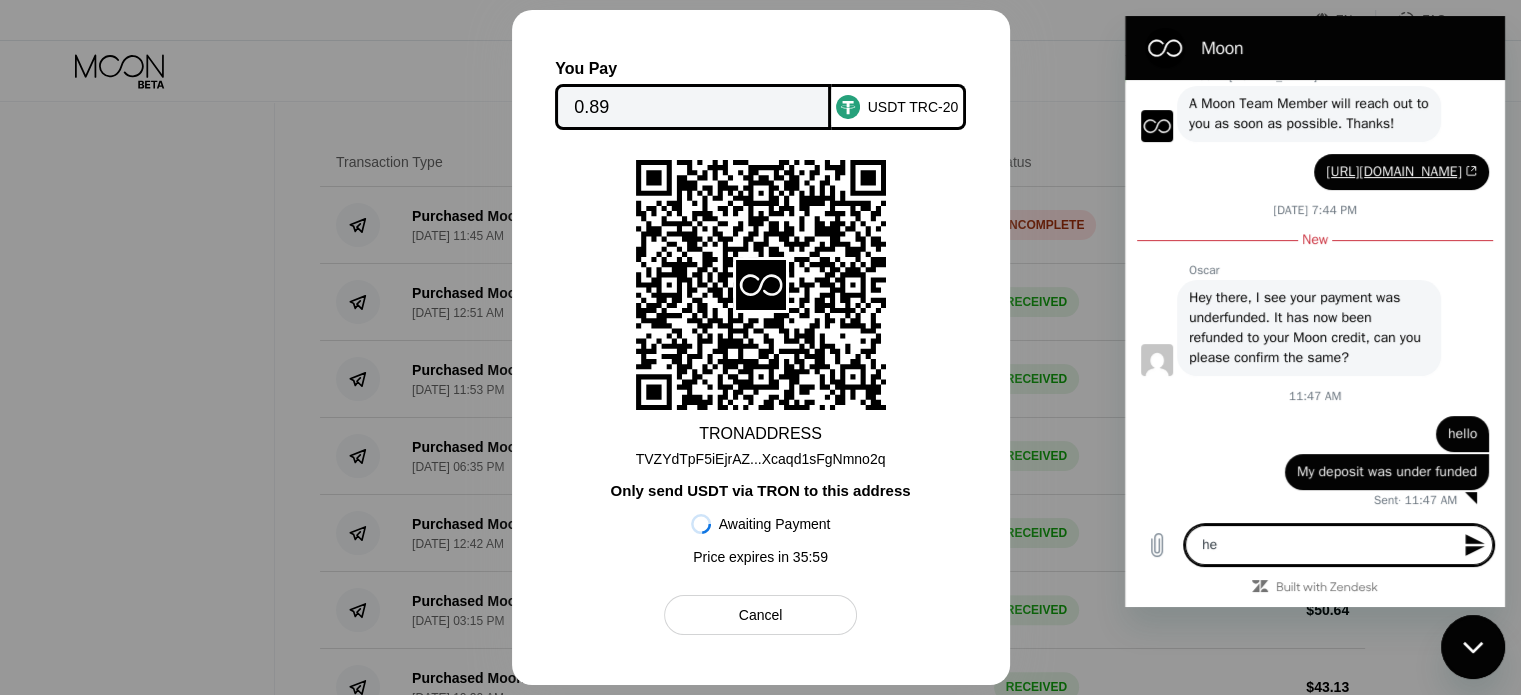 type on "hel" 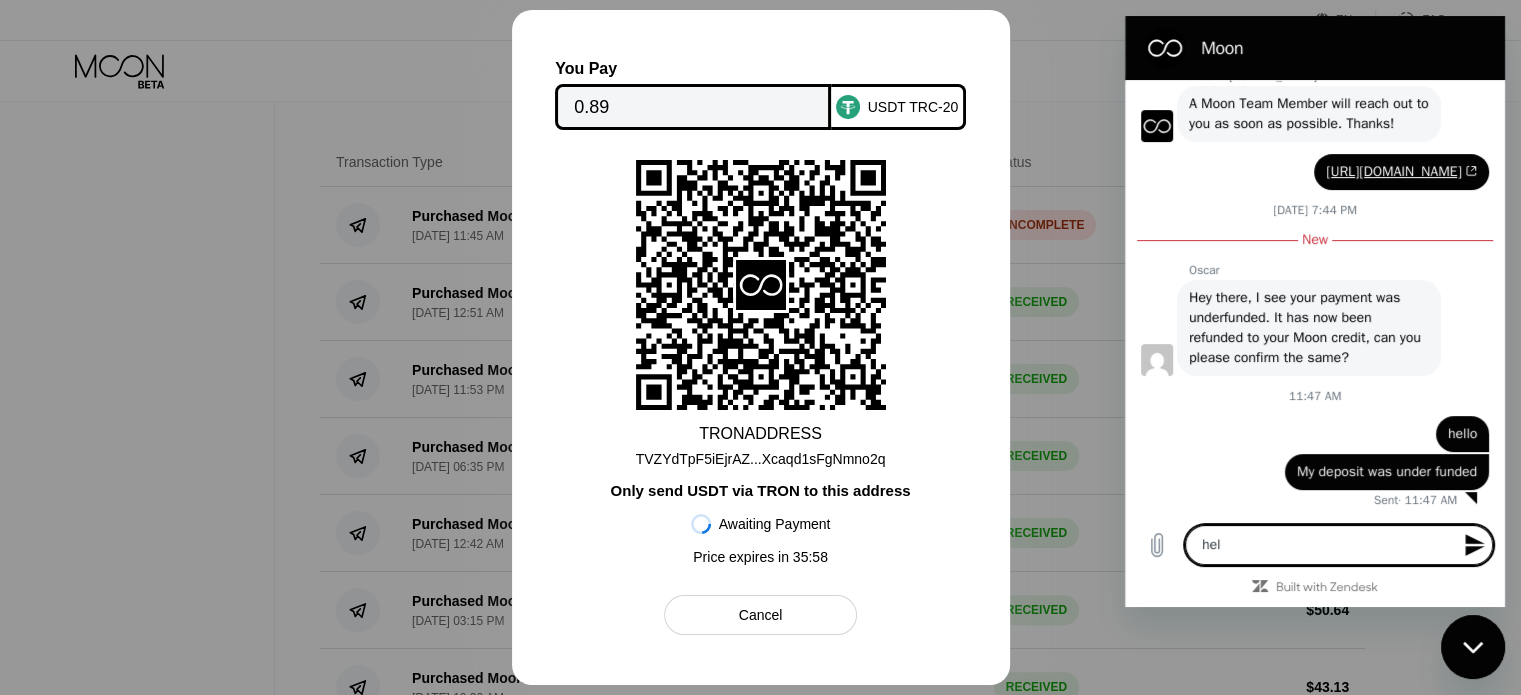 type on "hell" 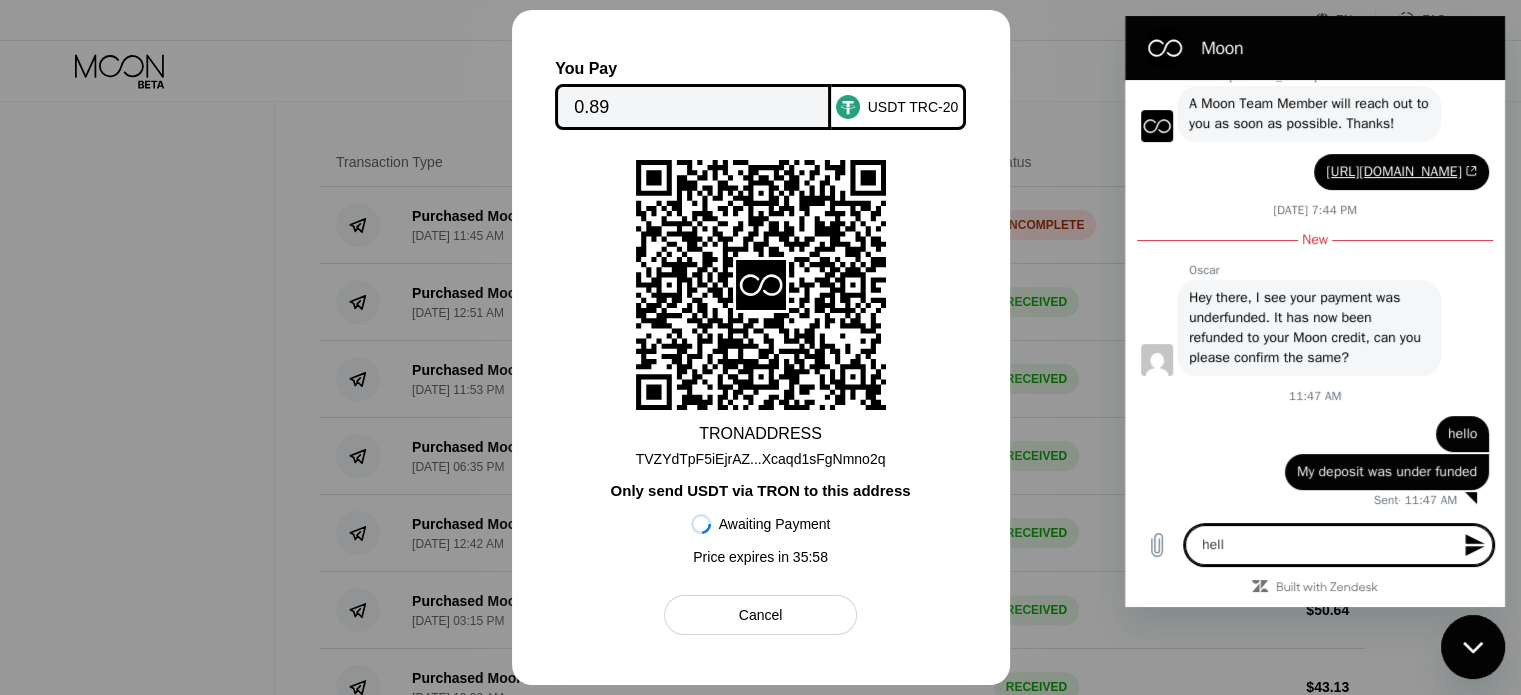 type on "hello" 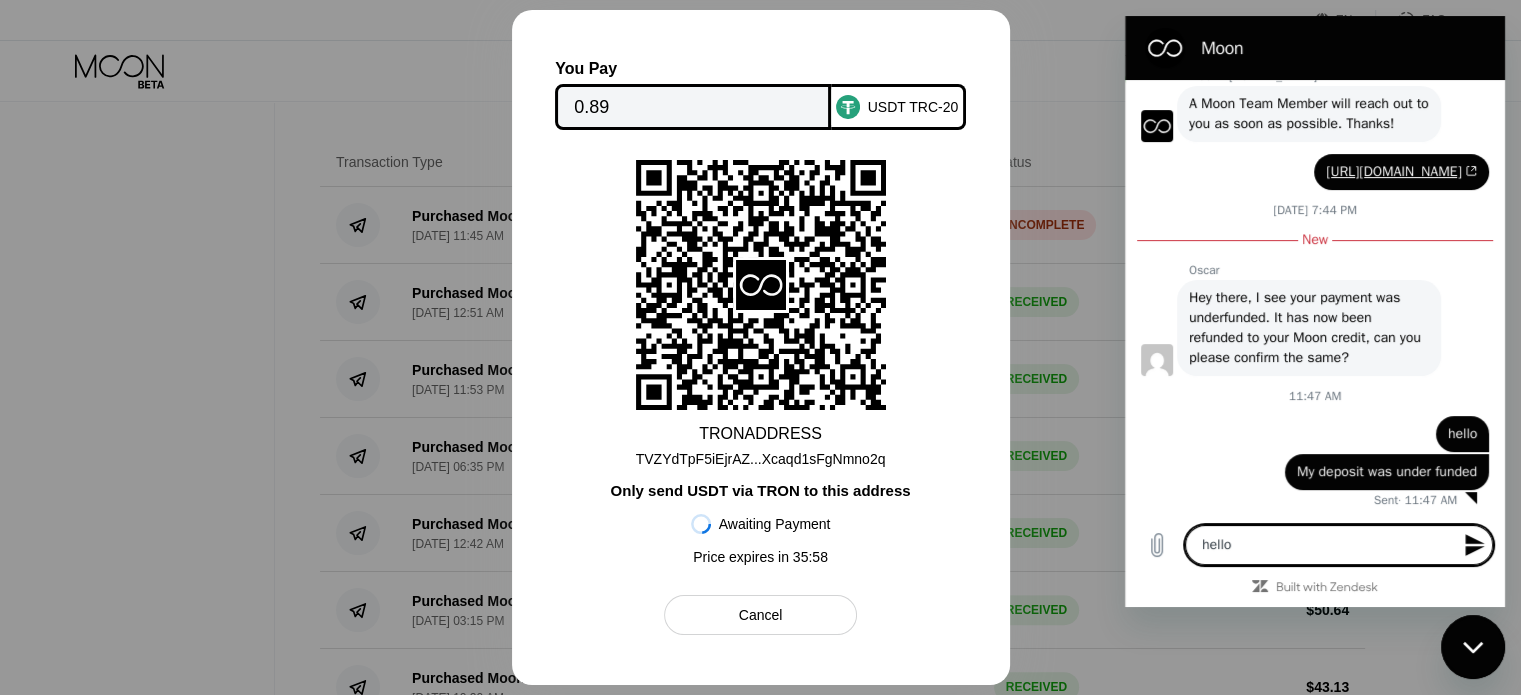 type 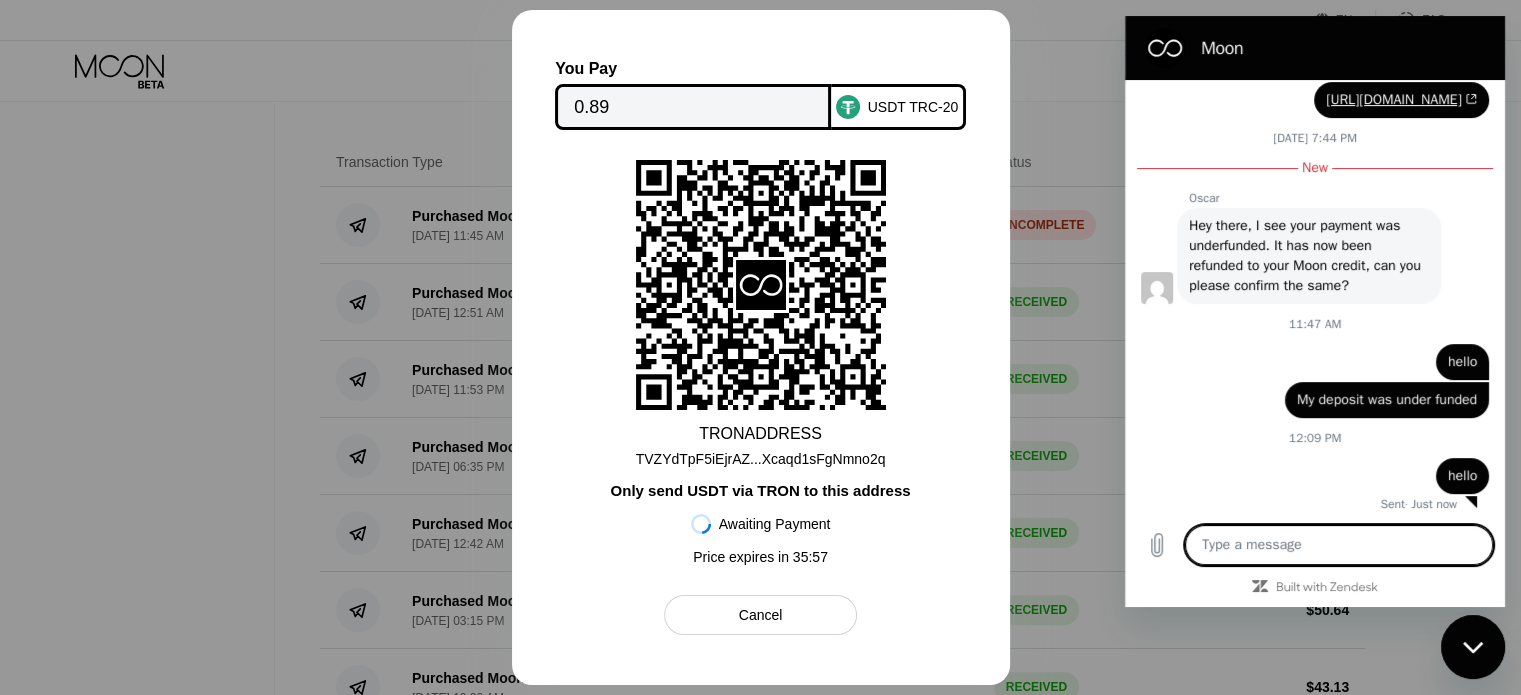scroll, scrollTop: 664, scrollLeft: 0, axis: vertical 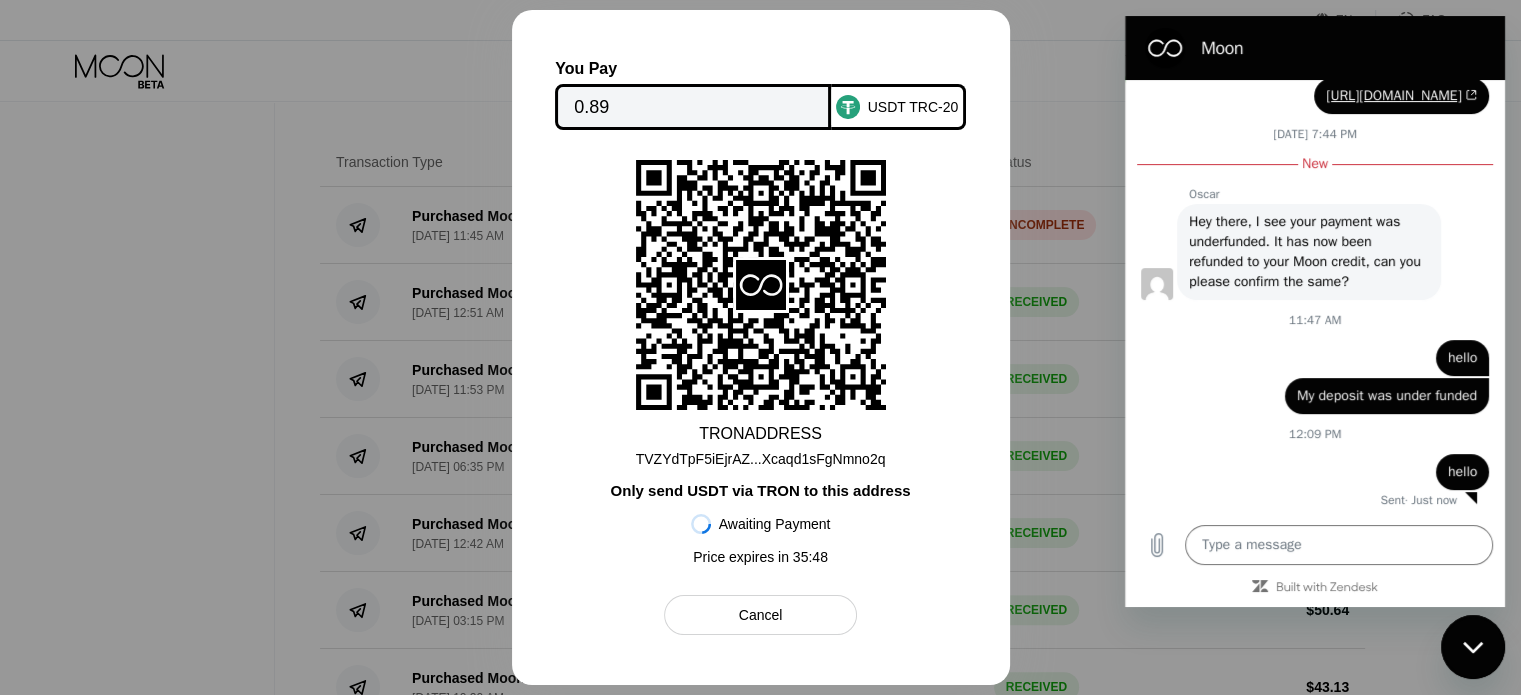 click on "Oscar says:  Hey there, I see your payment was underfunded. It has now been refunded to your Moon credit, can you please confirm the same?" at bounding box center [1323, 251] 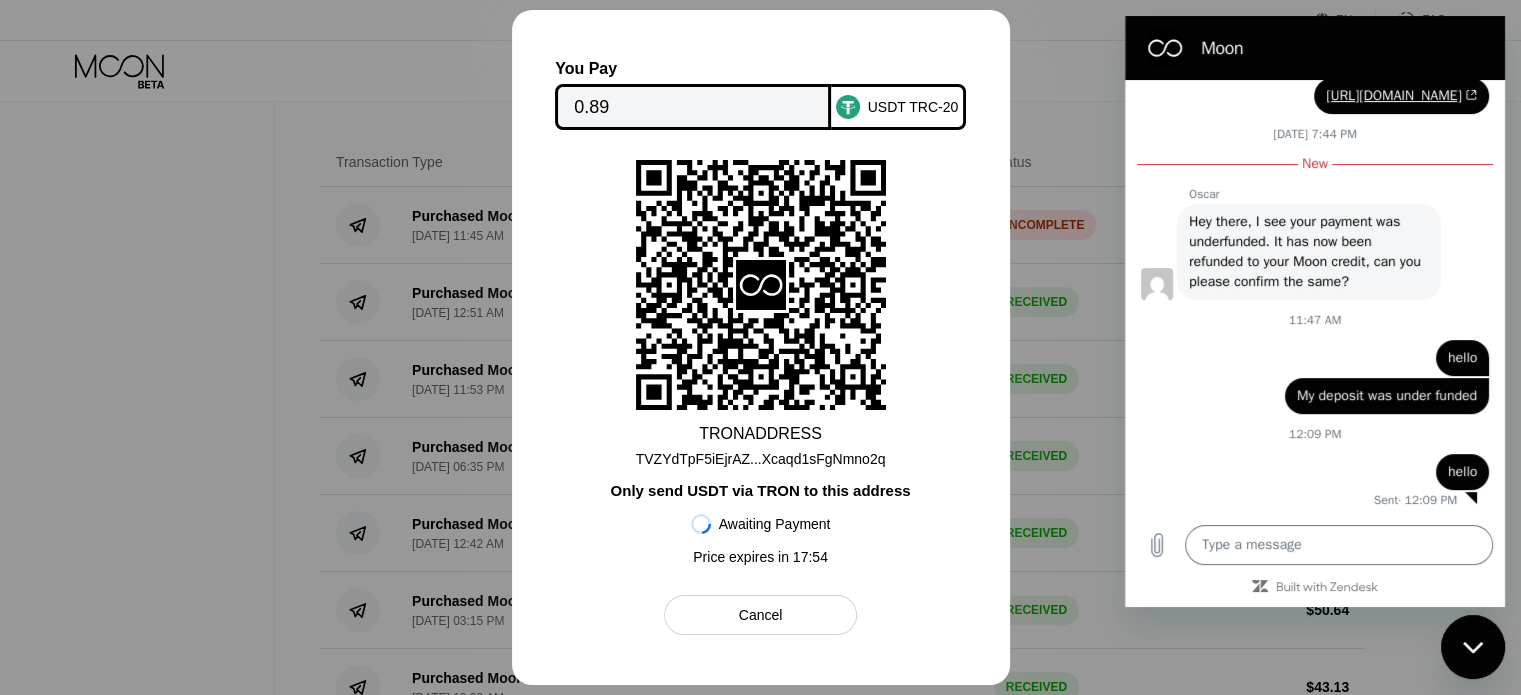 scroll, scrollTop: 664, scrollLeft: 0, axis: vertical 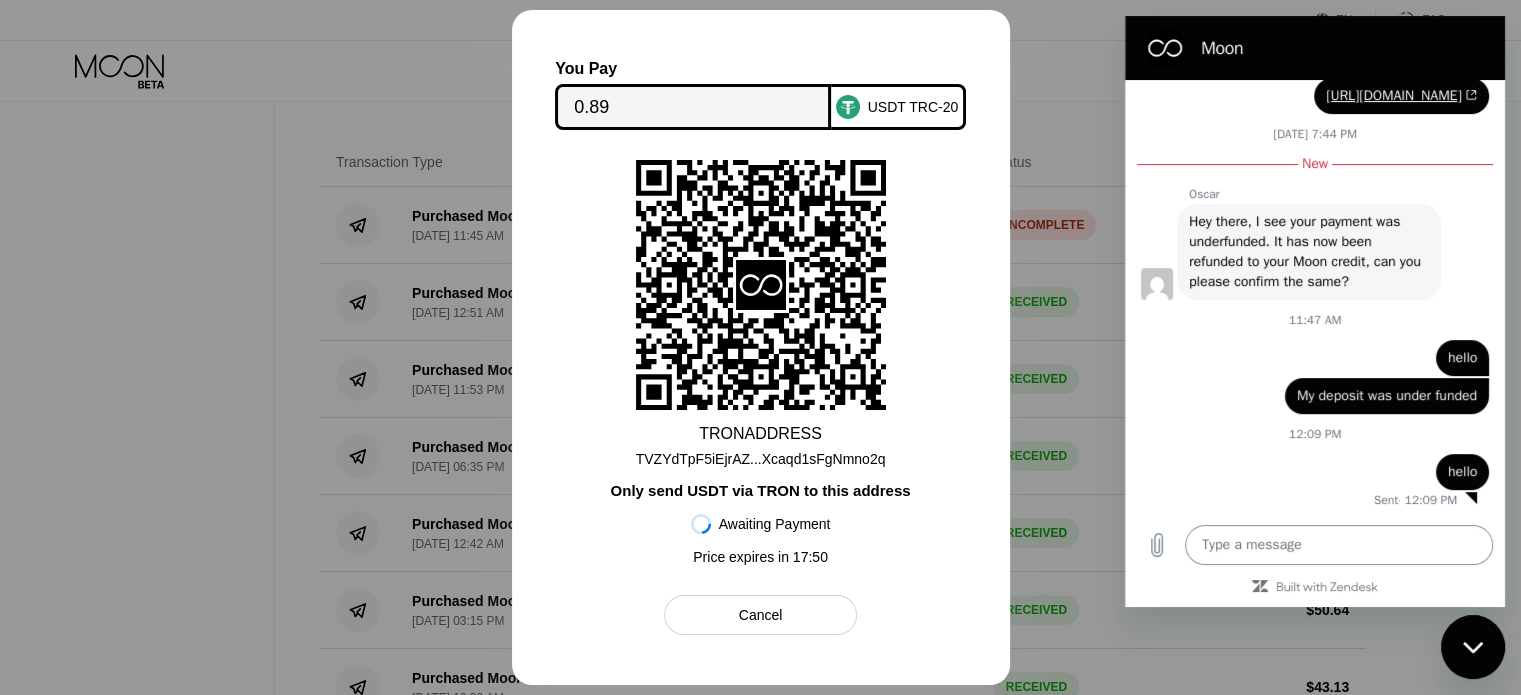 click at bounding box center [1339, 545] 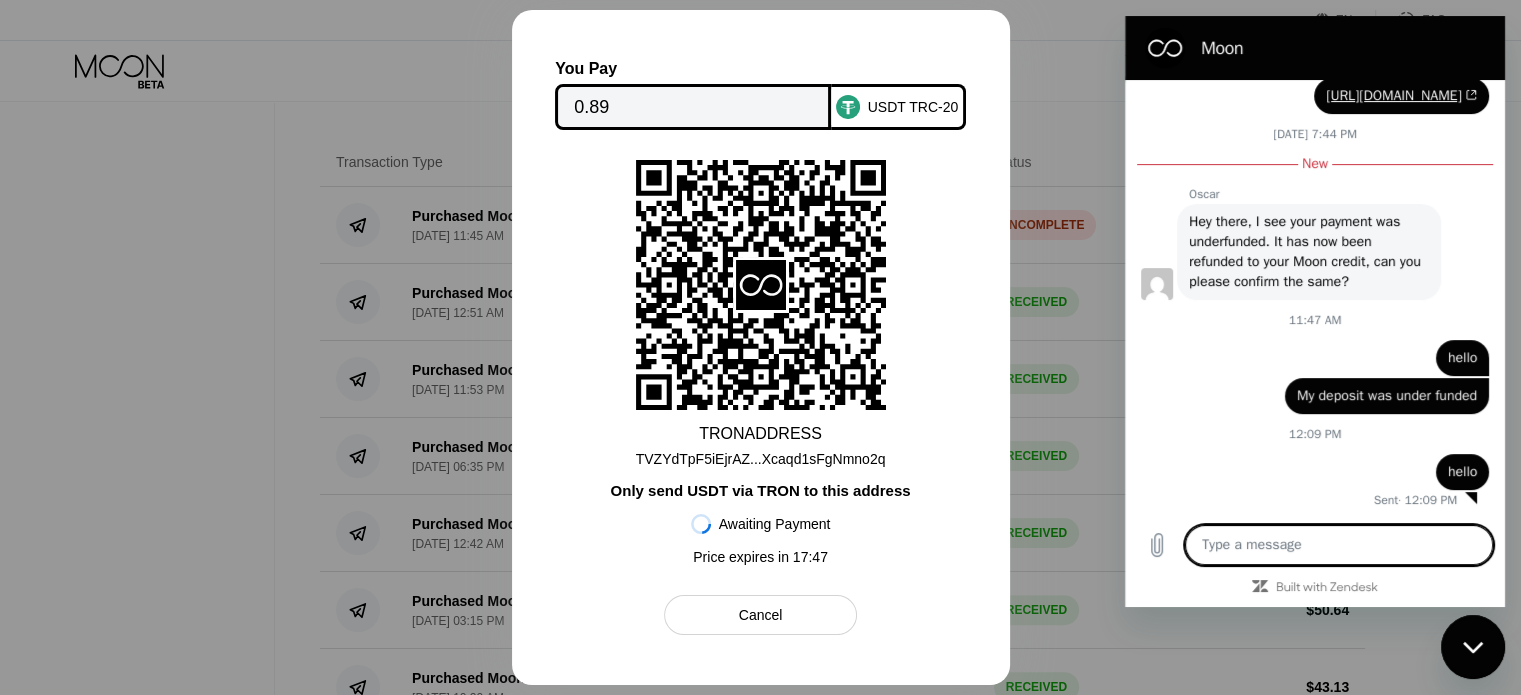 click at bounding box center [1473, 647] 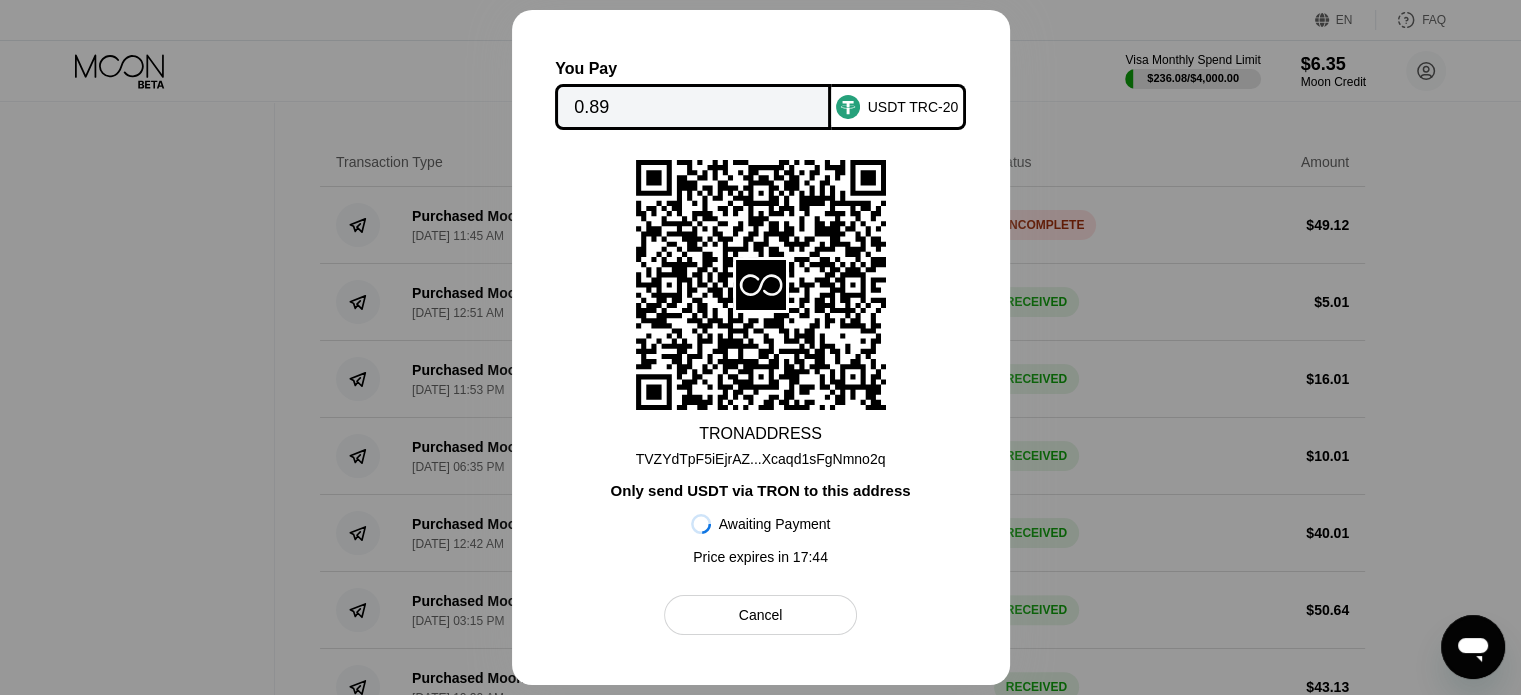 click on "Cancel" at bounding box center (760, 615) 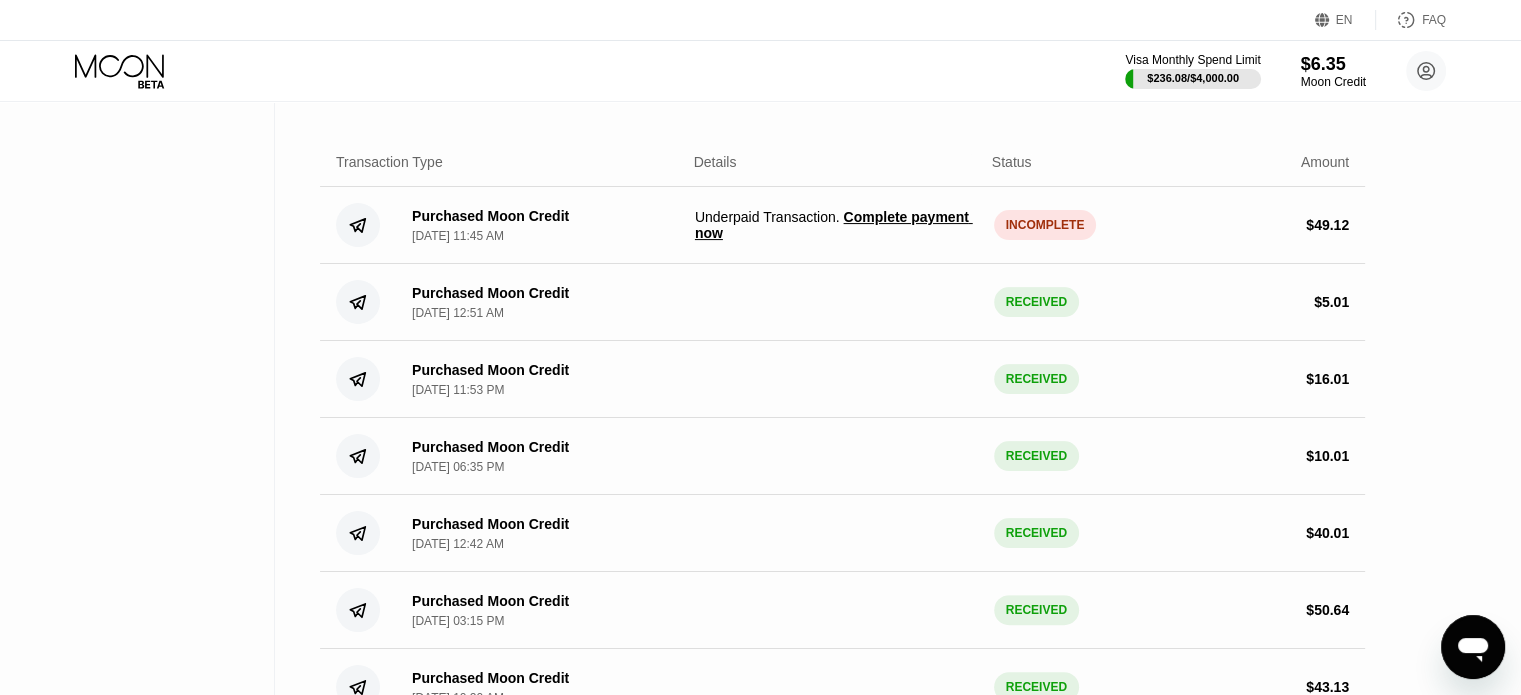 click on "Purchased Moon Credit" at bounding box center (490, 216) 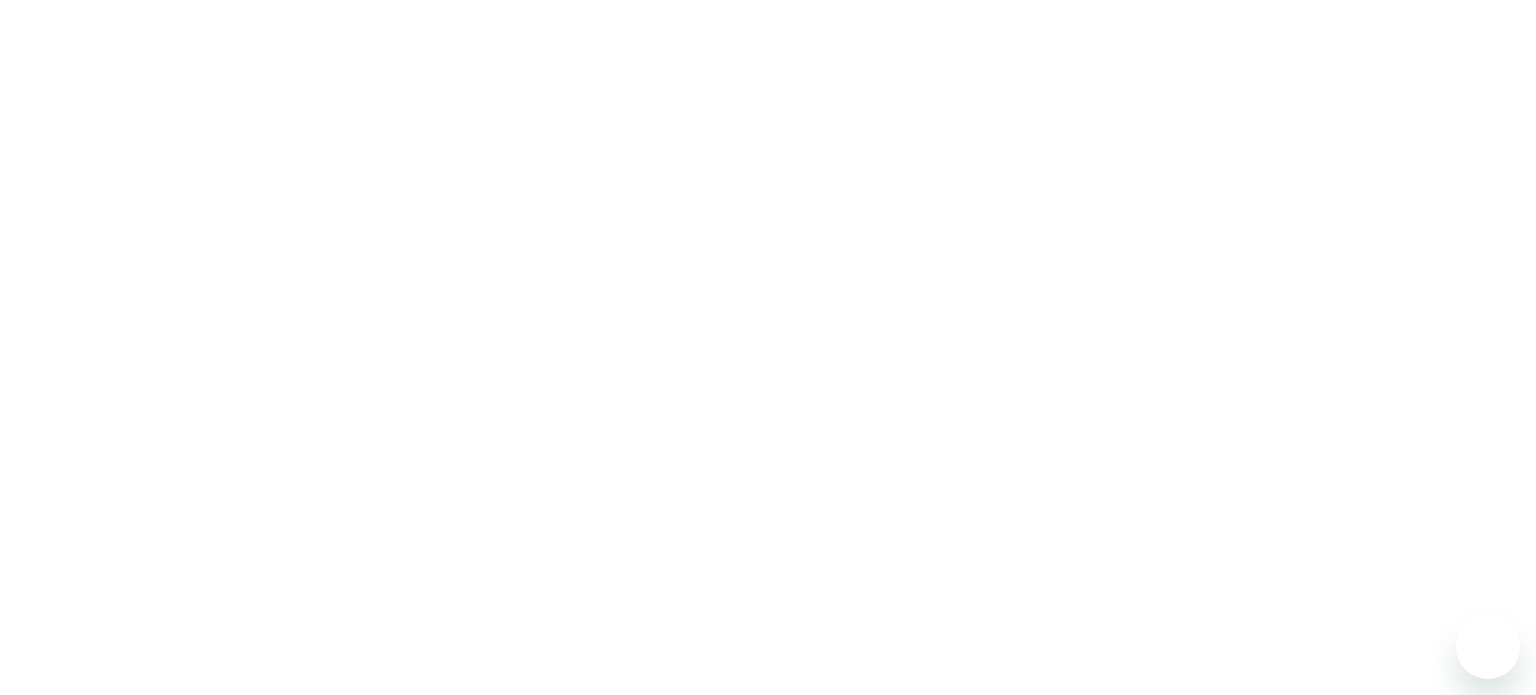 scroll, scrollTop: 0, scrollLeft: 0, axis: both 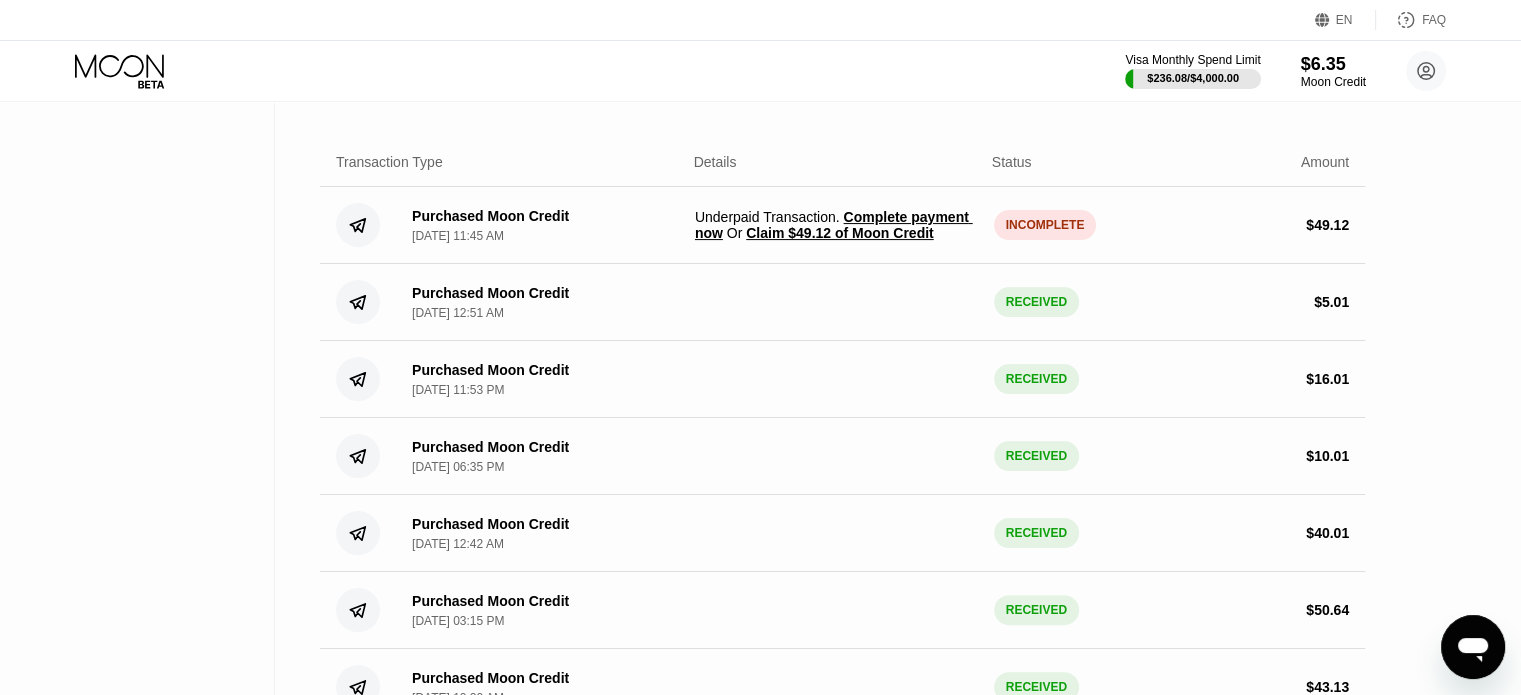 click on "Claim $49.12 of Moon Credit" at bounding box center [839, 233] 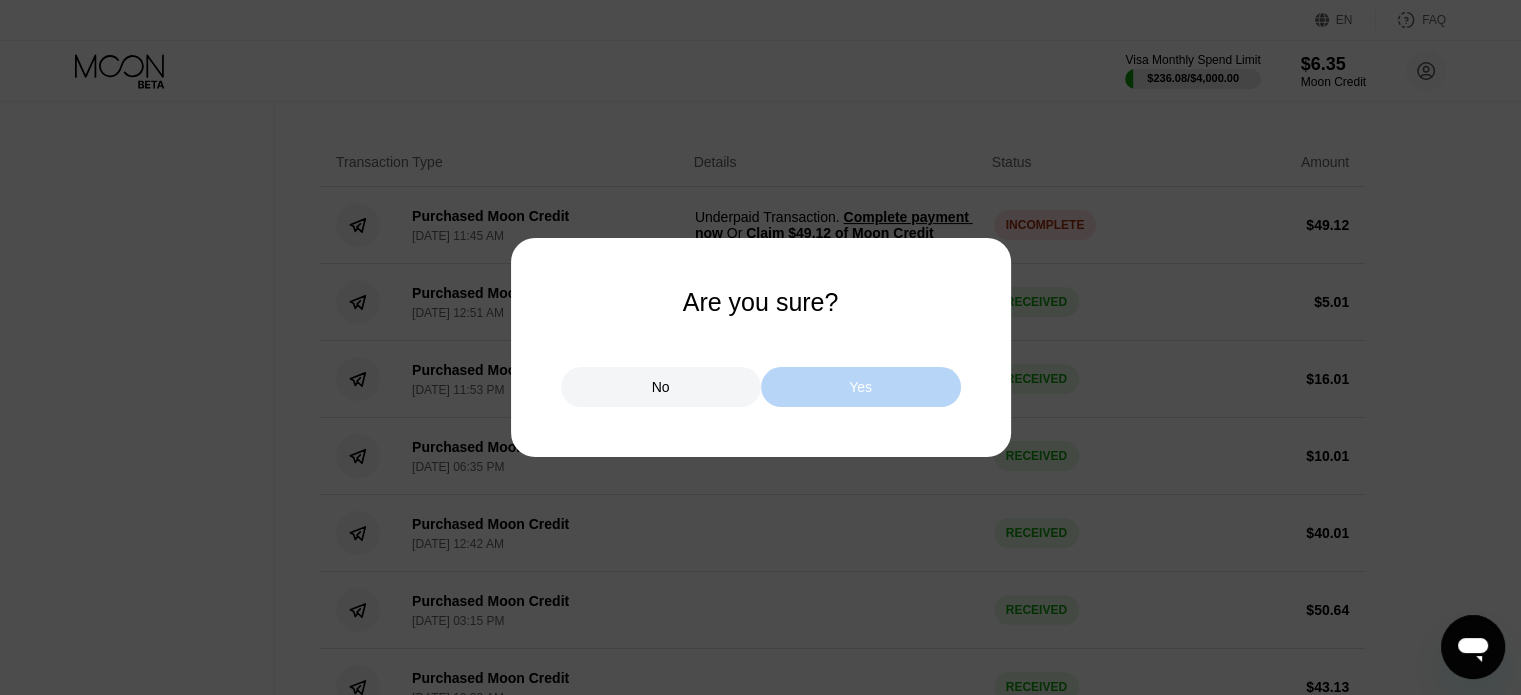 click on "Yes" at bounding box center (861, 387) 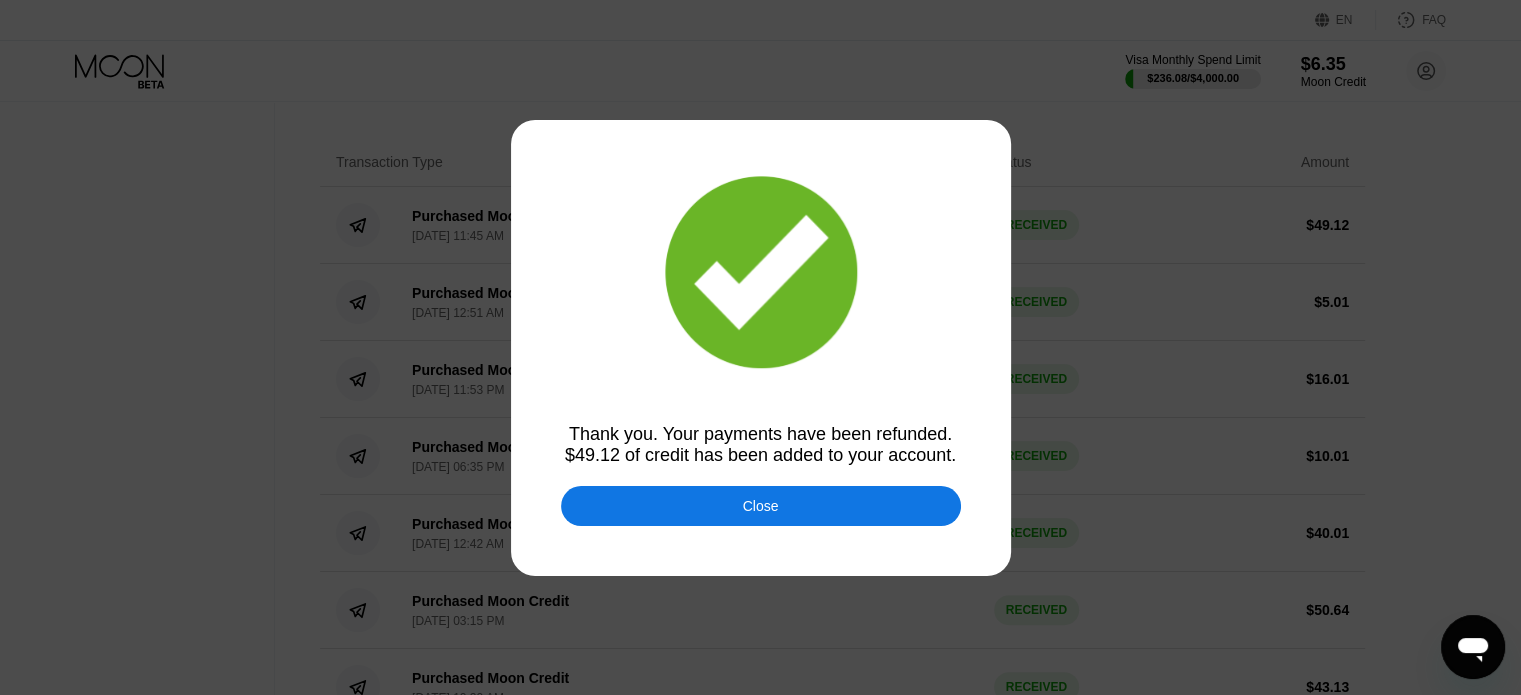 click on "Close" at bounding box center [761, 506] 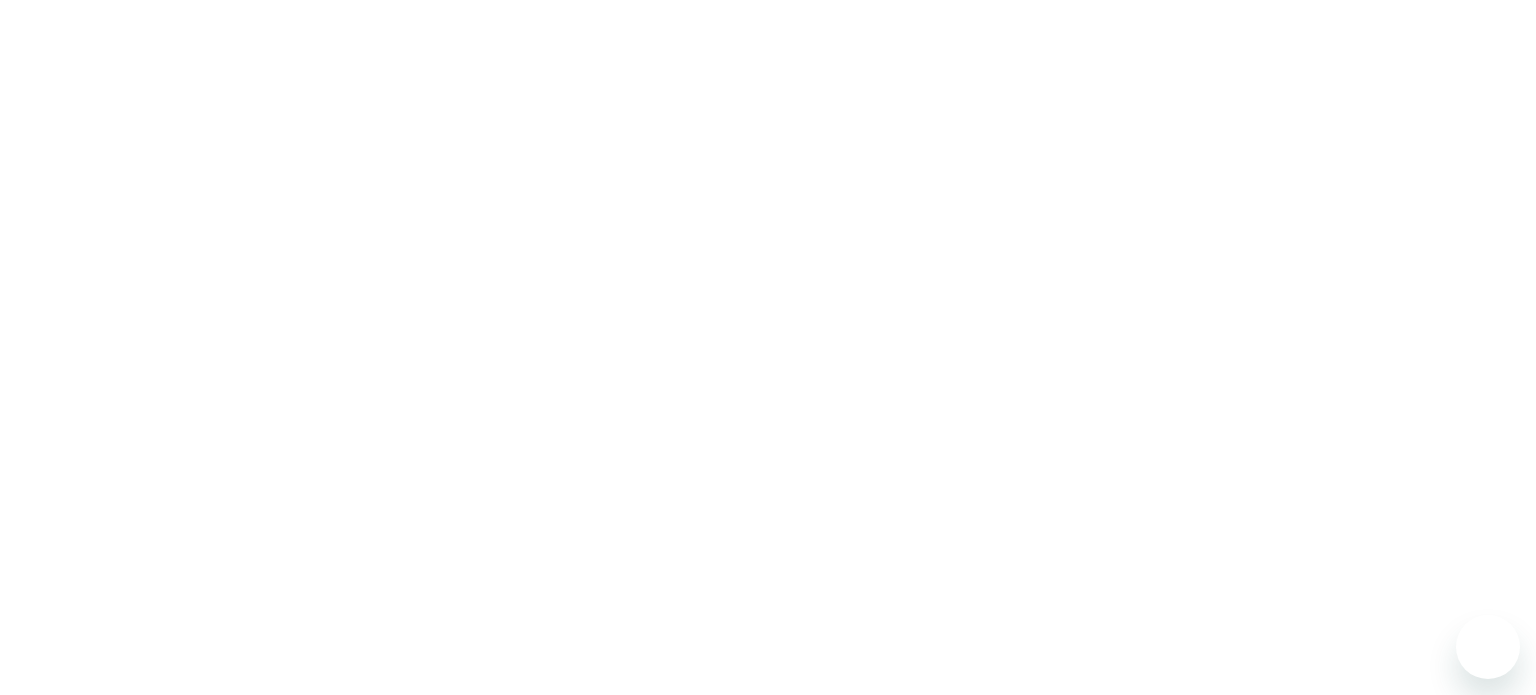 scroll, scrollTop: 0, scrollLeft: 0, axis: both 